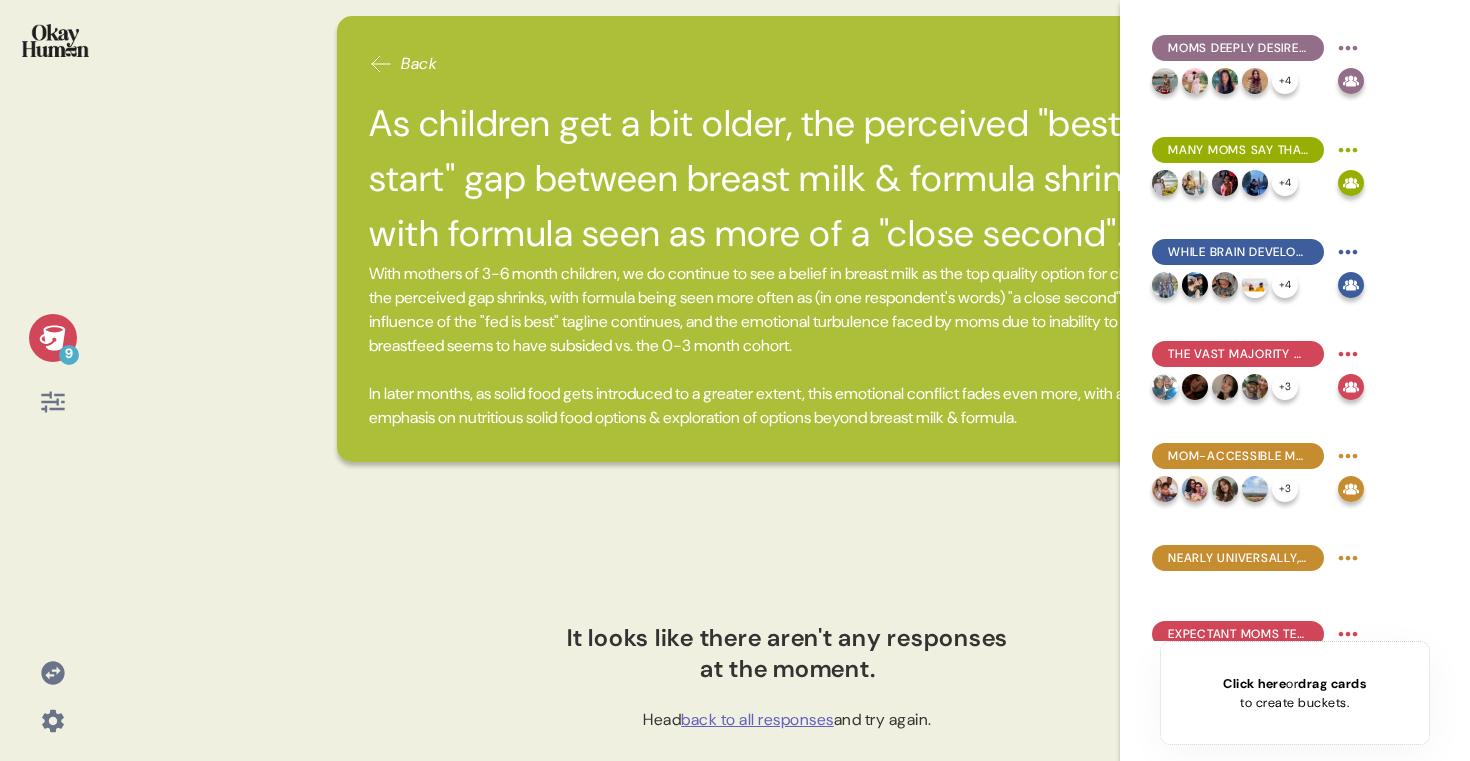 scroll, scrollTop: 0, scrollLeft: 0, axis: both 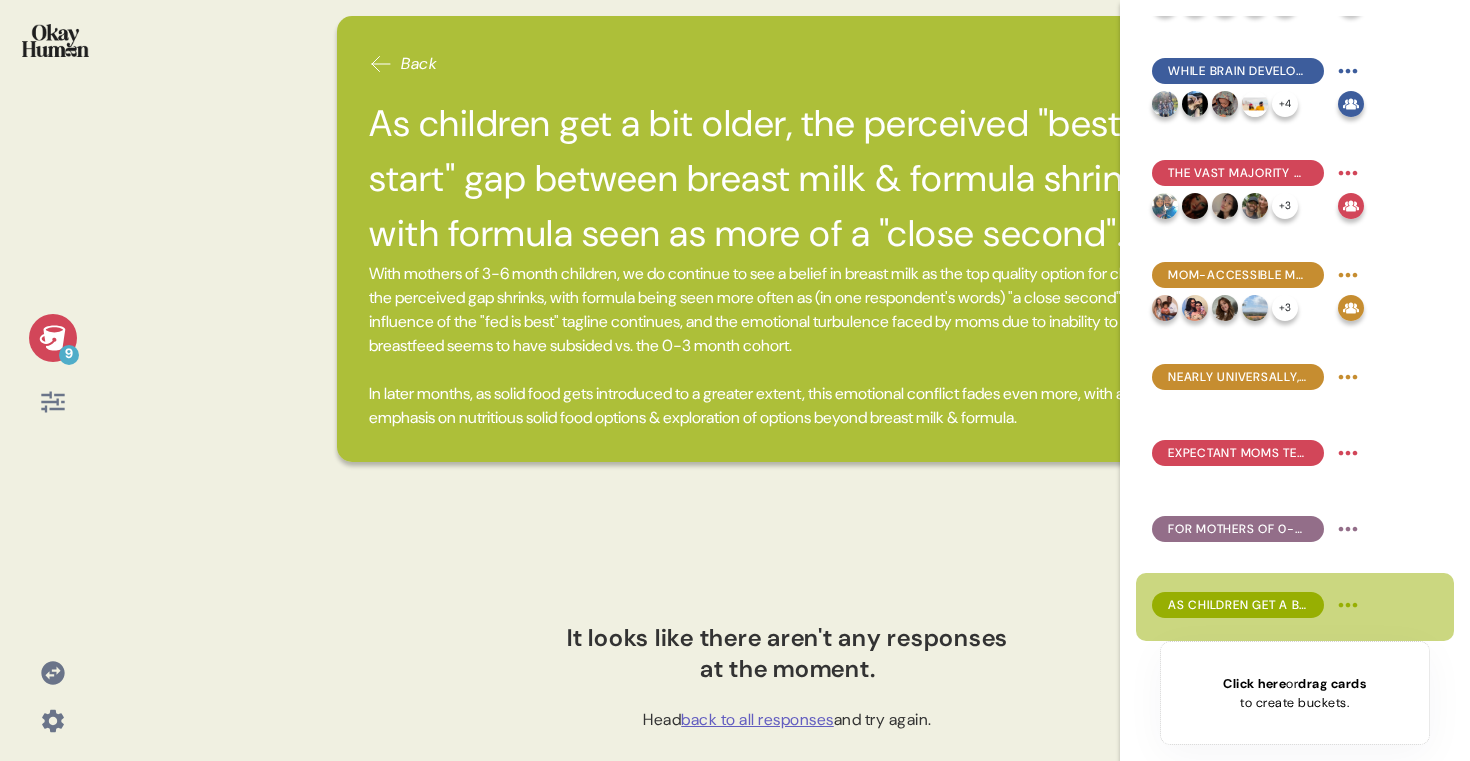 click at bounding box center (55, 40) 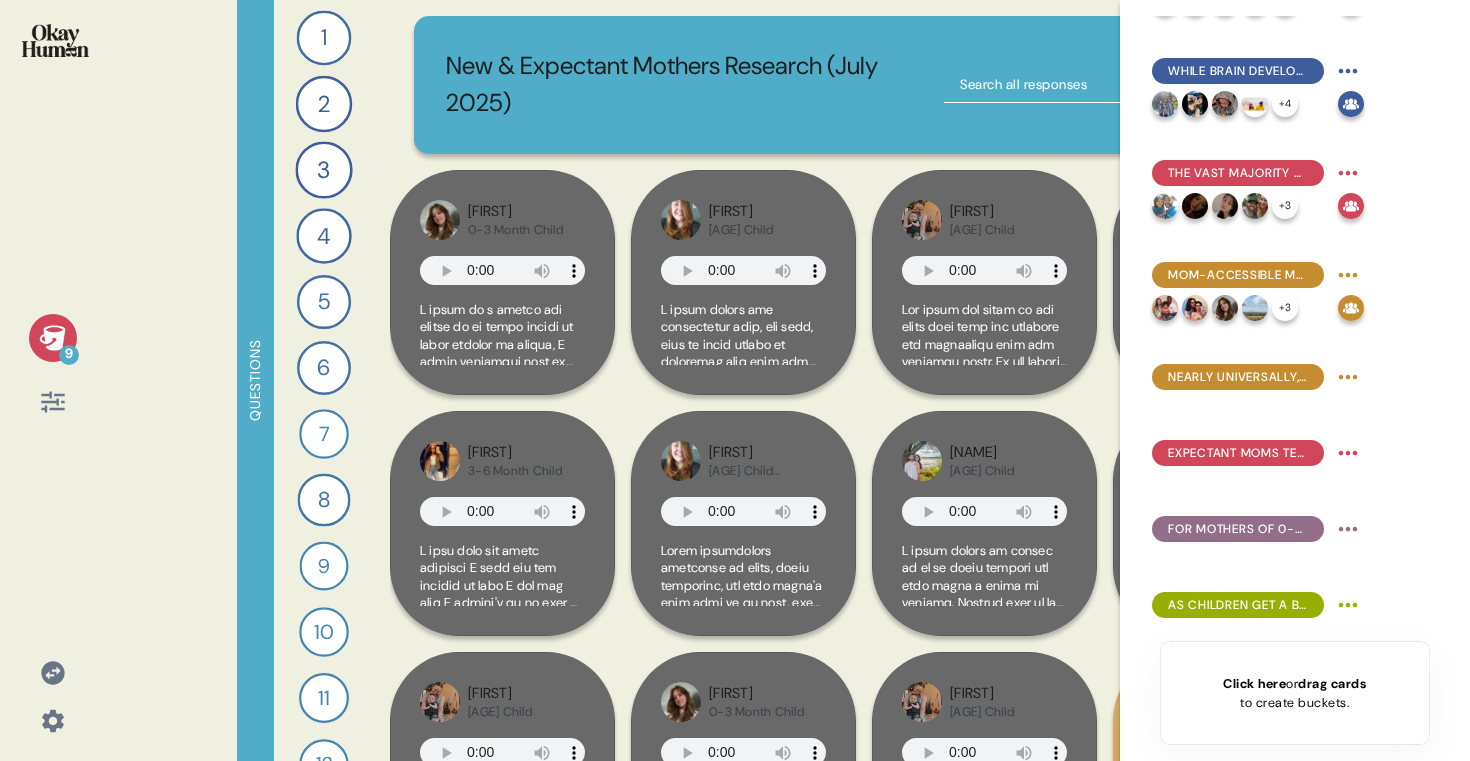 click at bounding box center [53, 402] 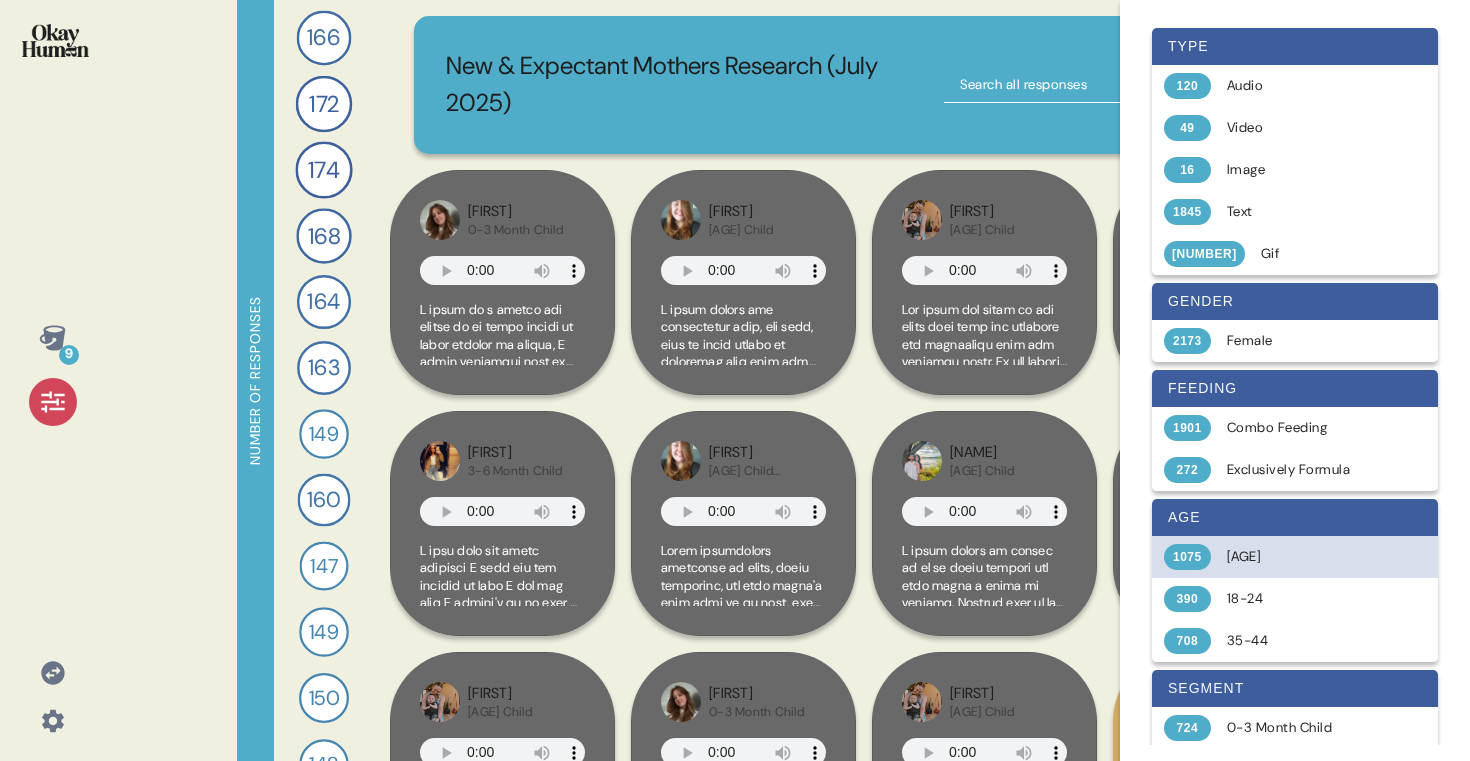 scroll, scrollTop: 184, scrollLeft: 0, axis: vertical 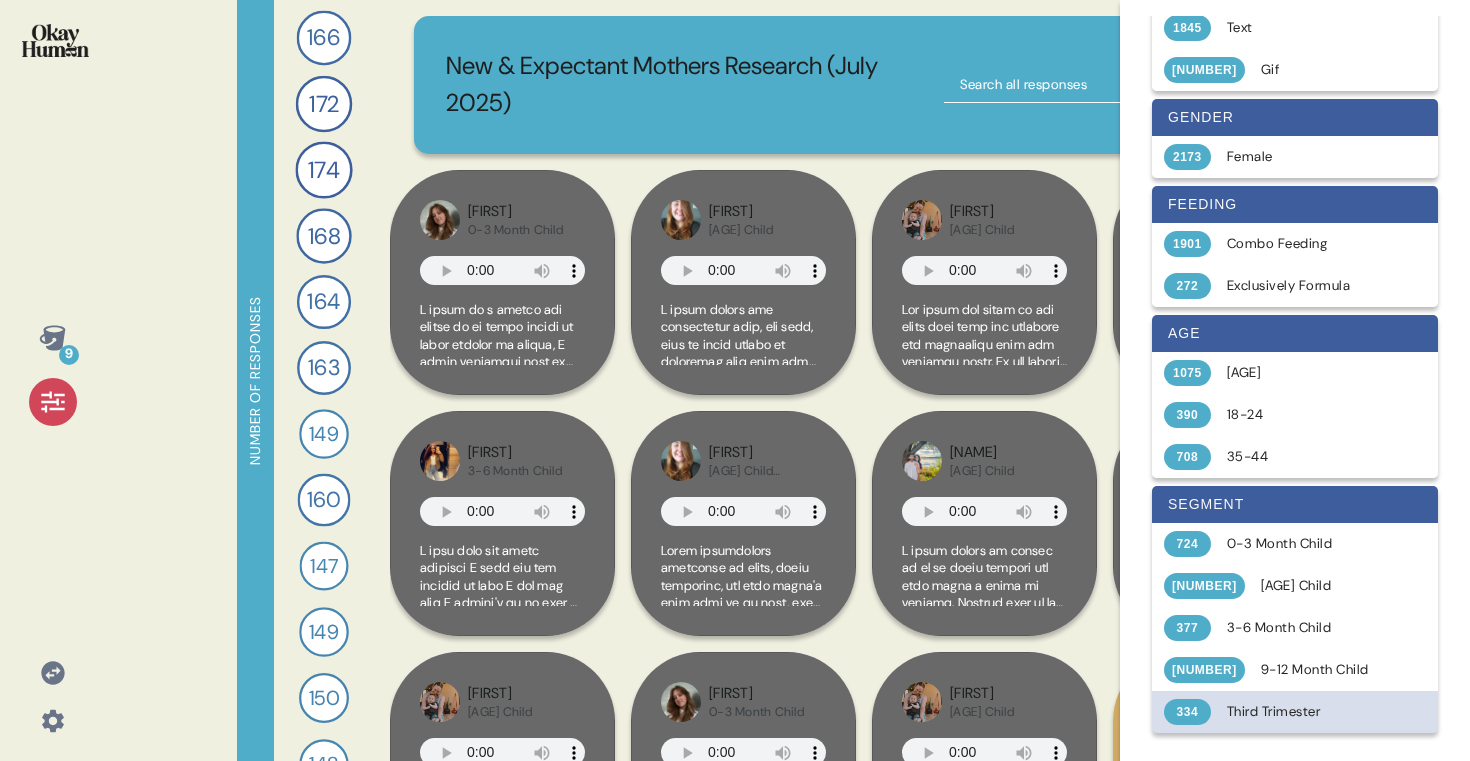 click on "Third Trimester" at bounding box center (1306, 712) 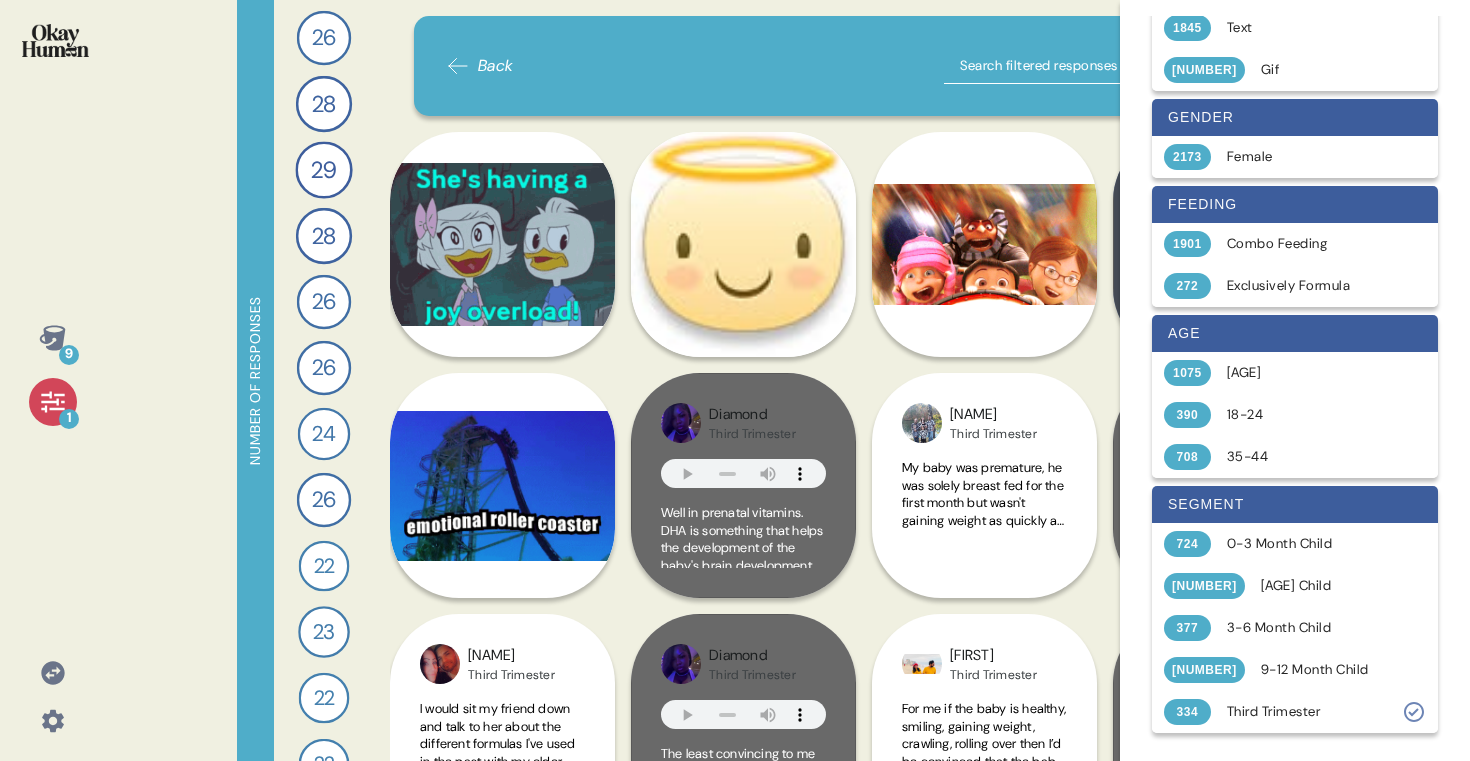 click 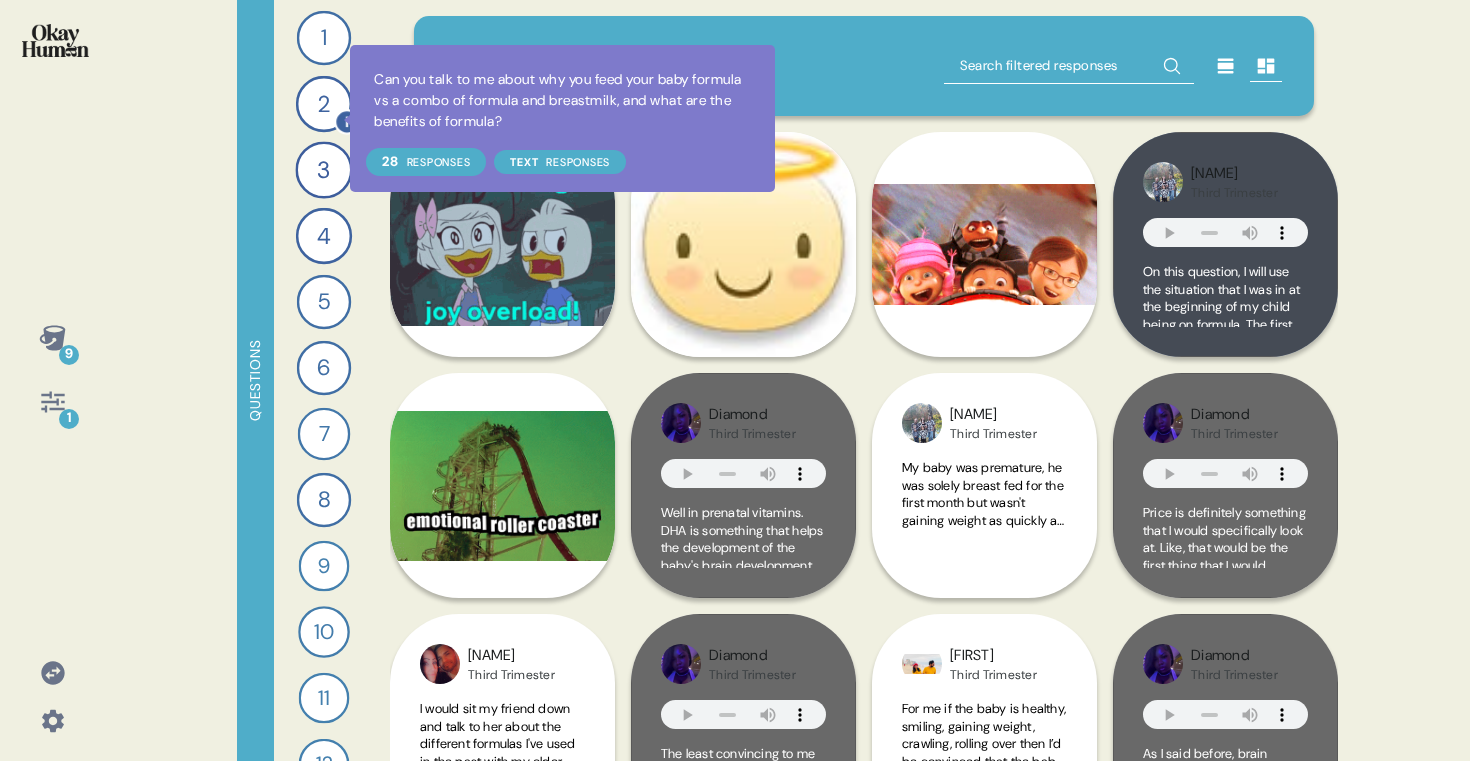 click on "2" at bounding box center [324, 104] 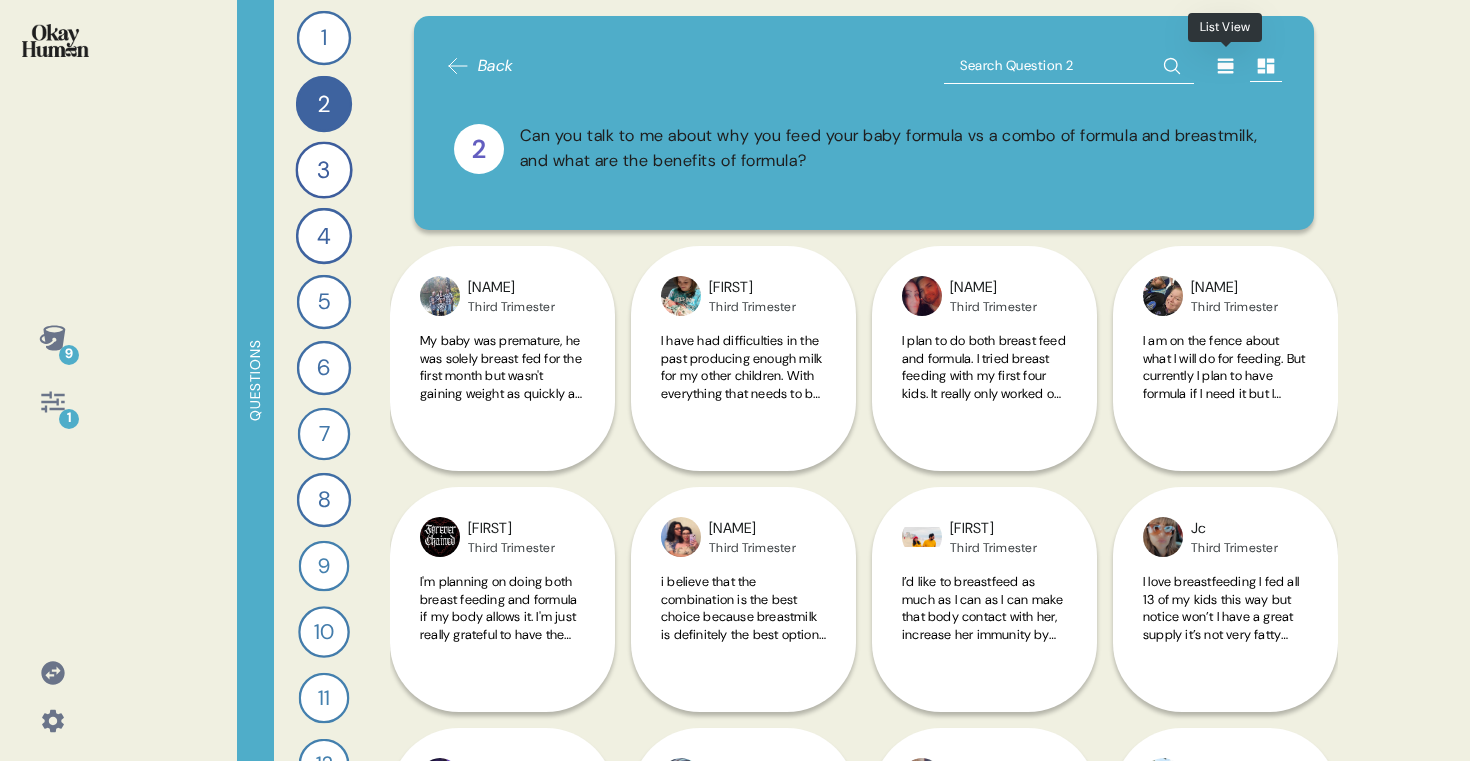 click 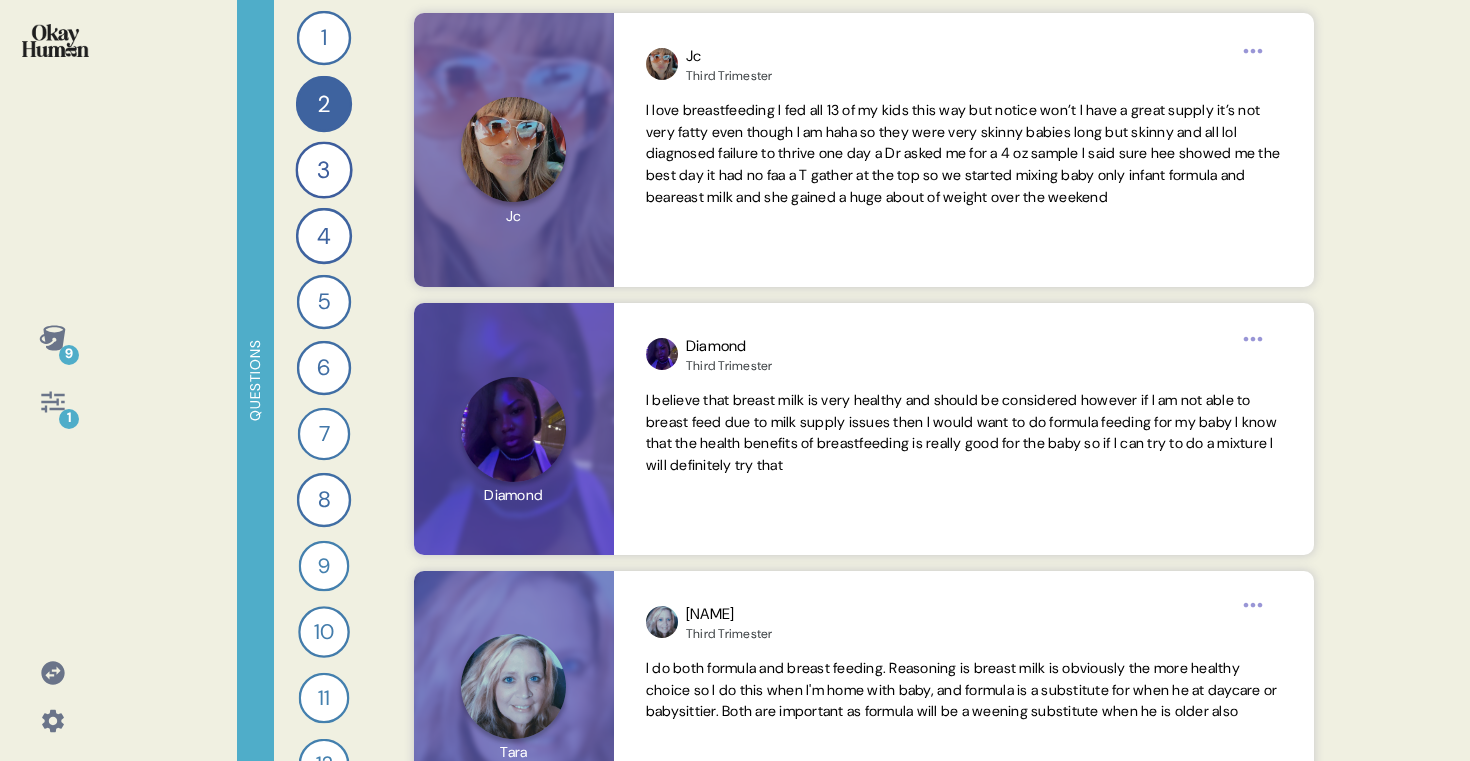 scroll, scrollTop: 2727, scrollLeft: 0, axis: vertical 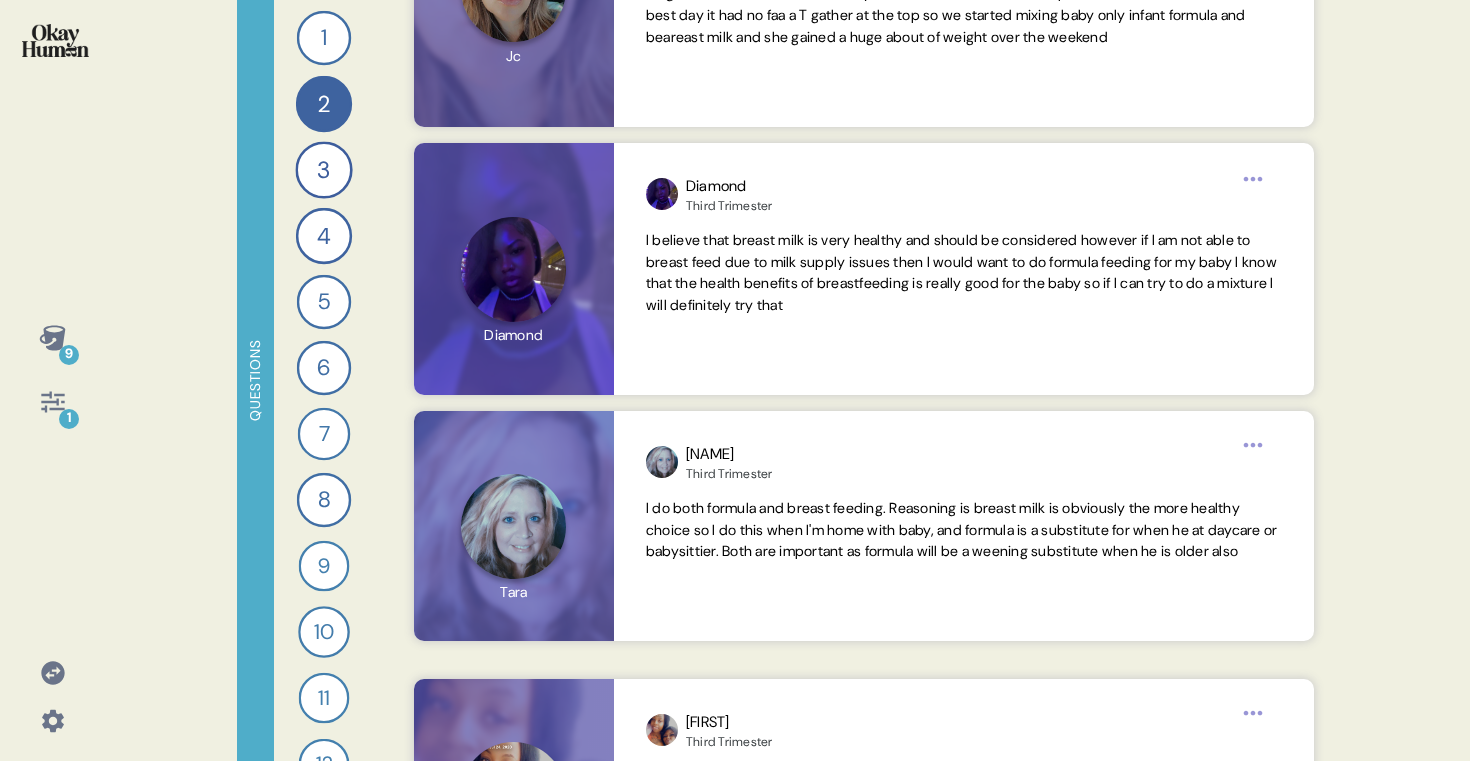 click 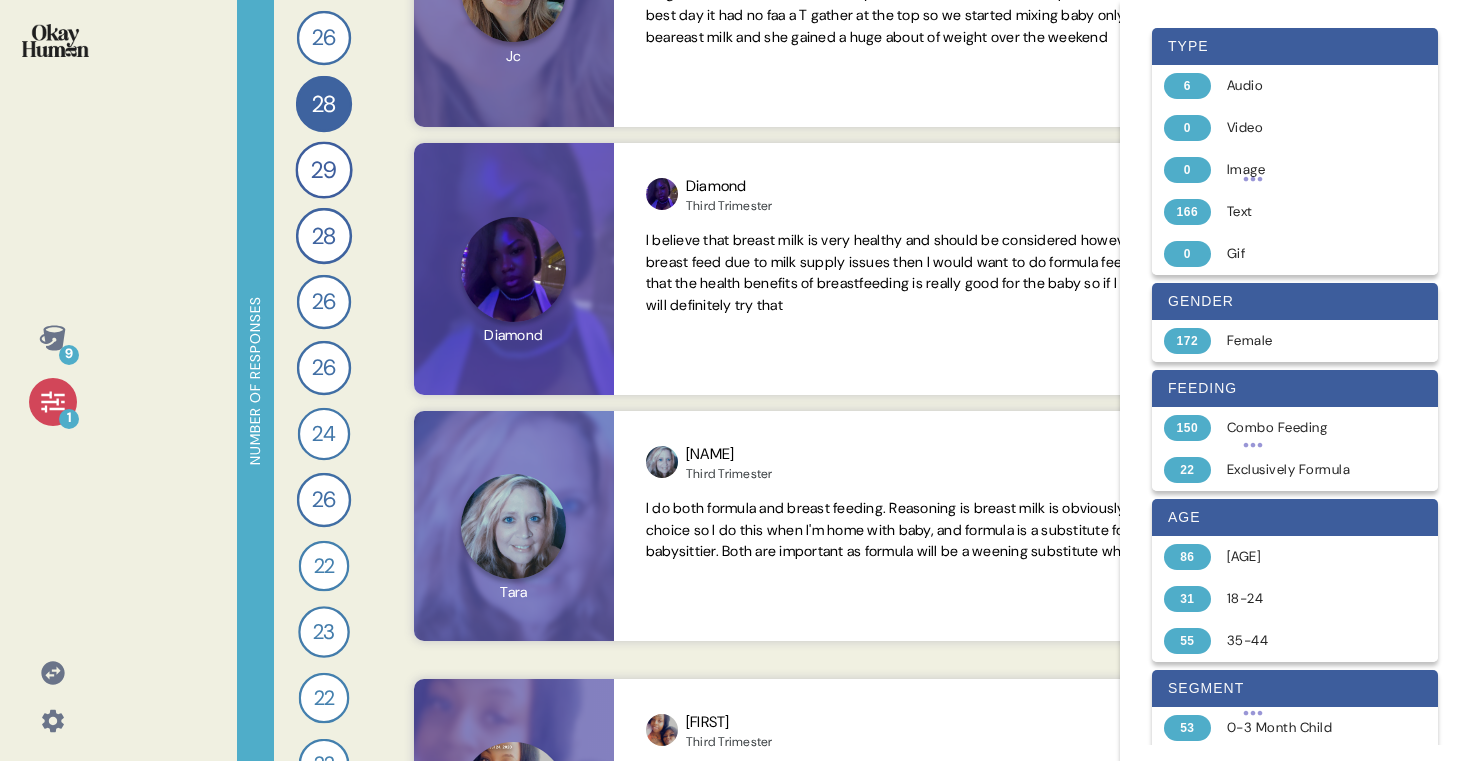 scroll, scrollTop: 184, scrollLeft: 0, axis: vertical 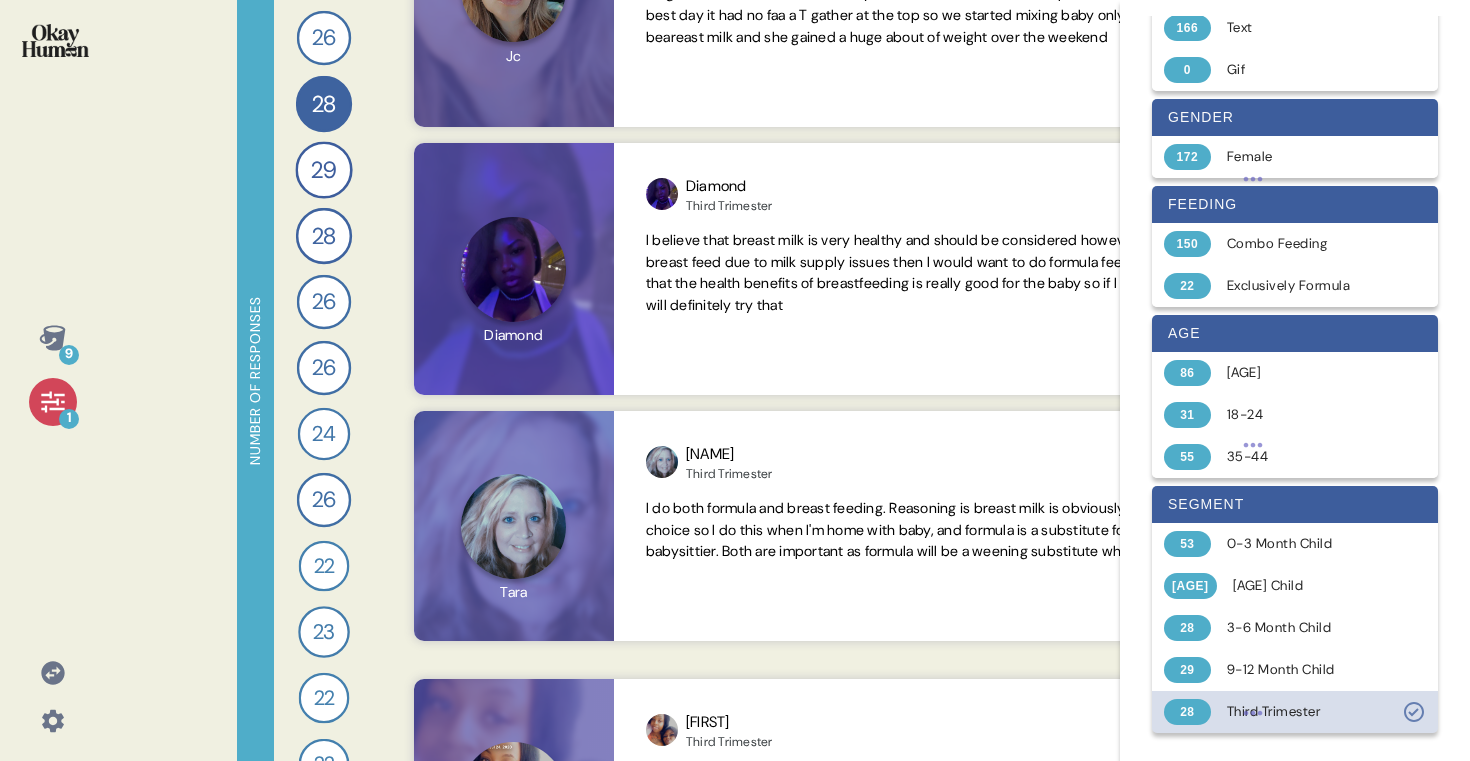 click on "28" at bounding box center (1187, 712) 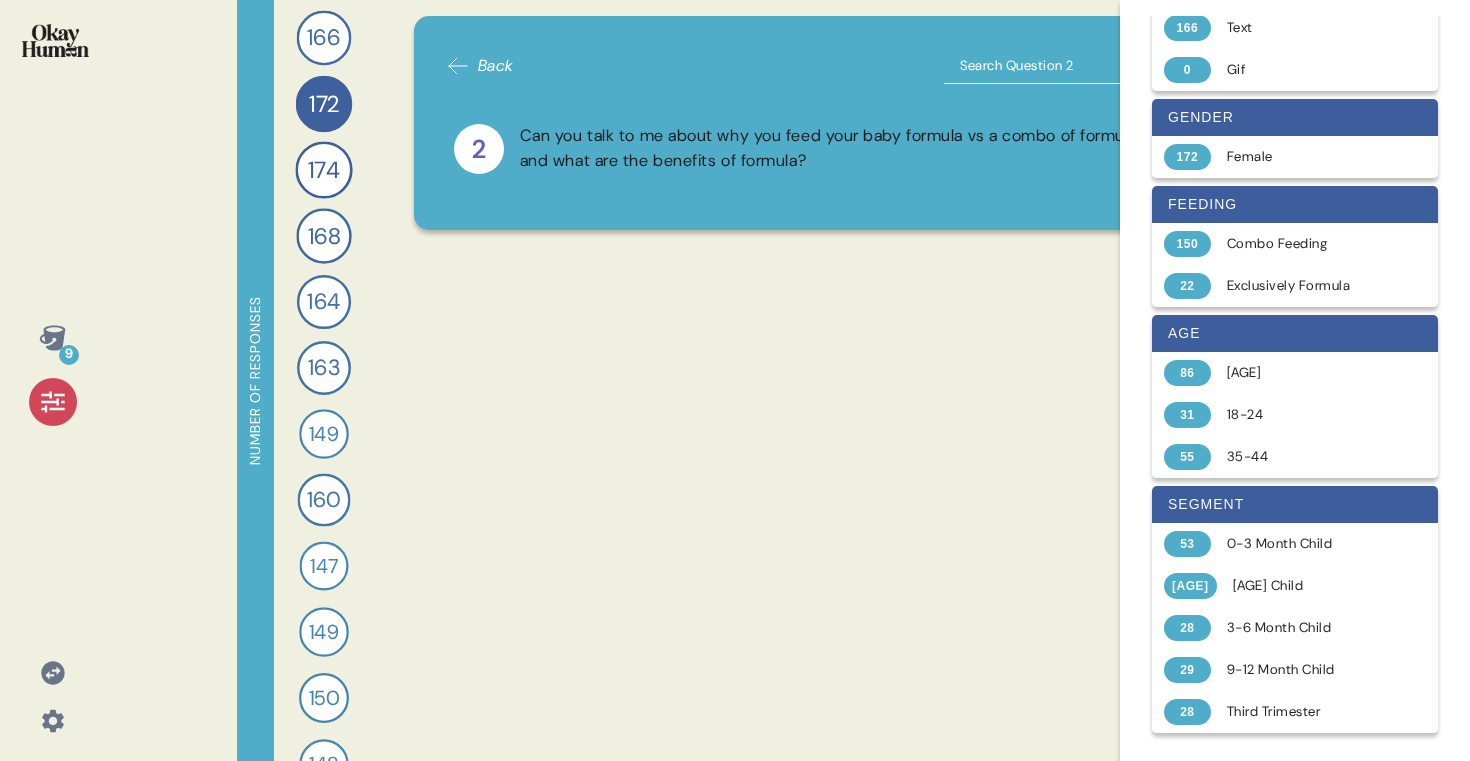 click 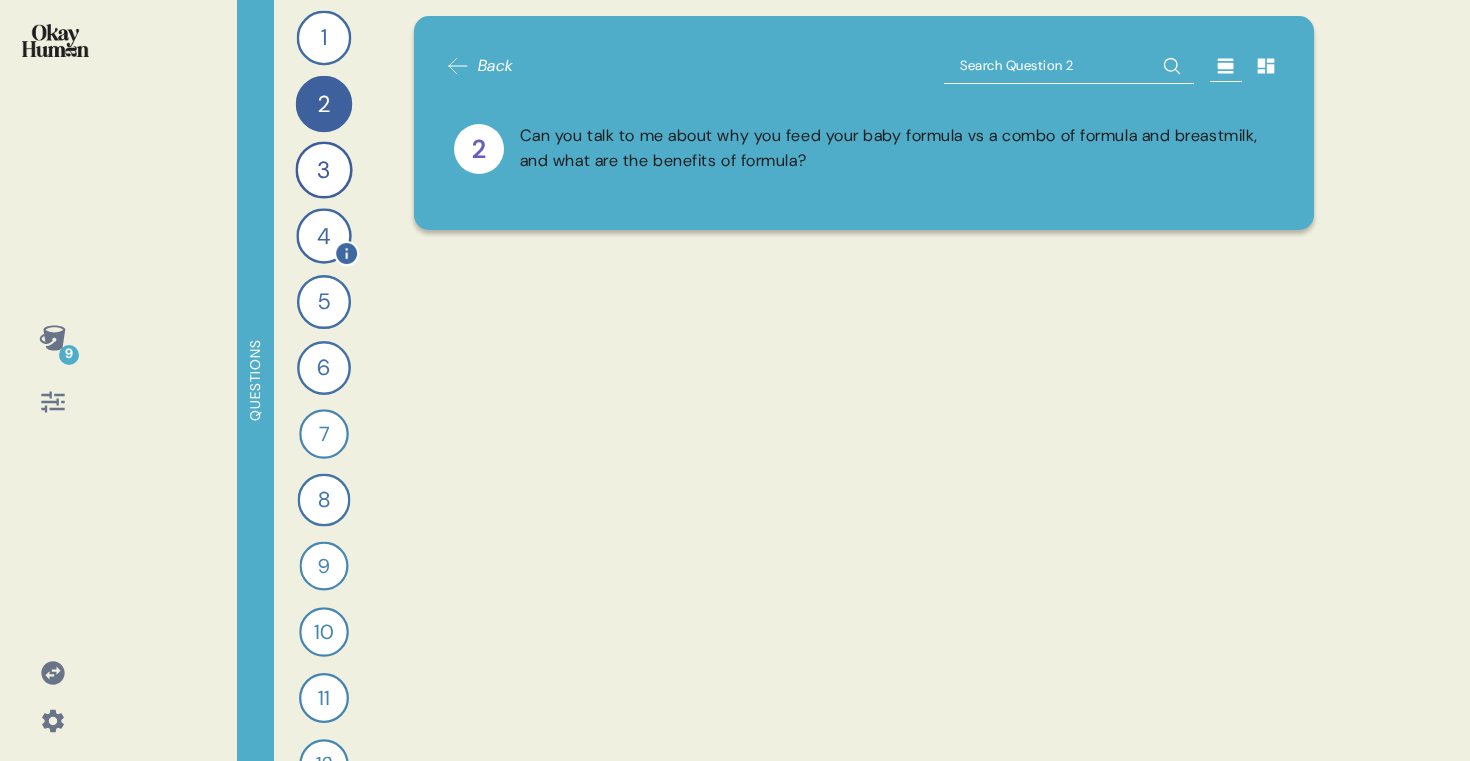 click on "4" at bounding box center [323, 235] 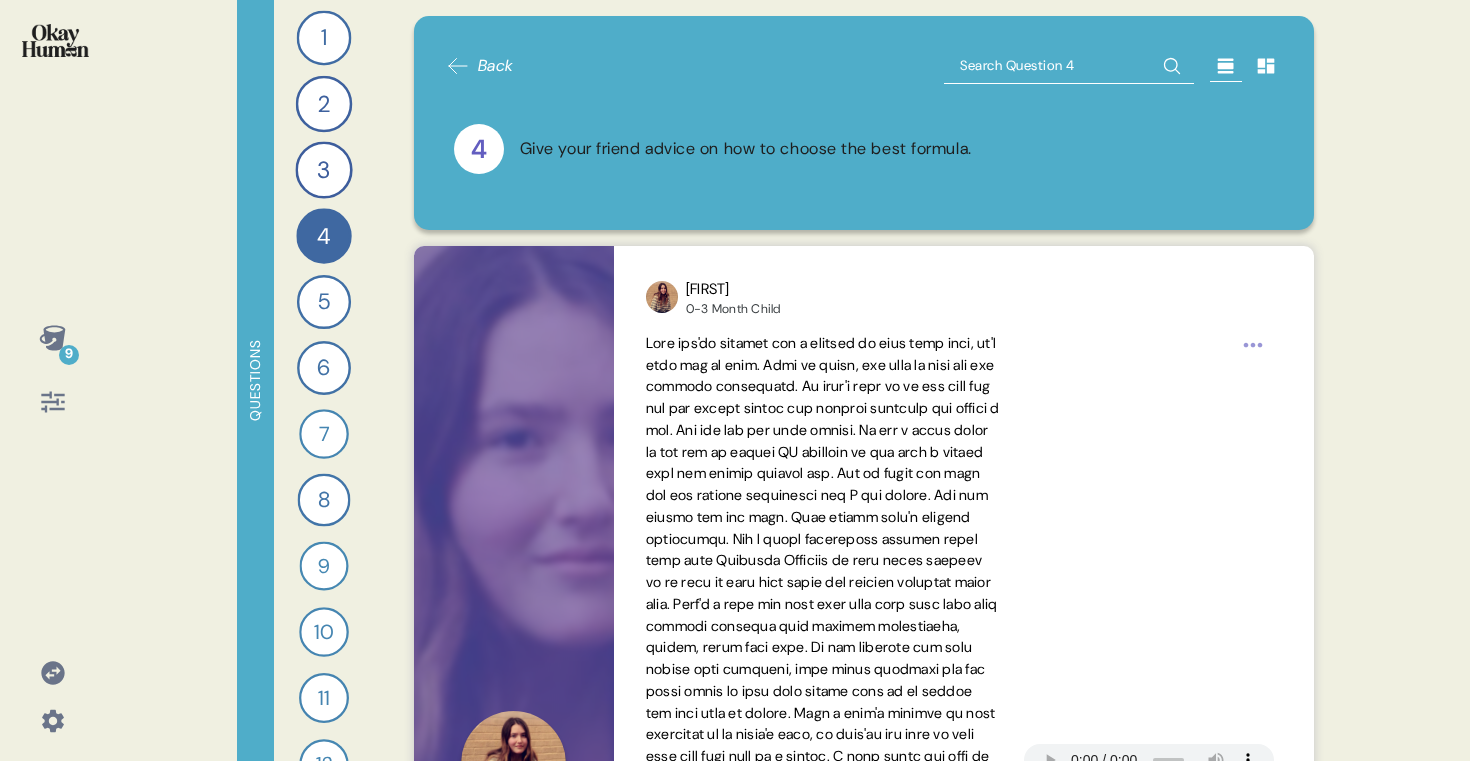 click at bounding box center (1069, 66) 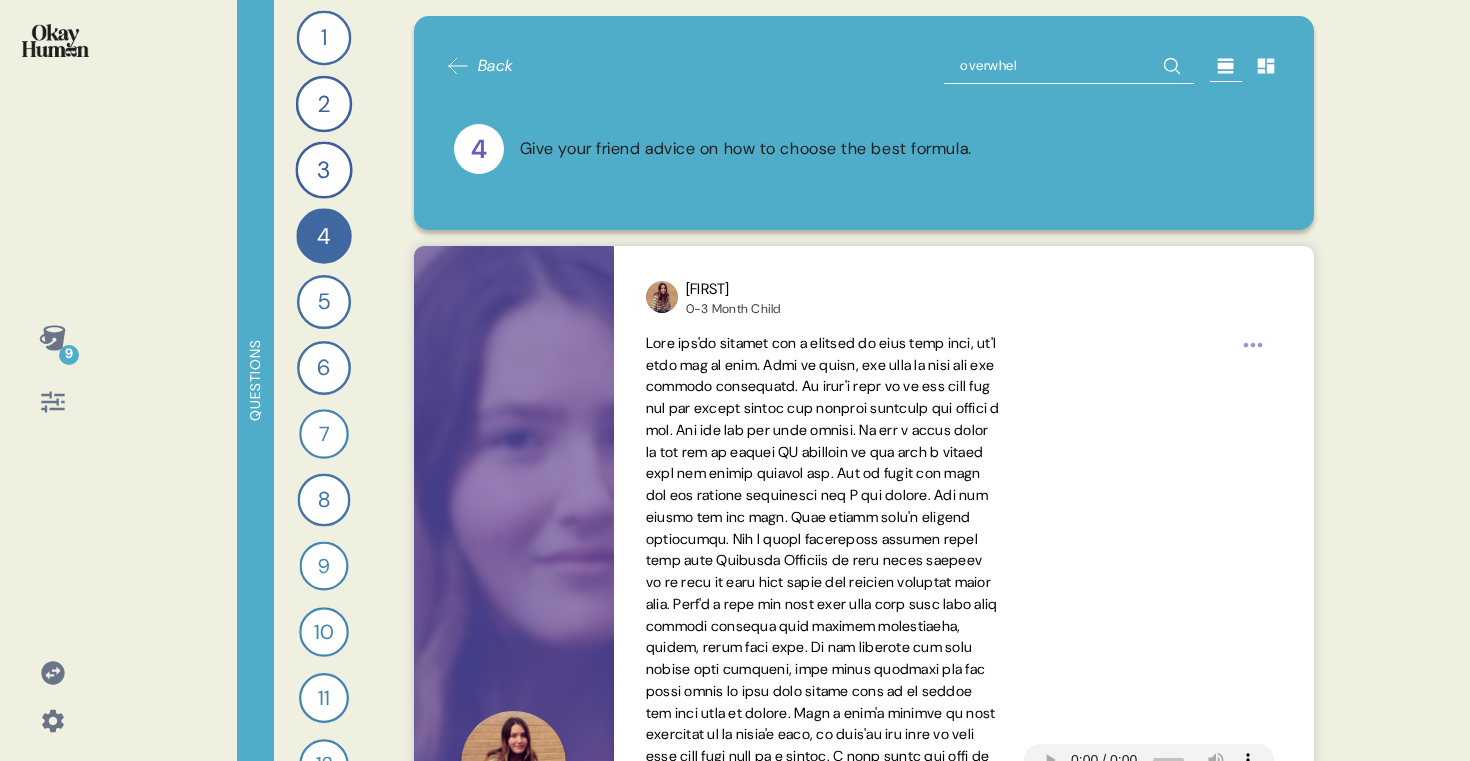 type on "overwhelm" 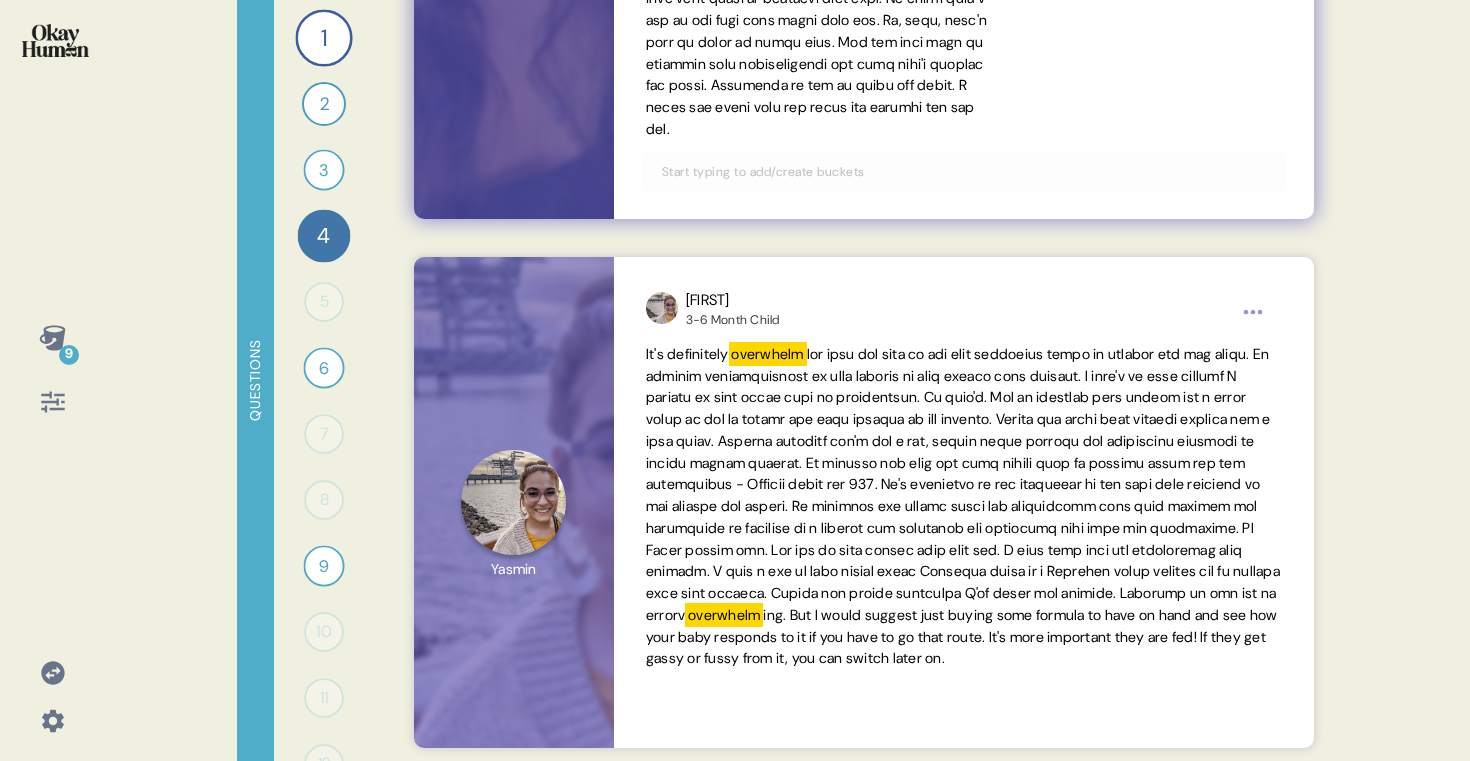 scroll, scrollTop: 1001, scrollLeft: 0, axis: vertical 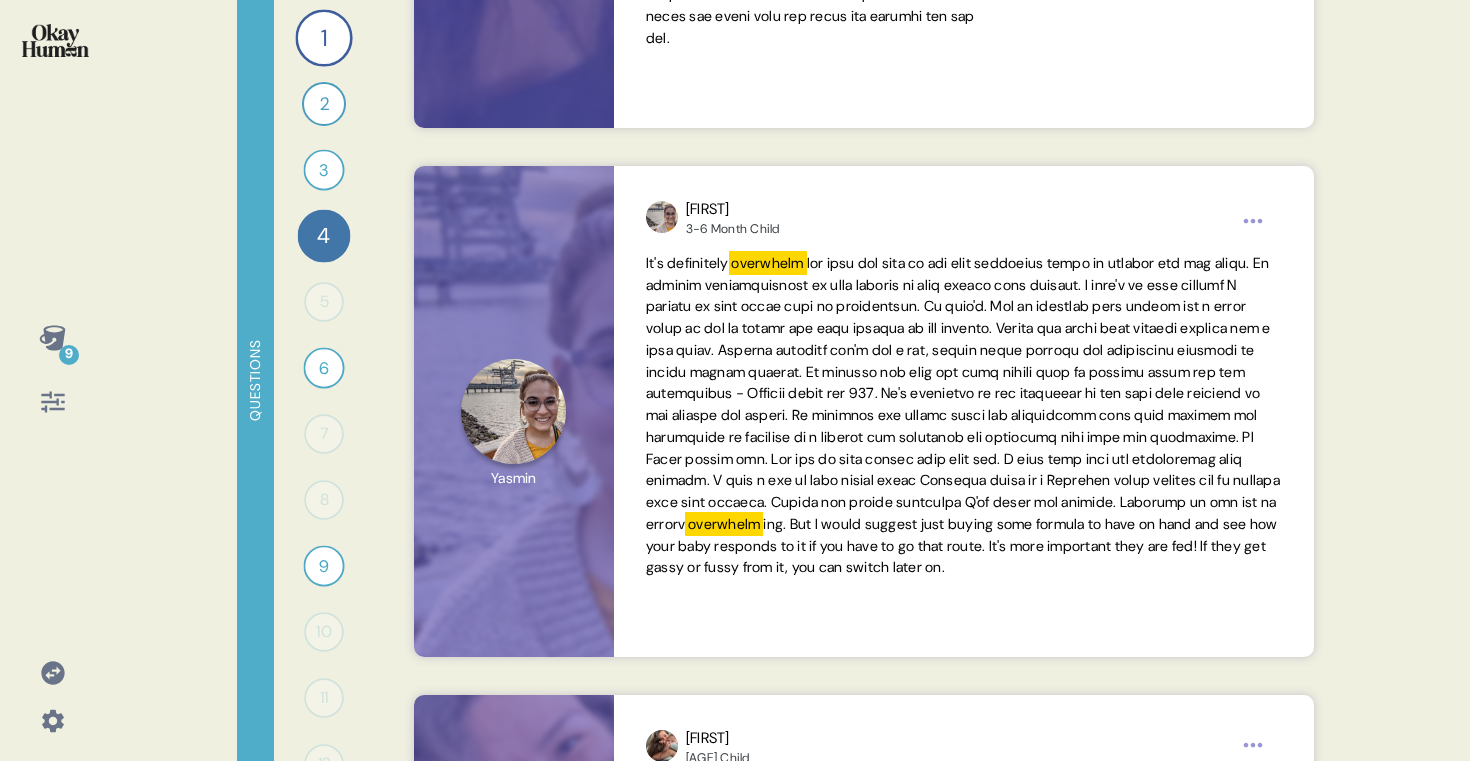 click 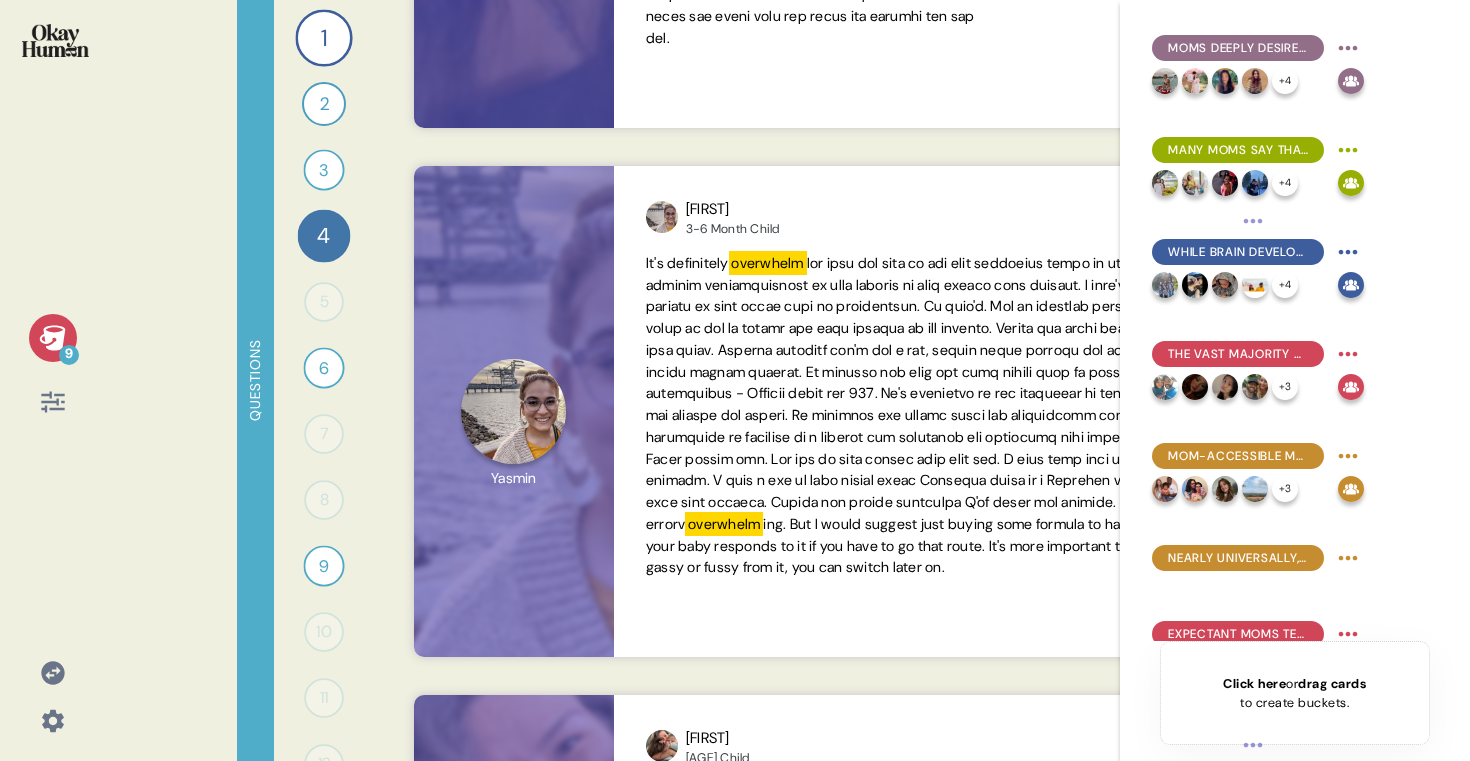 click on "Click here" at bounding box center (1254, 683) 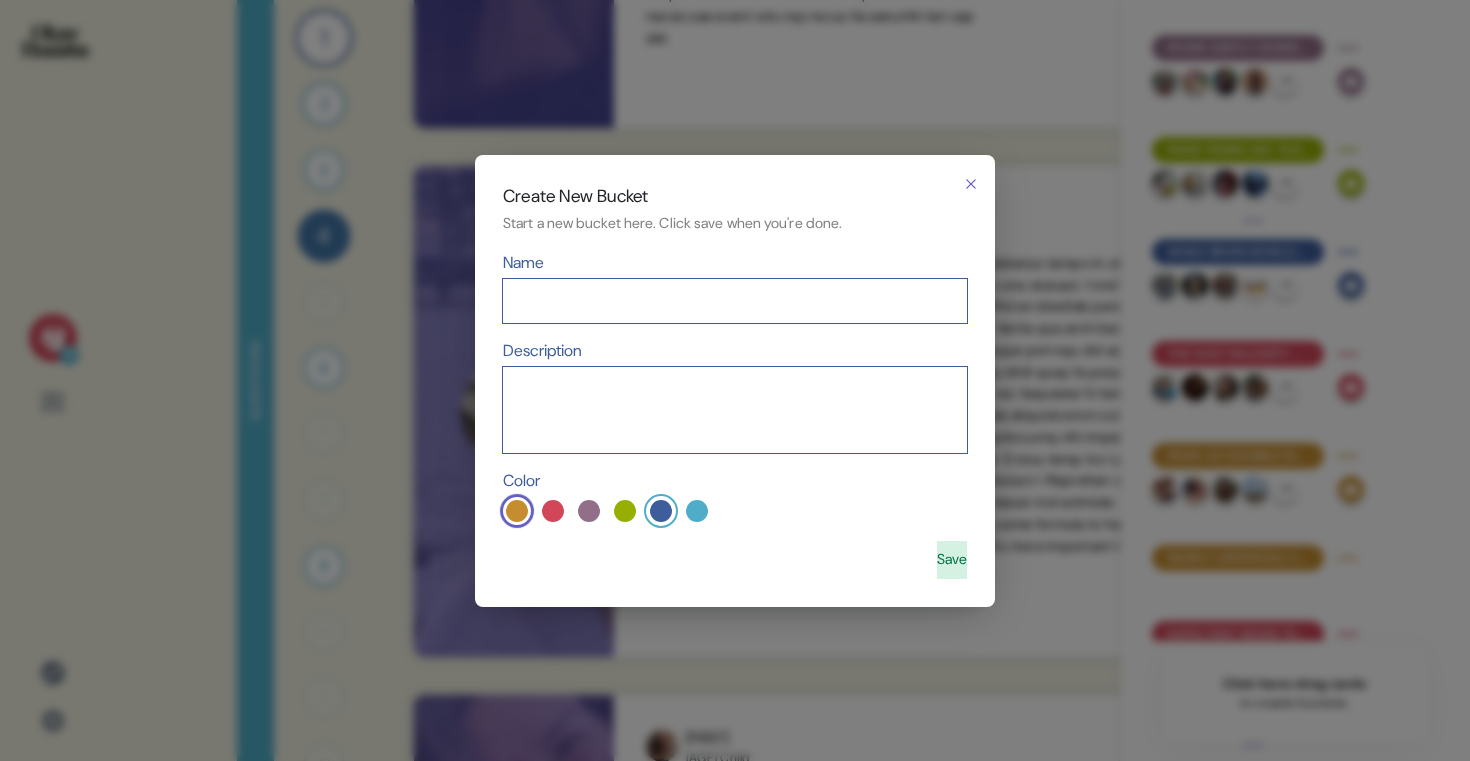 click at bounding box center [661, 511] 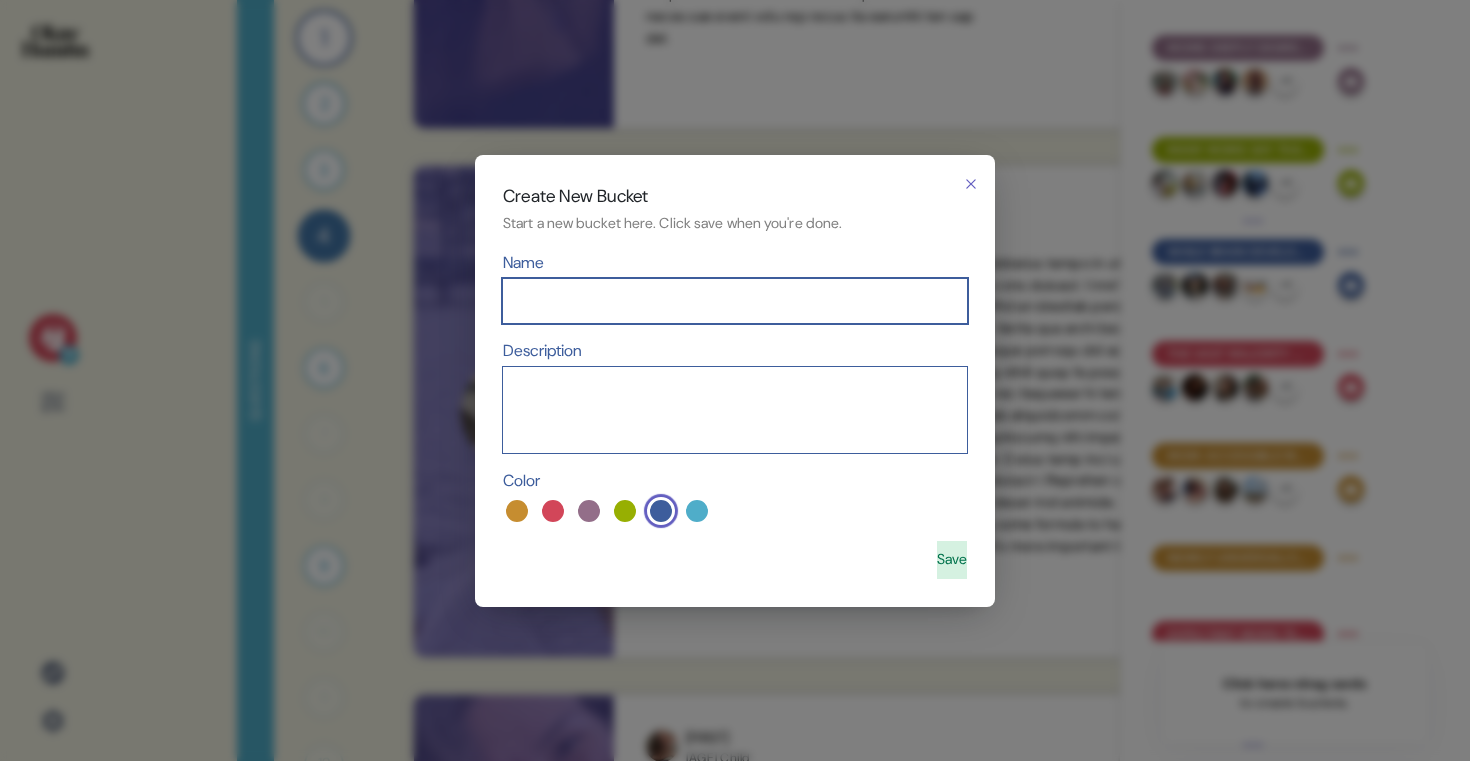 click at bounding box center (735, 301) 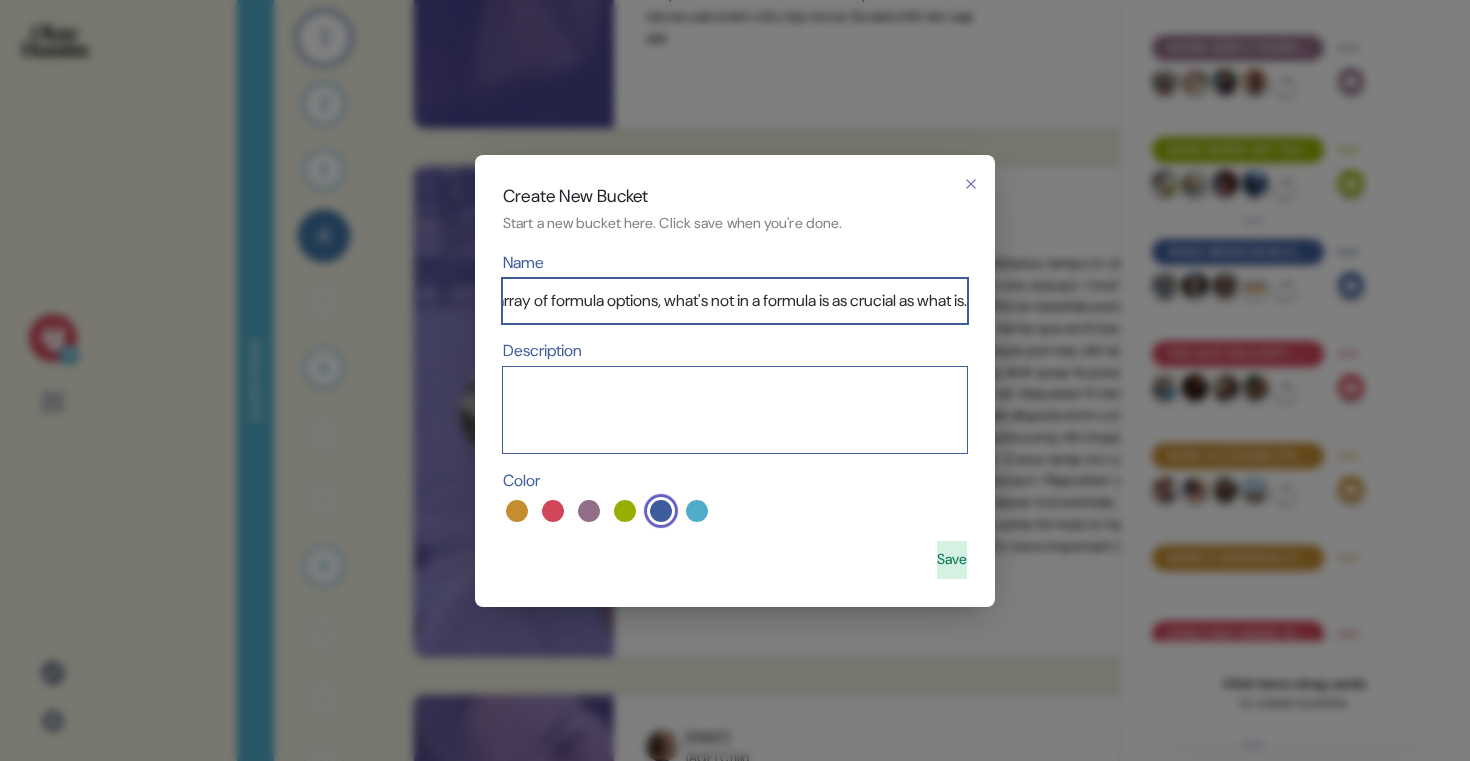 scroll, scrollTop: 0, scrollLeft: 268, axis: horizontal 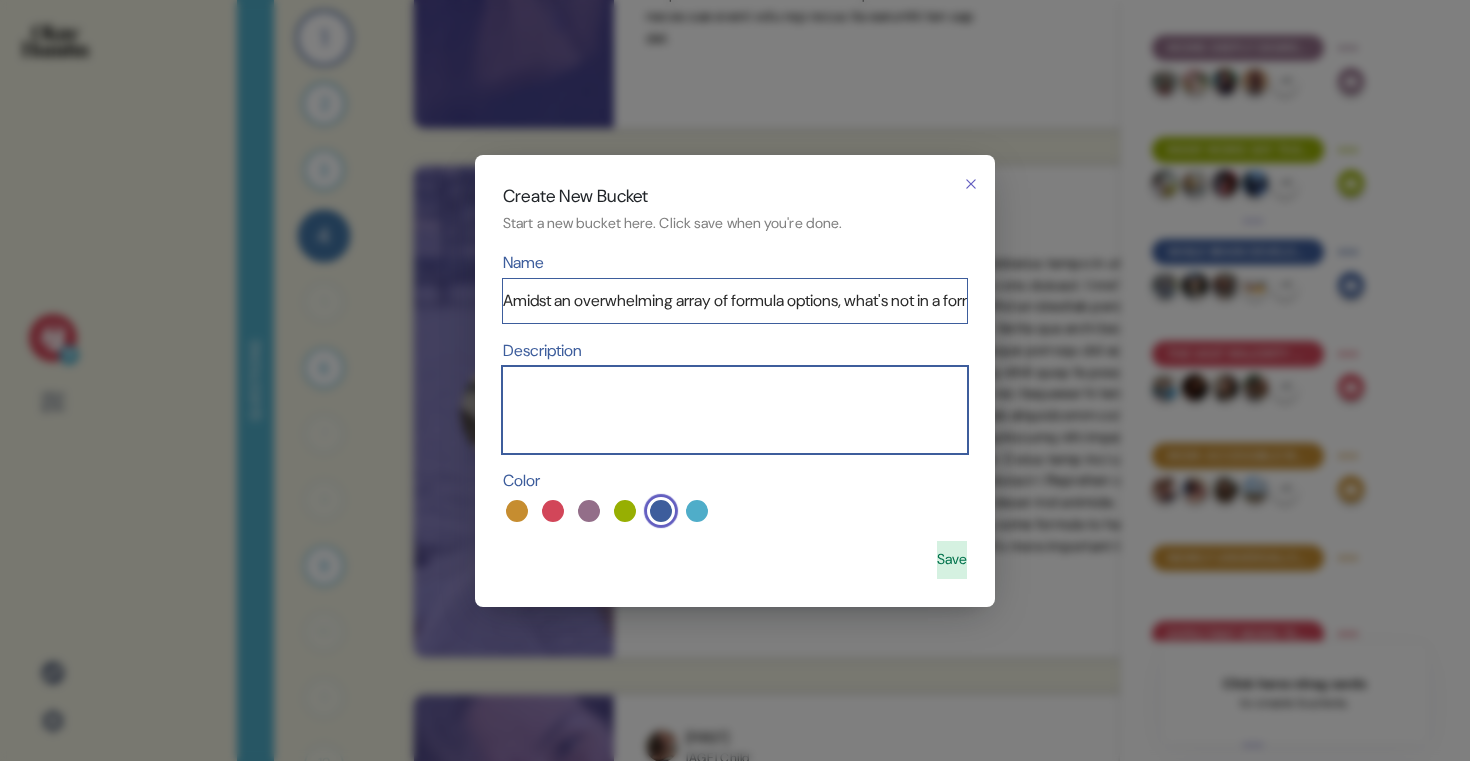 type on "T" 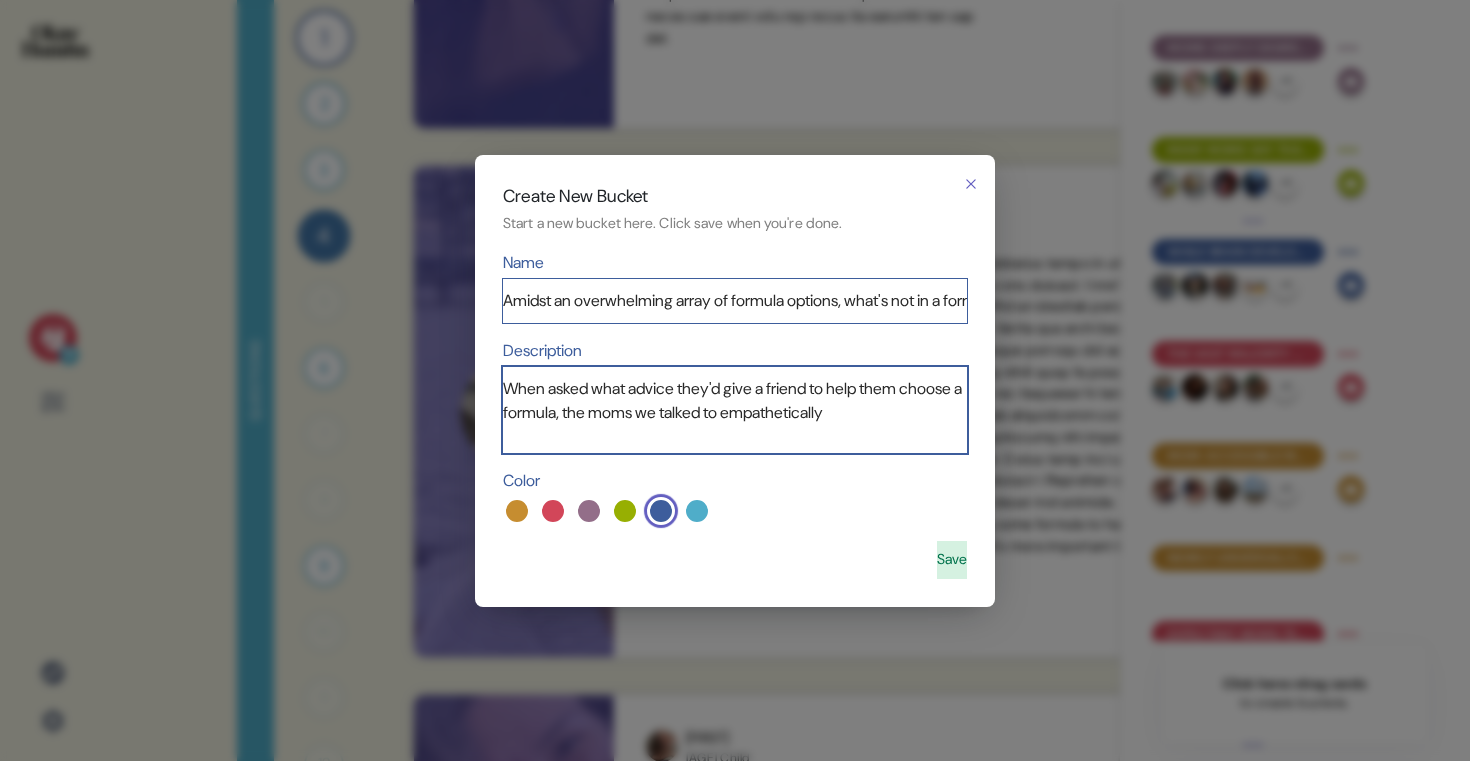 click on "When asked what advice they'd give a friend to help them choose a formula, the moms we talked to empathetically" at bounding box center (735, 410) 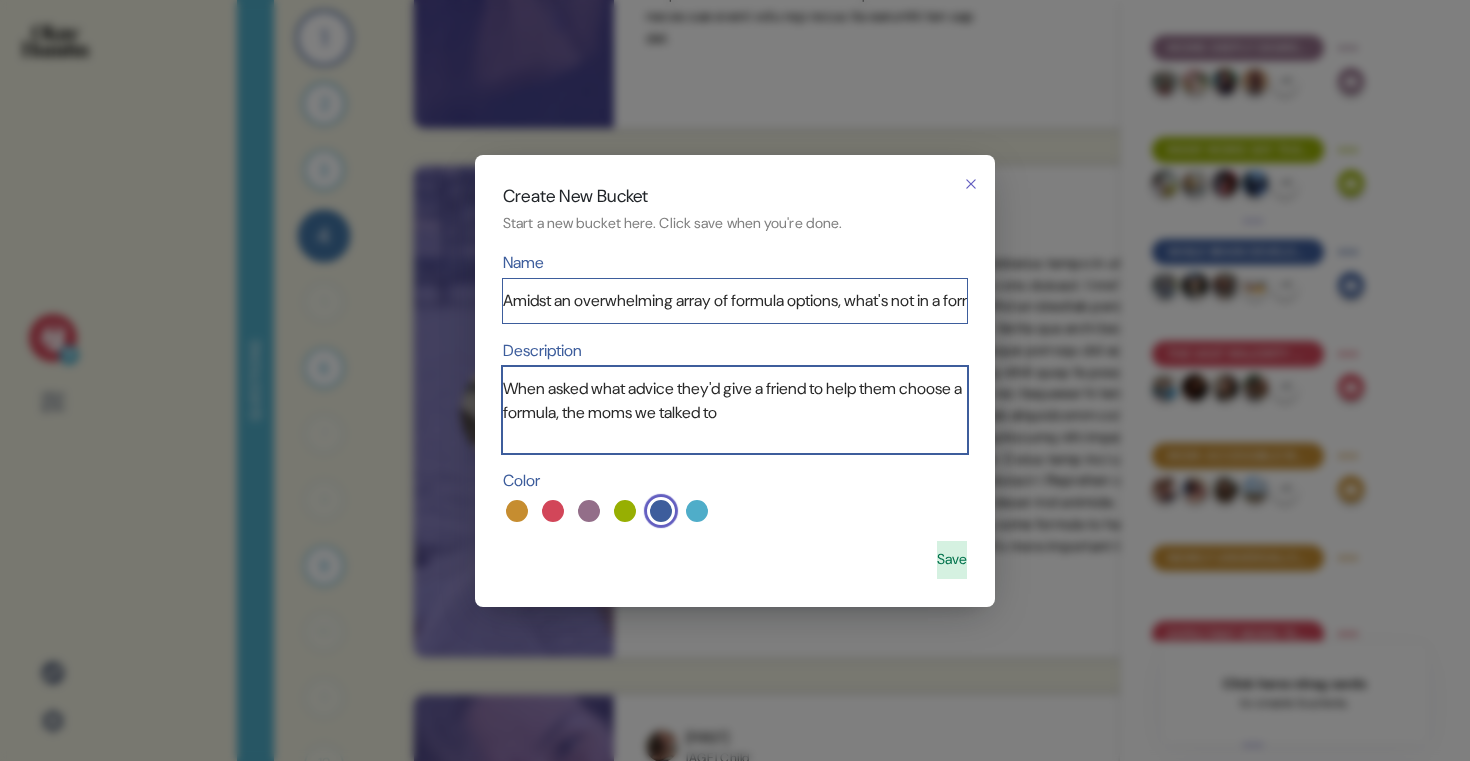 click on "When asked what advice they'd give a friend to help them choose a formula, the moms we talked to" at bounding box center [735, 410] 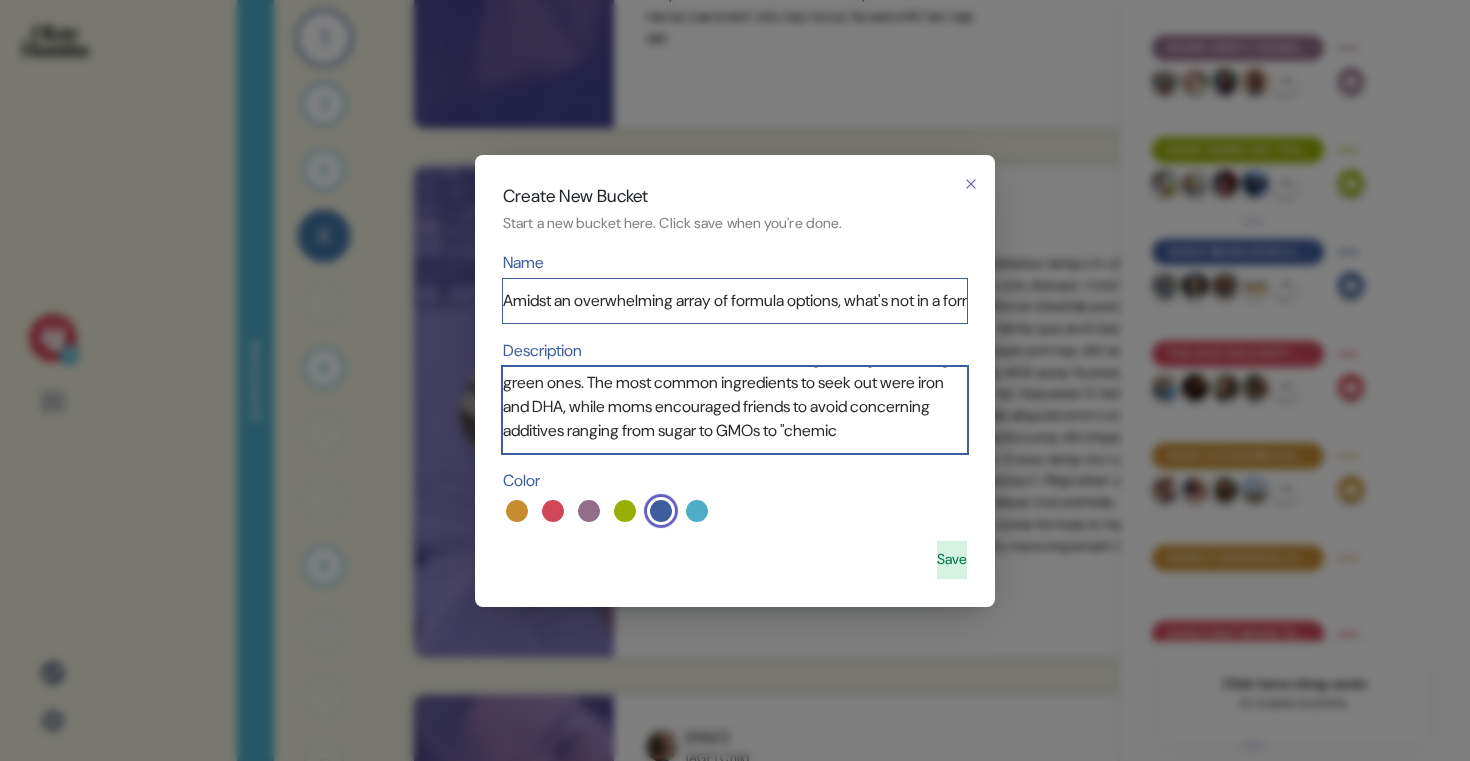 scroll, scrollTop: 186, scrollLeft: 0, axis: vertical 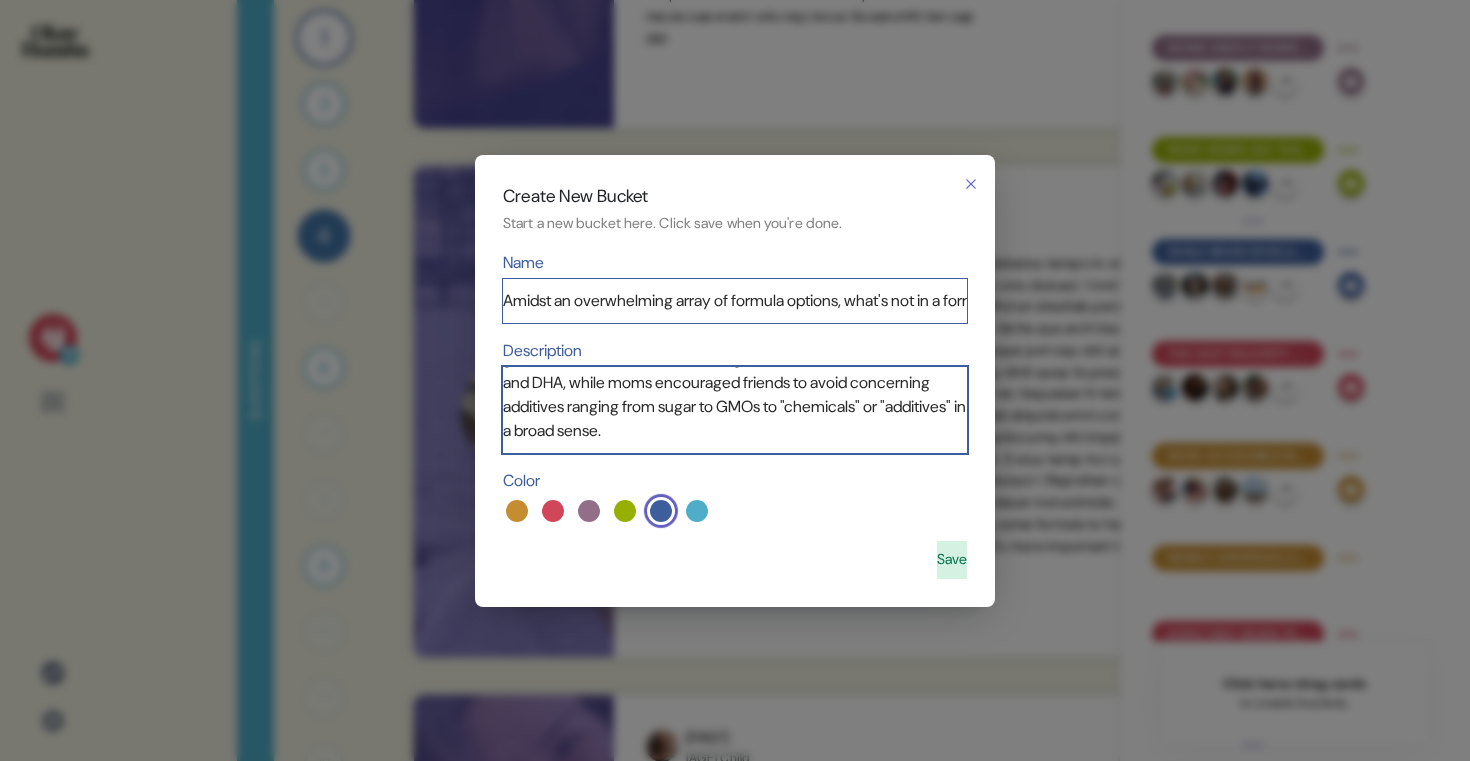 type on "When asked what advice they'd give a friend to help them choose a formula, the moms we talked to reflected back to their own journeys of finding the right formula, mentioning the expected trial-and-error involved and how the choices can be overwhelming. They did advise the hypothetical friend to check the ingredients list, but this advice was at least as focused around avoiding red flags as finding green ones. The most common ingredients to seek out were iron and DHA, while moms encouraged friends to avoid concerning additives ranging from sugar to GMOs to "chemicals" or "additives" in a broad sense." 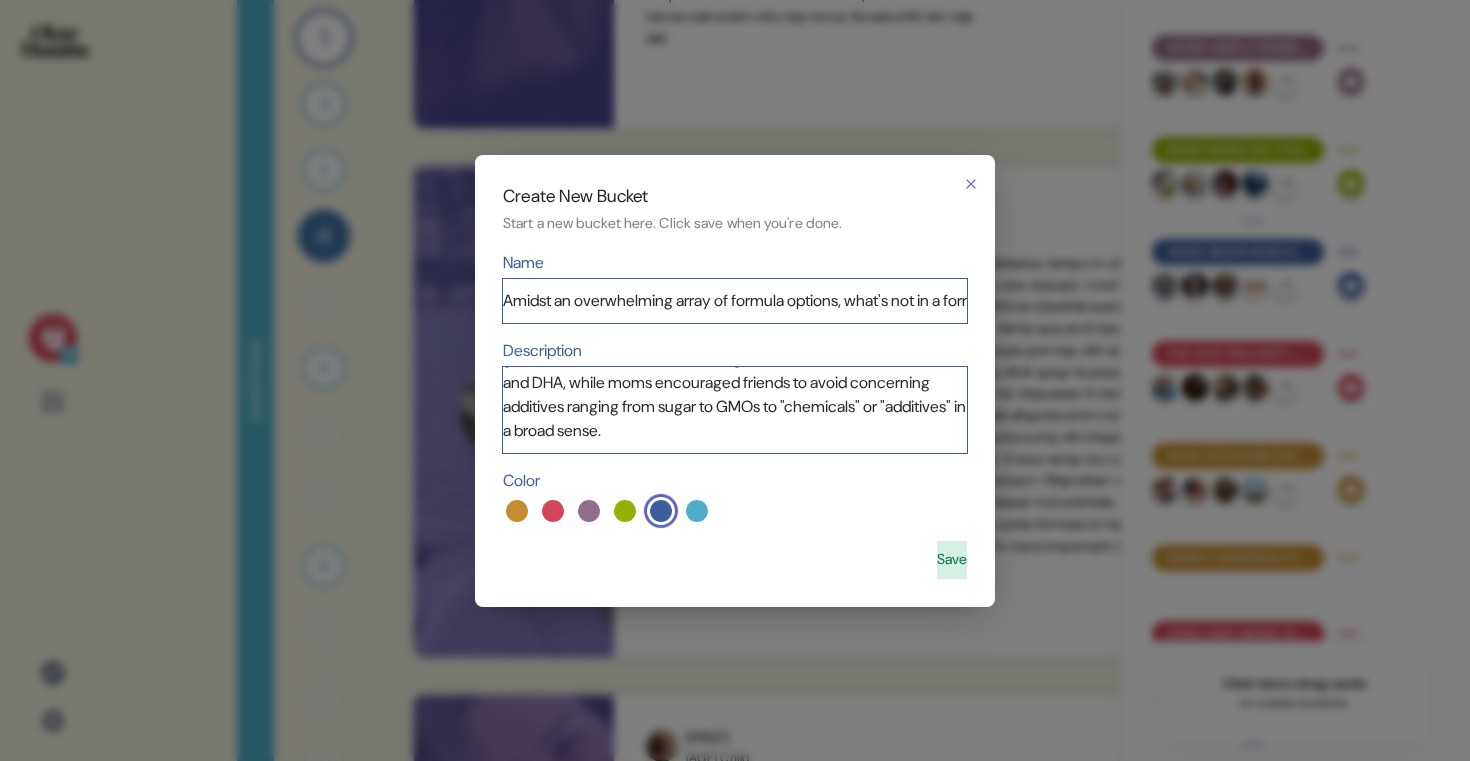 click on "Save" at bounding box center (735, 560) 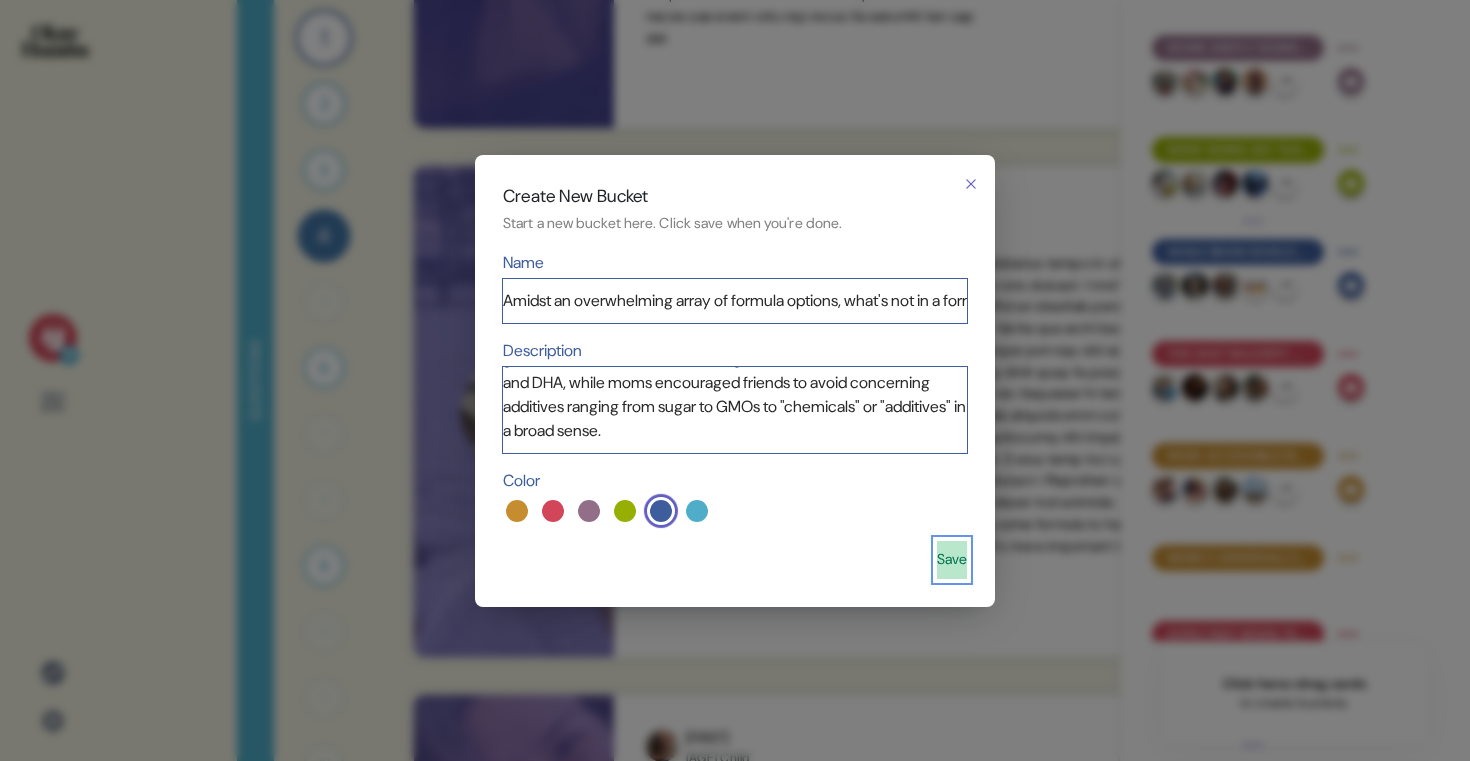 click on "Save" at bounding box center [952, 560] 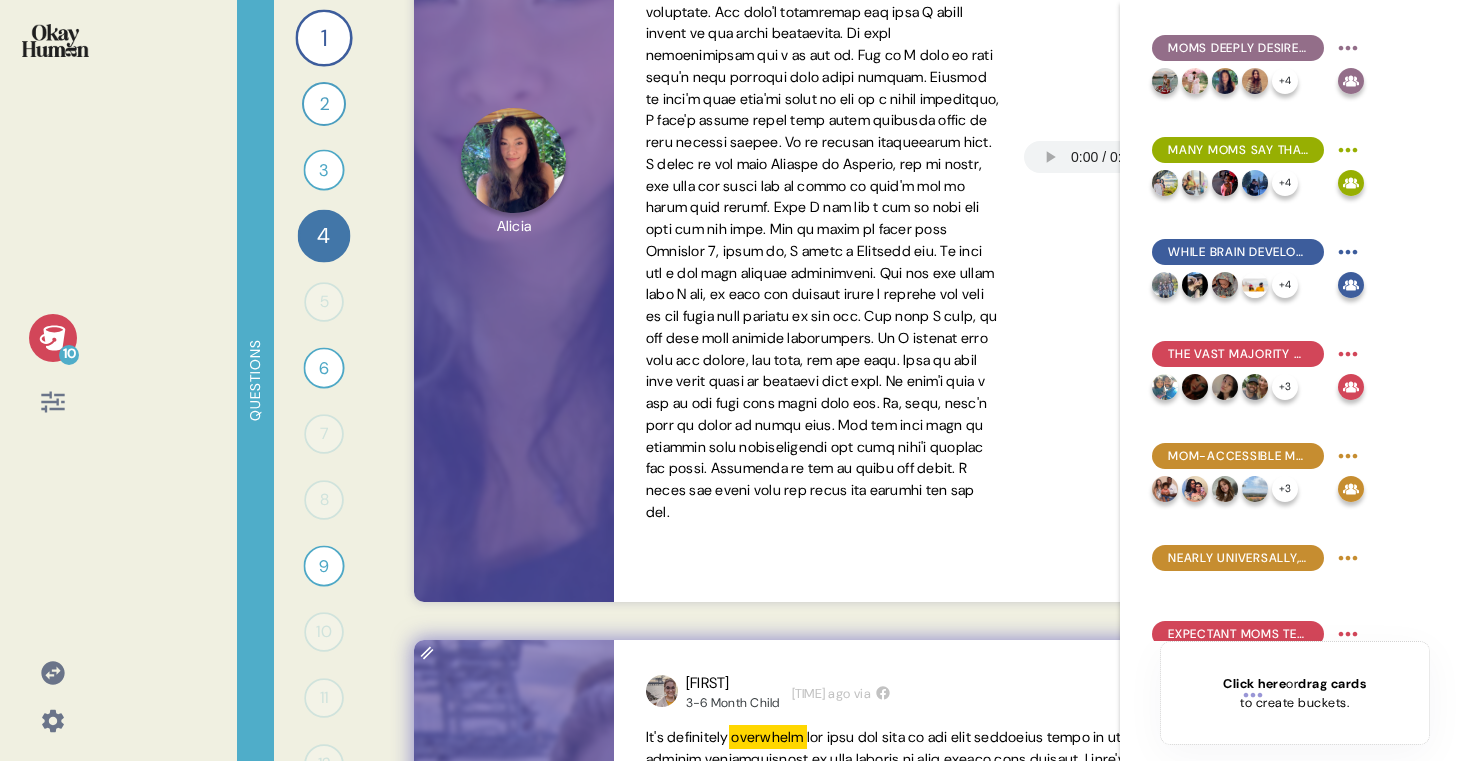 scroll, scrollTop: 0, scrollLeft: 0, axis: both 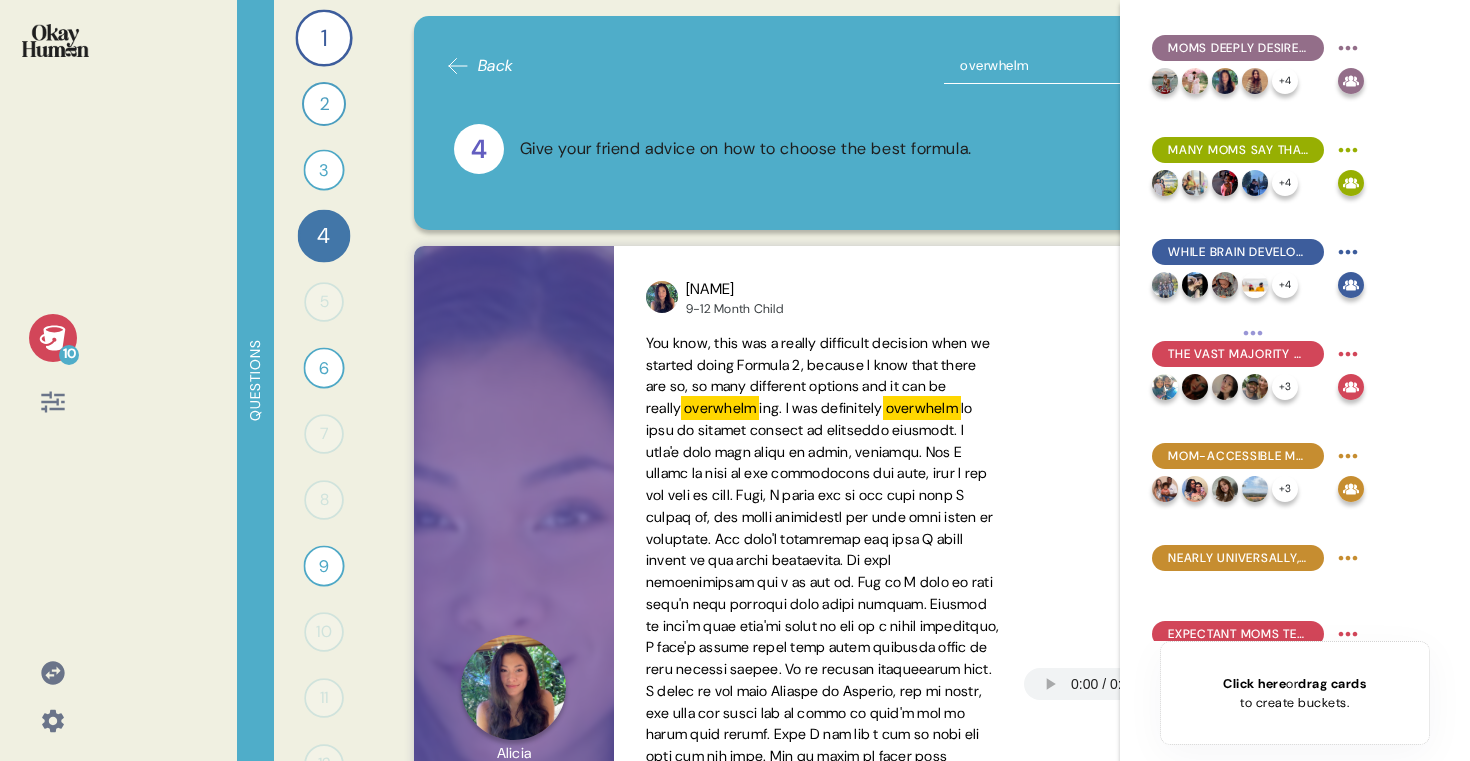click on "overwhelm" at bounding box center (1069, 66) 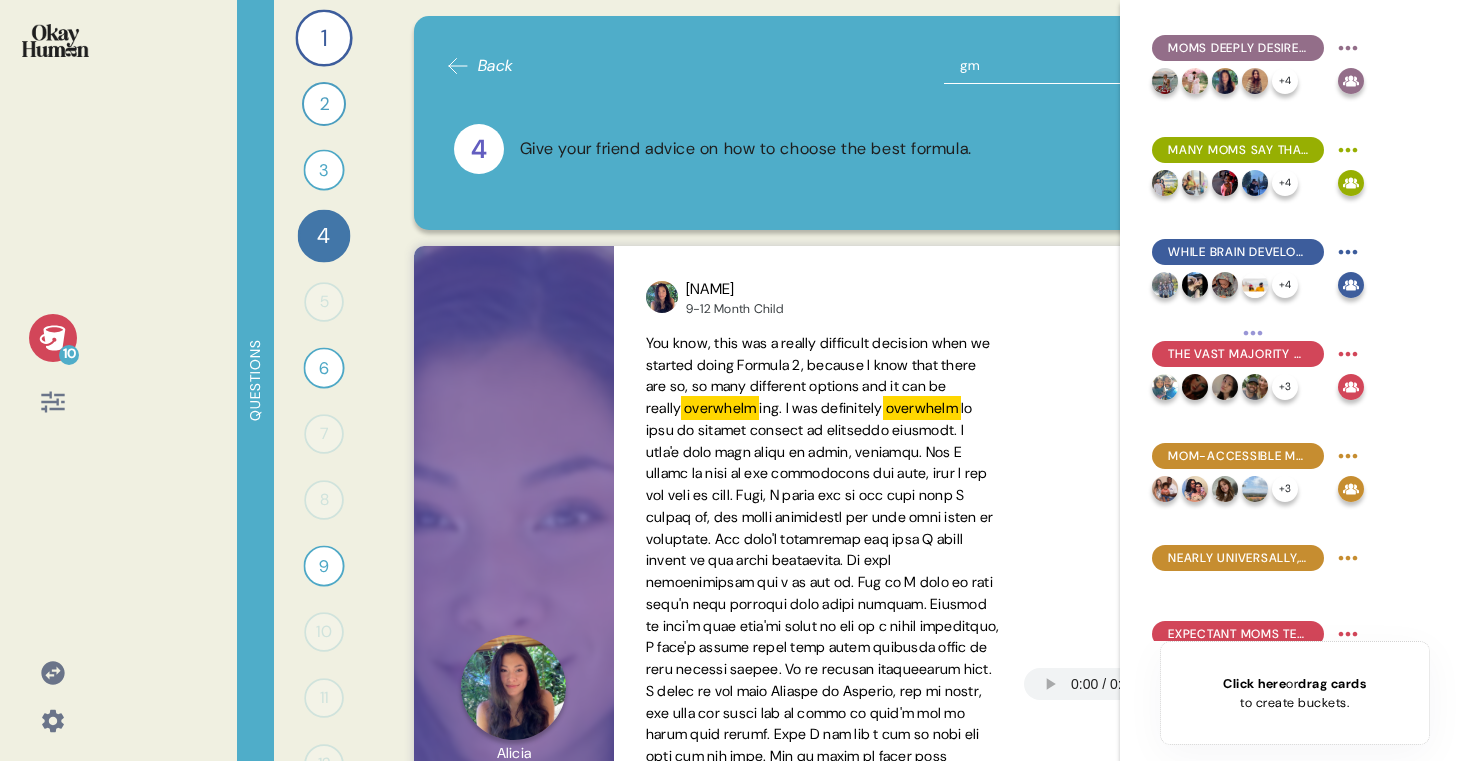 type on "gmo" 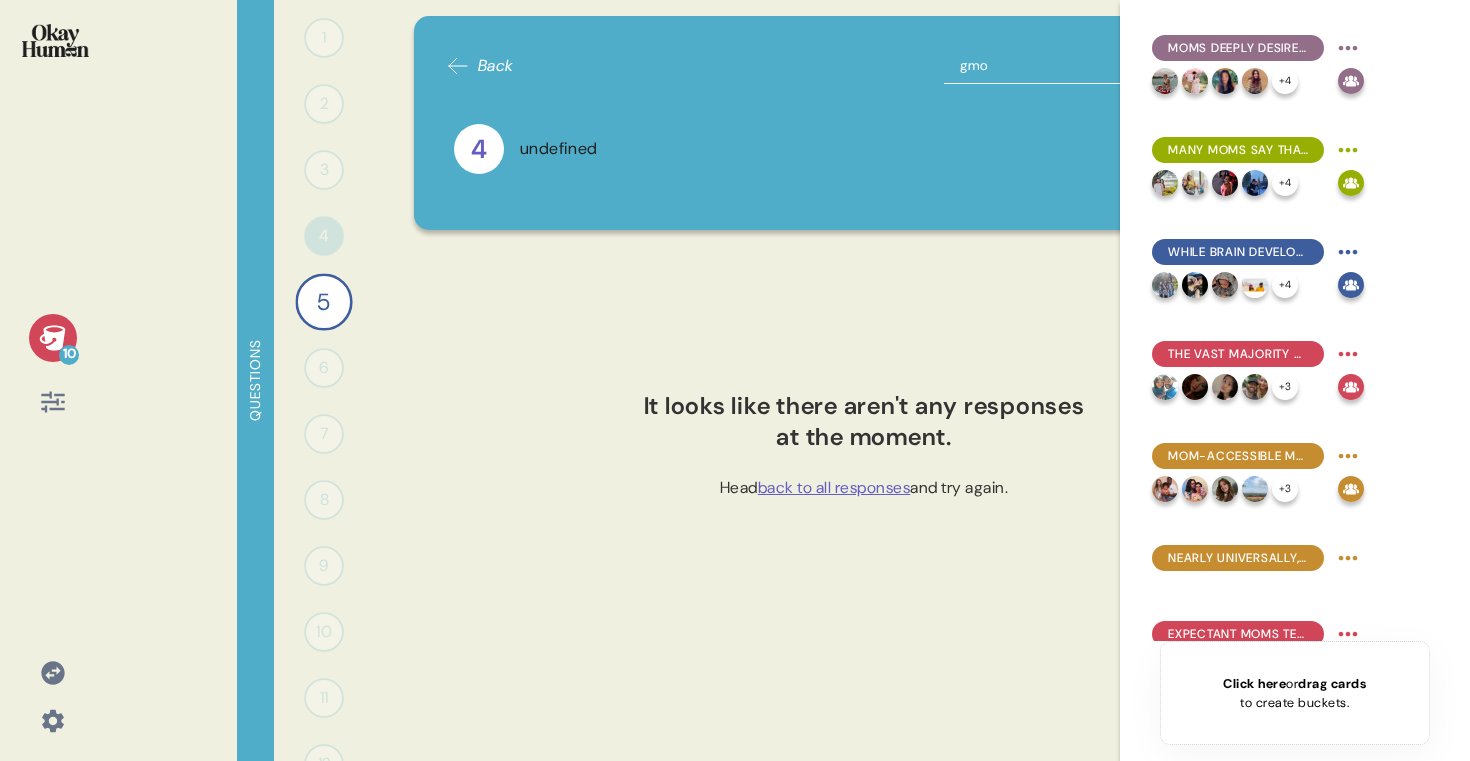 click on "gmo" at bounding box center (1069, 66) 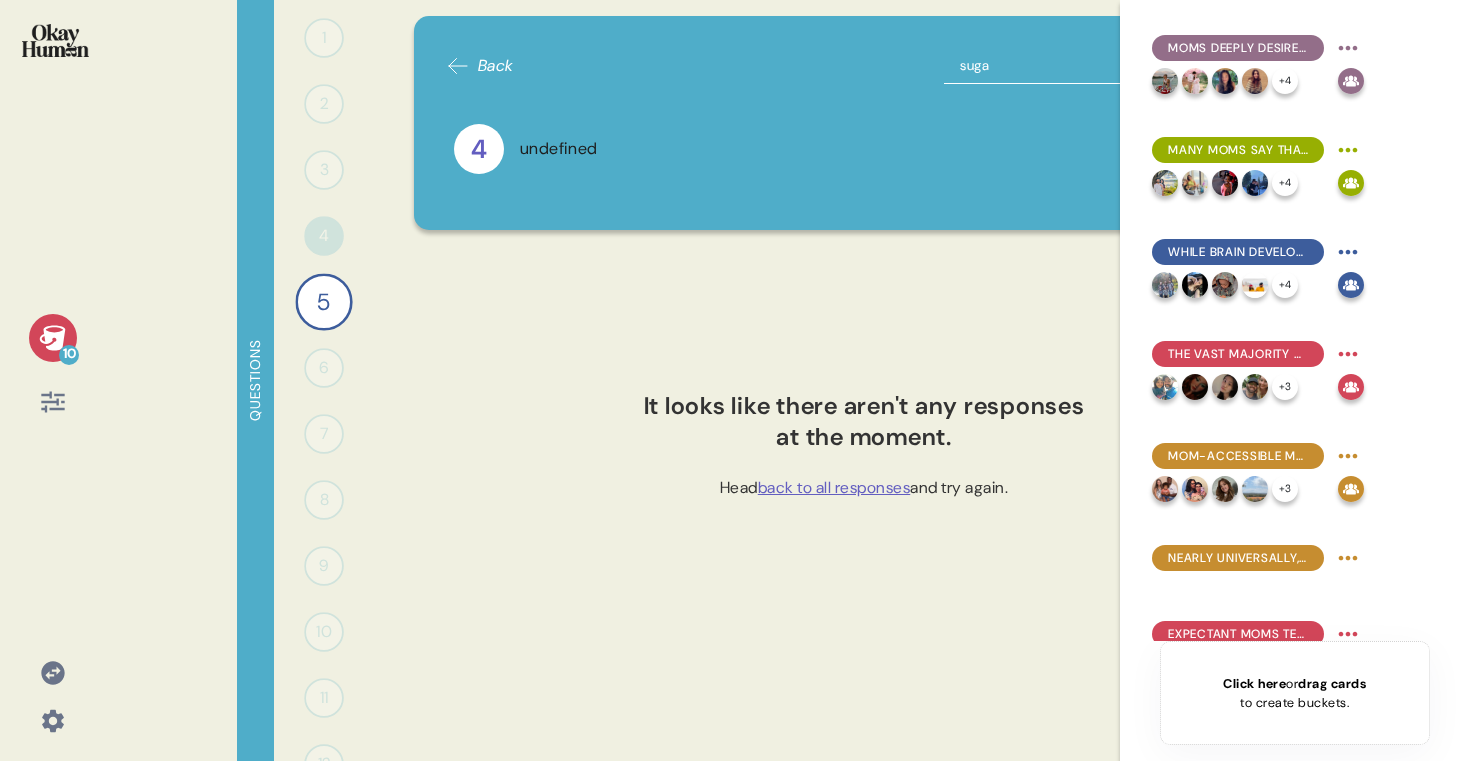 type on "sugar" 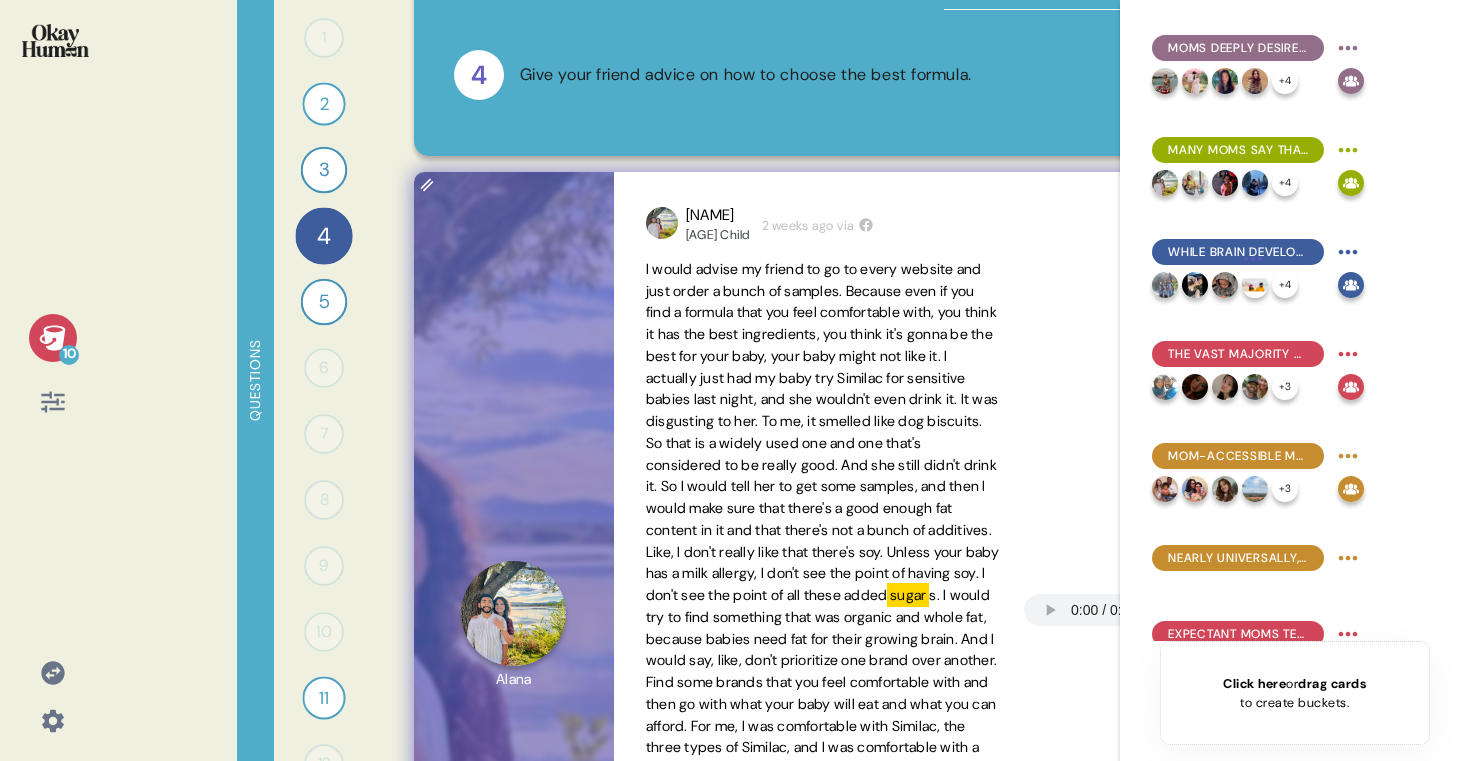scroll, scrollTop: 0, scrollLeft: 0, axis: both 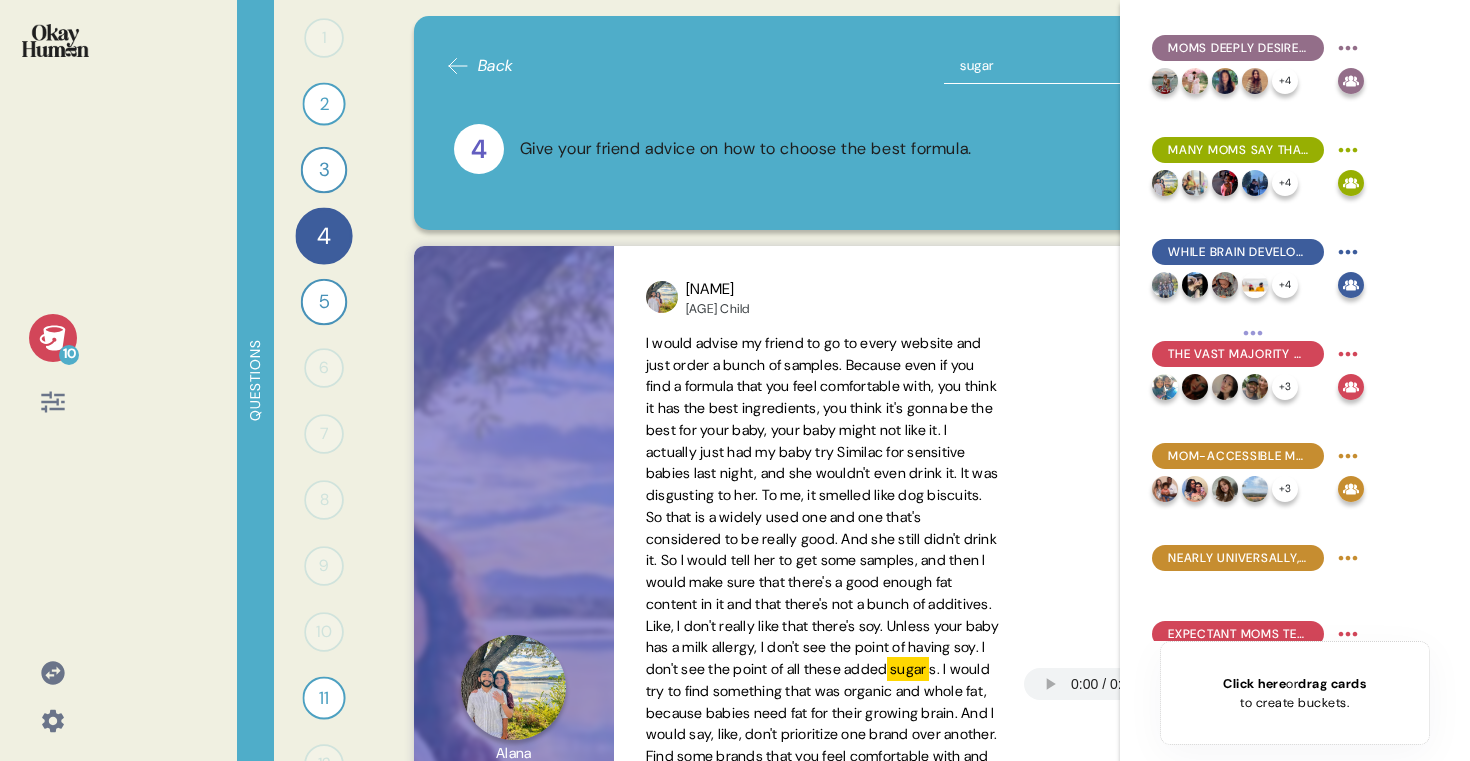 click on "sugar" at bounding box center (1069, 66) 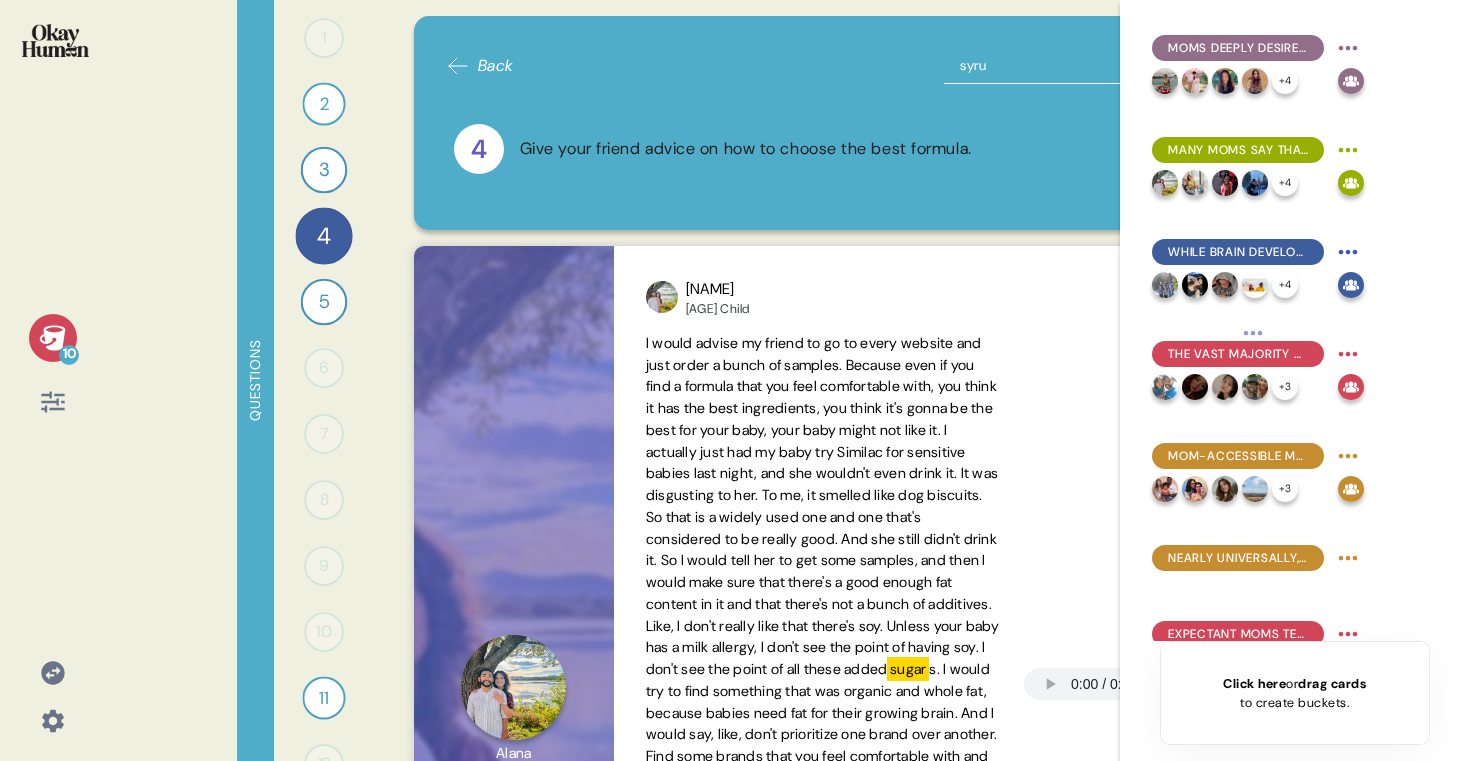 type on "syrup" 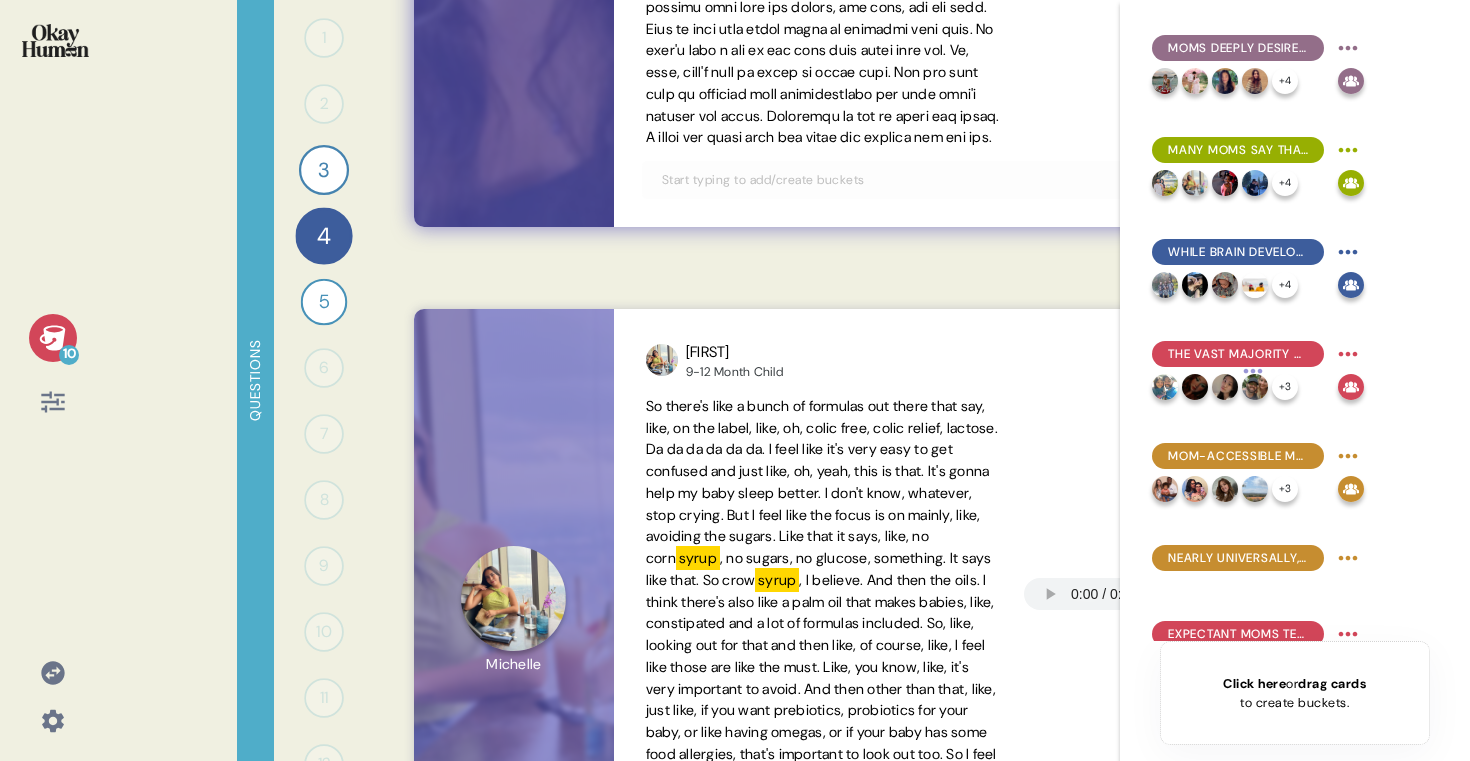 scroll, scrollTop: 1511, scrollLeft: 0, axis: vertical 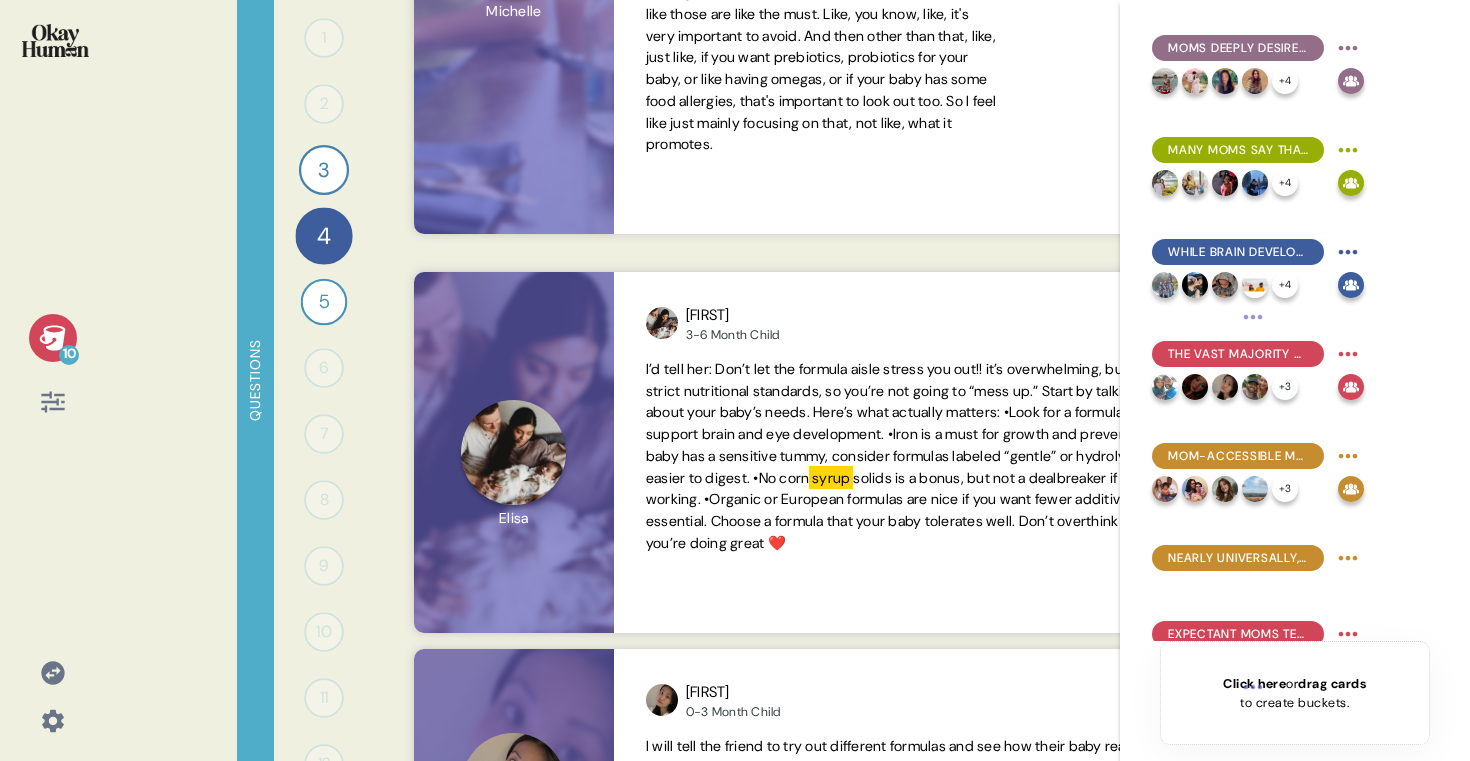 click 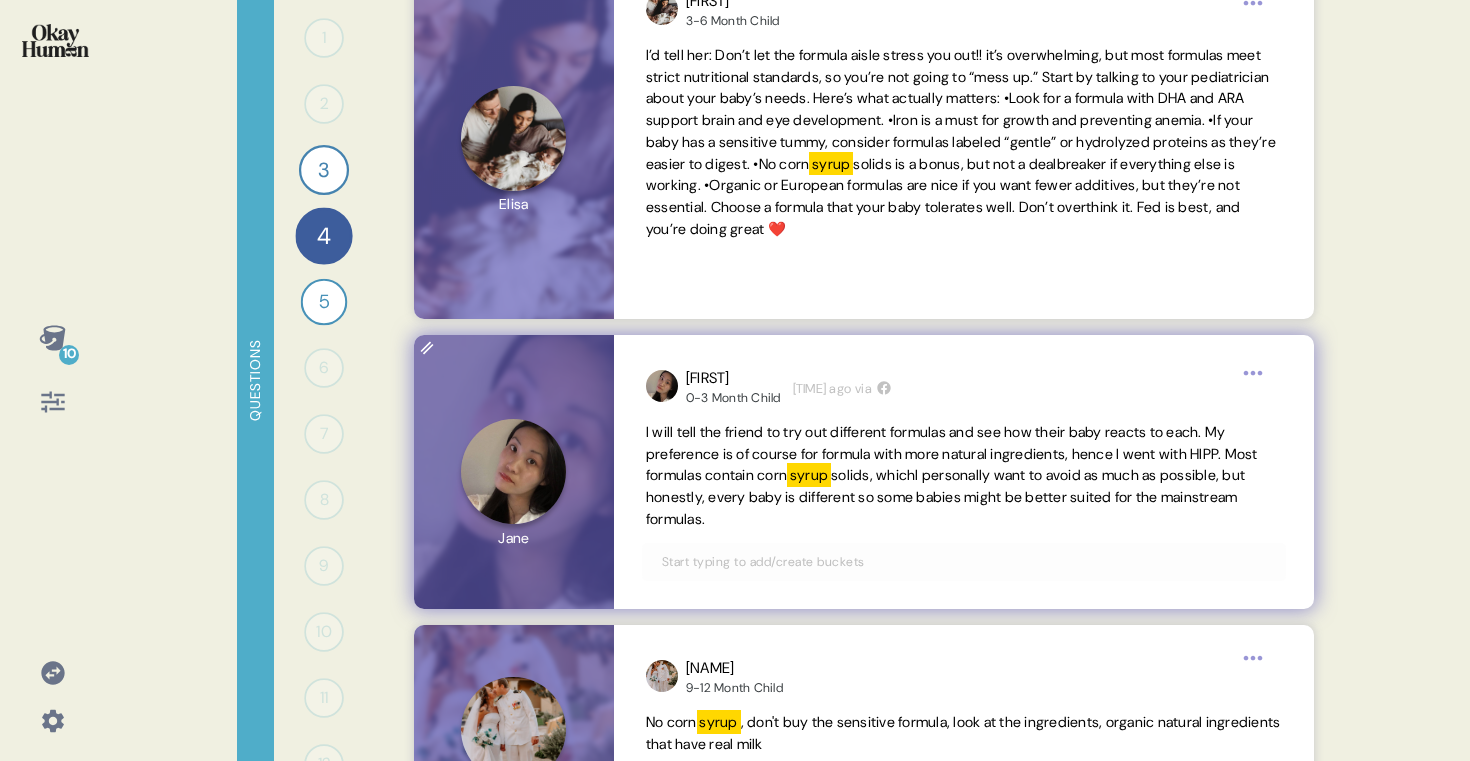 scroll, scrollTop: 1855, scrollLeft: 0, axis: vertical 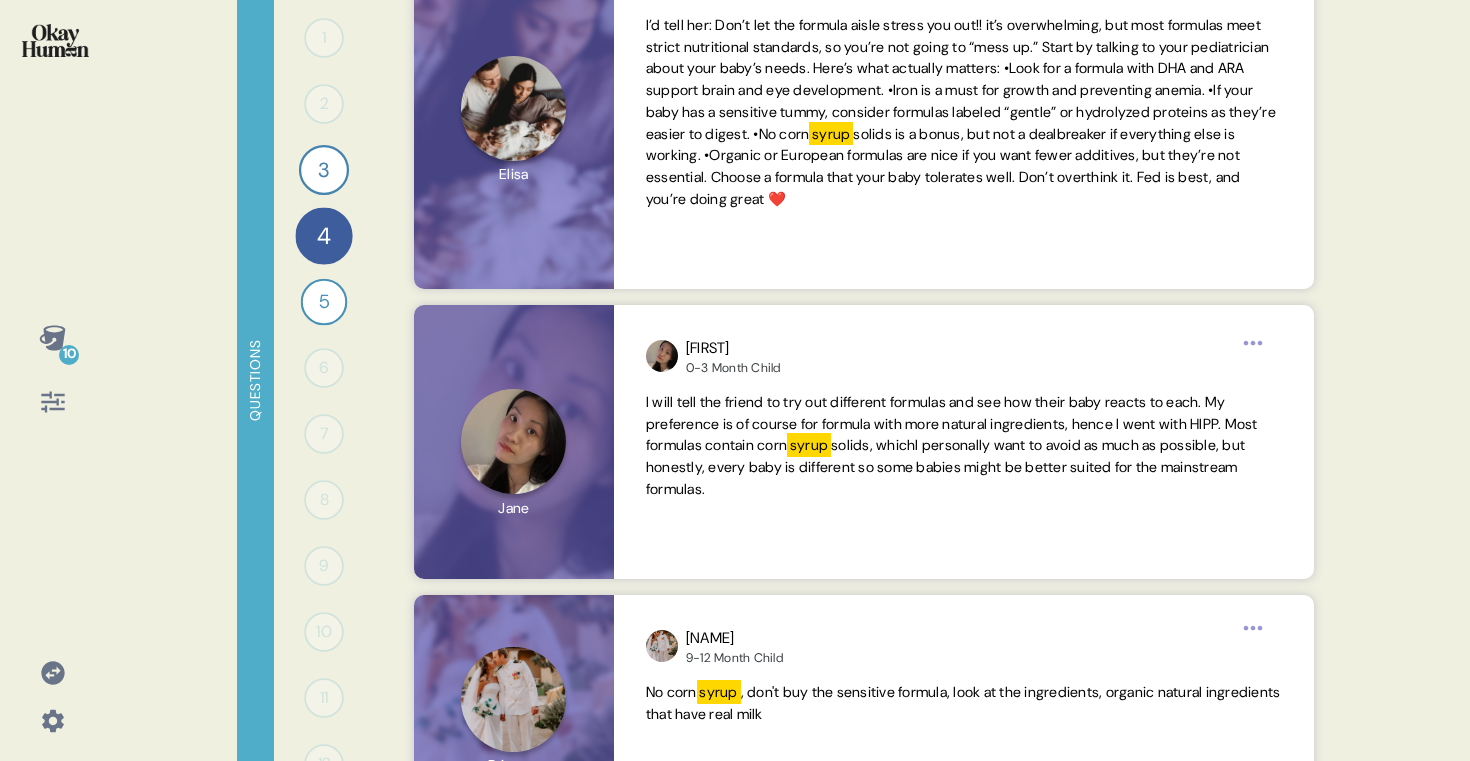 click on "10" at bounding box center [53, 338] 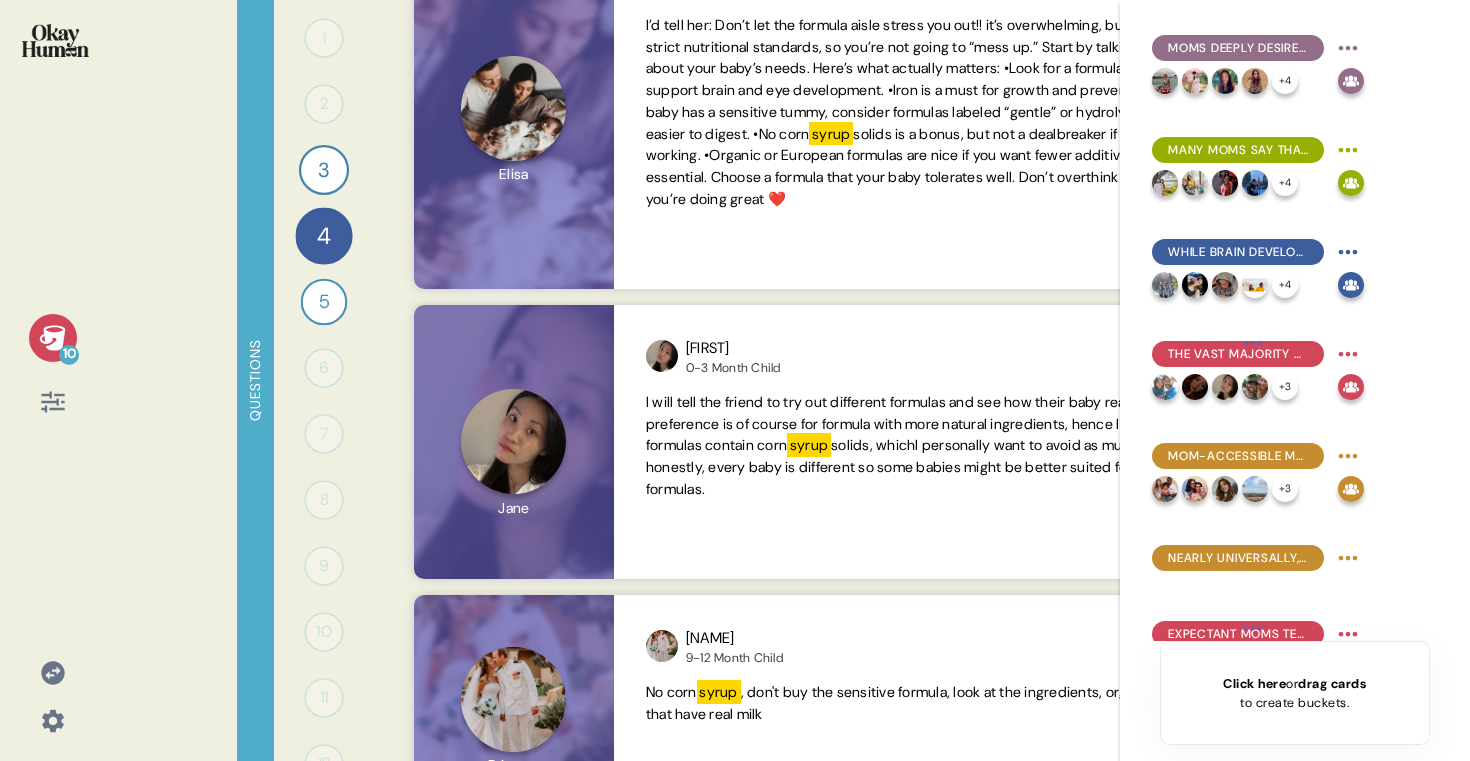 scroll, scrollTop: 257, scrollLeft: 0, axis: vertical 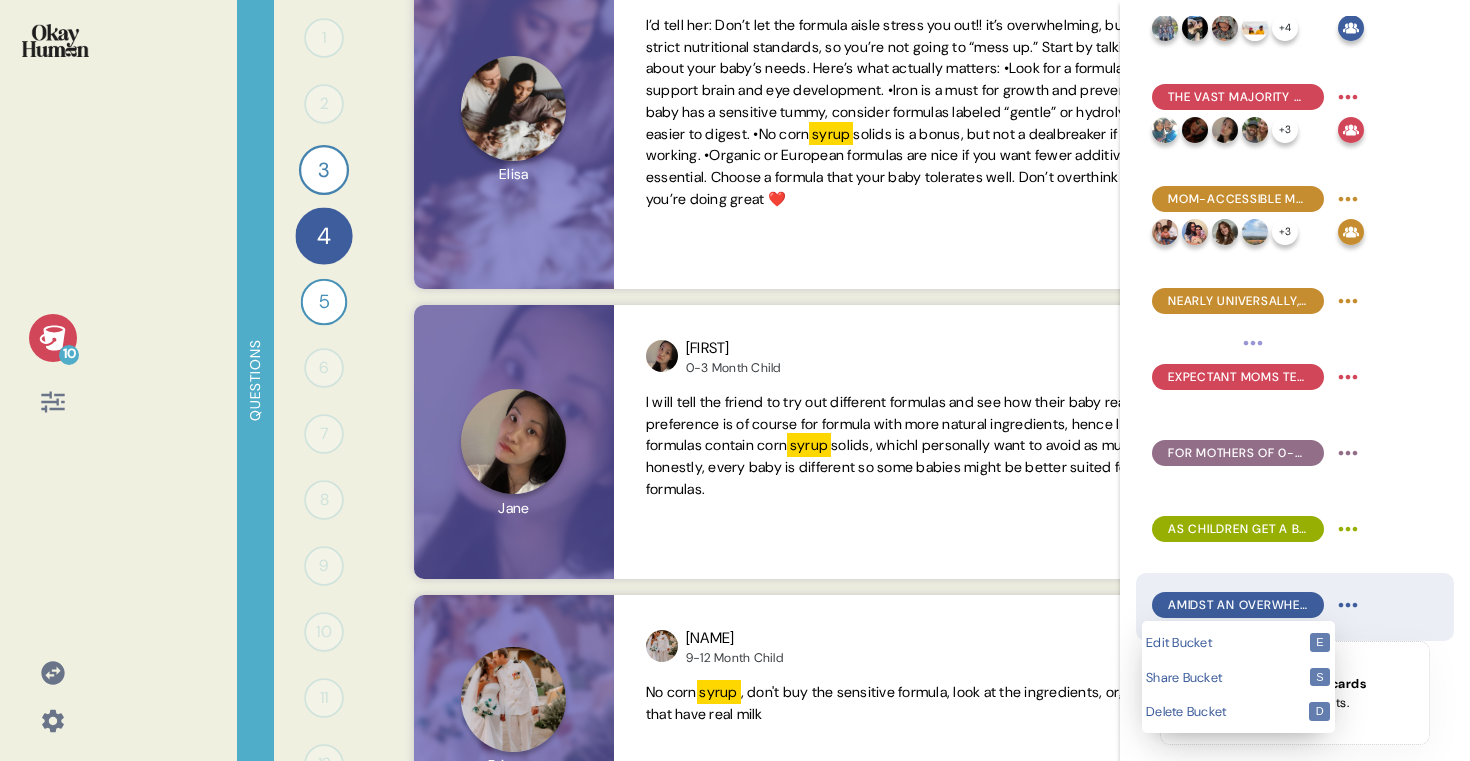 click on "10 Questions 1 0 Responses Responses 2 0 Responses Responses 3 What does giving your baby "the best start" mean to you? 3 Responses text Responses 4 Give your friend advice on how to choose the best formula. 5 Responses text Responses 5 What would convince you to switch to a new formula brand? 2 Responses text Responses 6 0 Responses Responses 7 0 Responses Responses 8 0 Responses Responses 9 0 Responses Responses 10 0 Responses Responses 11 0 Responses Responses 12 0 Responses Responses 13 What were the three least resonant claims from the list? What about them kept them from truly connecting? 1 Response audio Response 14 0 Responses Responses   Back syrup 4 Give your friend advice on how to choose the best formula. Michelle 9-12 Month Child 3 weeks ago via syrup , no sugars, no glucose, something. It says like that. So crow  syrup Jane 0-3 Month Child 3 weeks ago via syrup Brittney 9-12 Month Child 2 weeks ago via No corn  syrup Elisa 3-6 Month Child 2 weeks ago via syrup Alicia 9-12 Month Child 2 weeks ago" at bounding box center [735, 380] 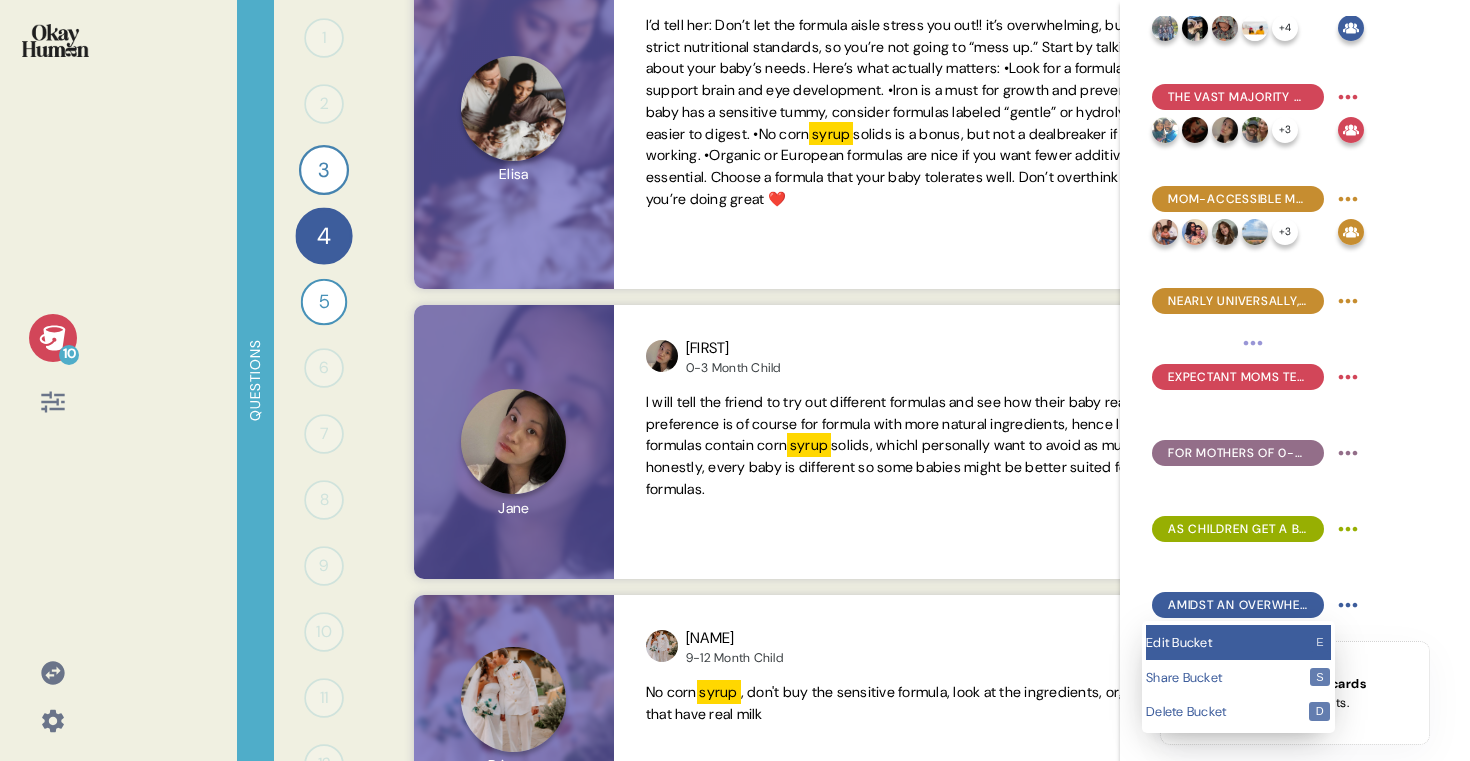 click on "Edit Bucket e" at bounding box center (1238, 642) 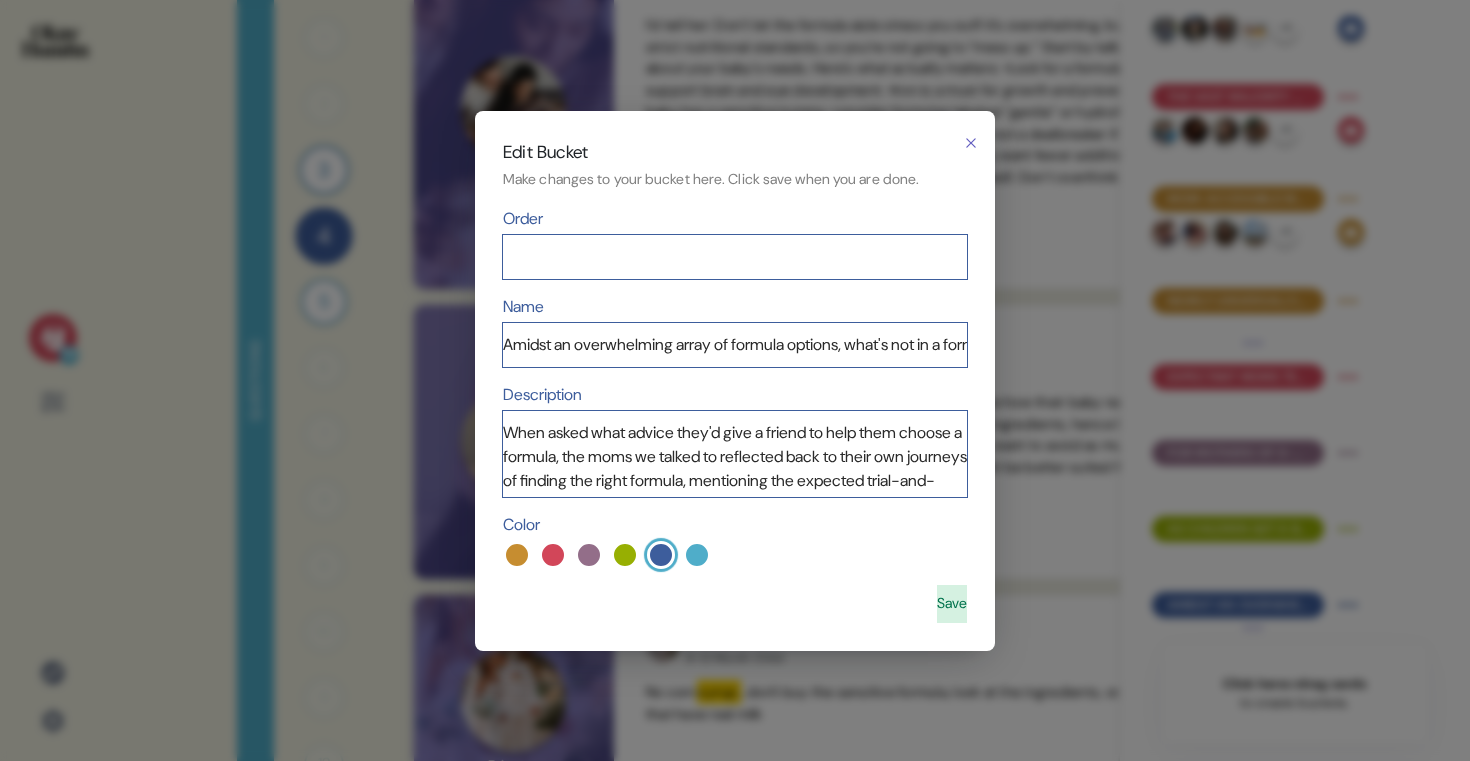 scroll, scrollTop: 197, scrollLeft: 0, axis: vertical 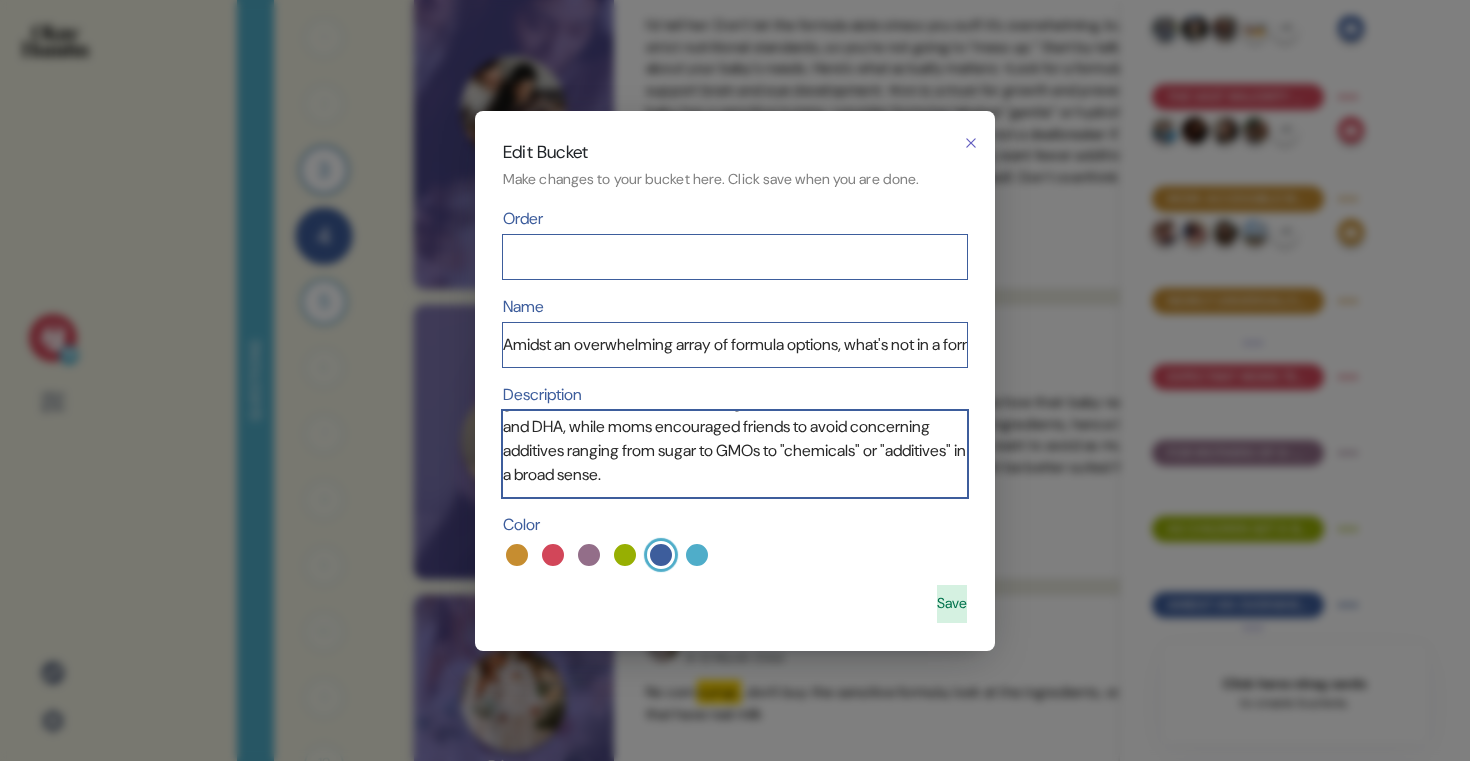 drag, startPoint x: 842, startPoint y: 466, endPoint x: 658, endPoint y: 472, distance: 184.0978 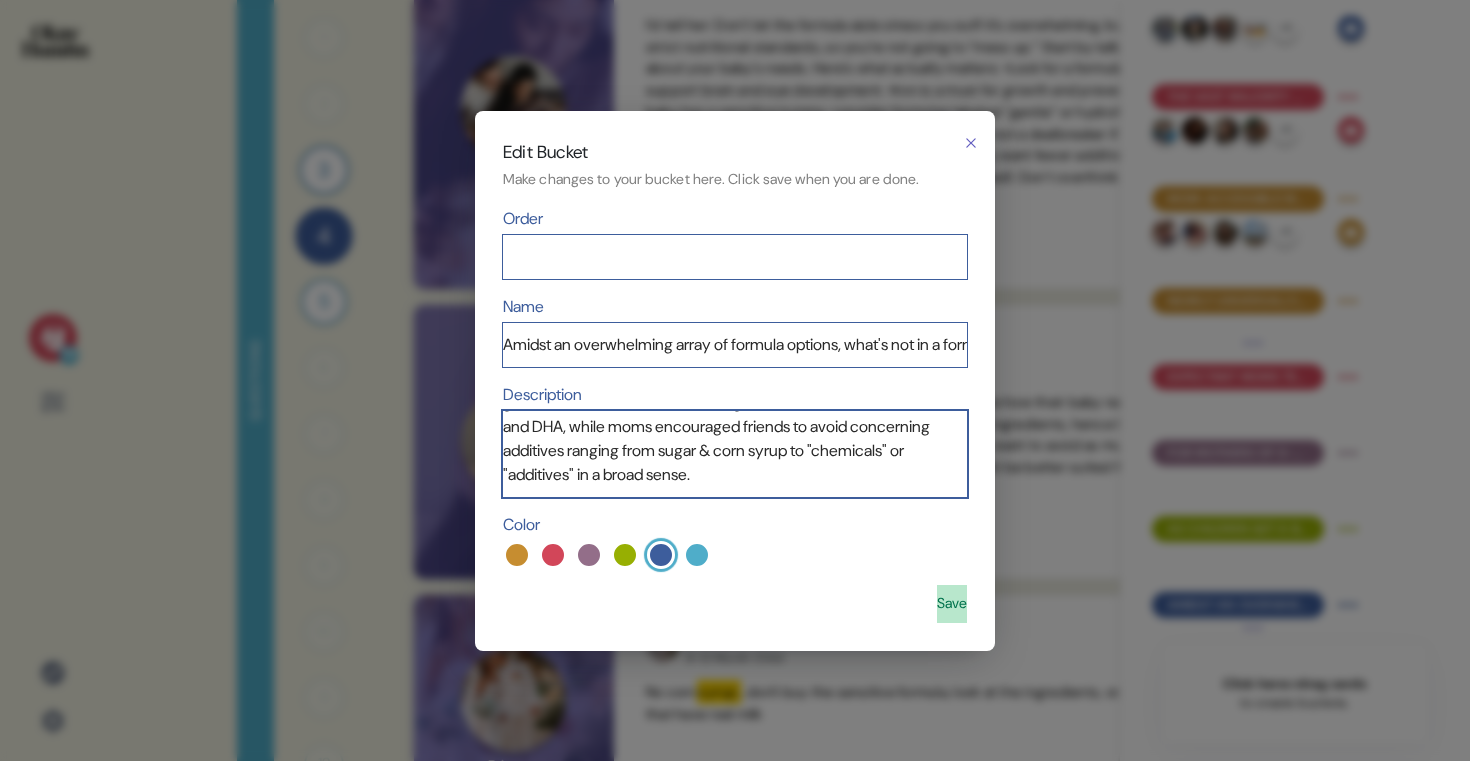 type on "When asked what advice they'd give a friend to help them choose a formula, the moms we talked to reflected back to their own journeys of finding the right formula, mentioning the expected trial-and-error involved and how the choices can be overwhelming. They did advise the hypothetical friend to check the ingredients list, but this advice was at least as focused around avoiding red flags as finding green ones. The most common ingredients to seek out were iron and DHA, while moms encouraged friends to avoid concerning additives ranging from sugar & corn syrup to "chemicals" or "additives" in a broad sense." 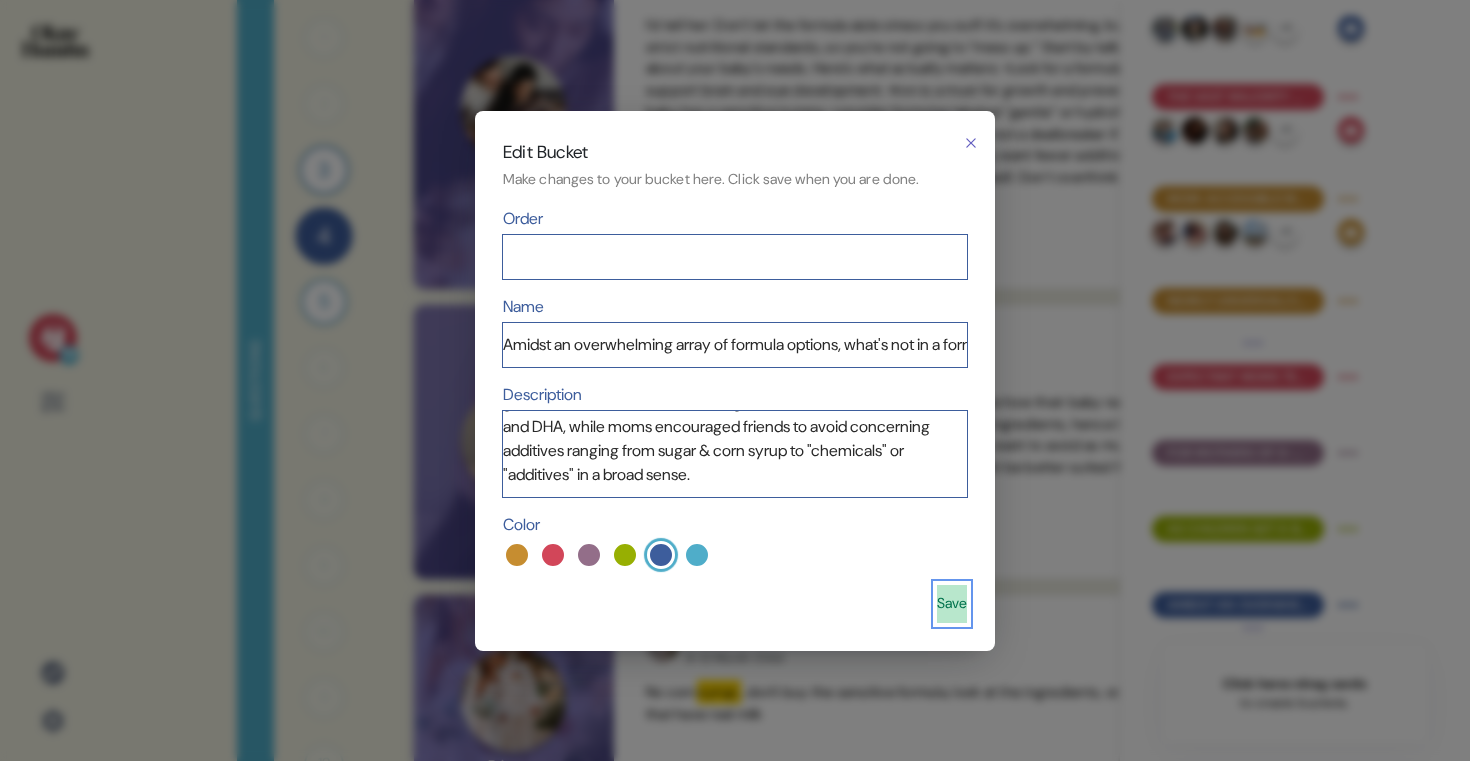 click on "Save" at bounding box center (952, 604) 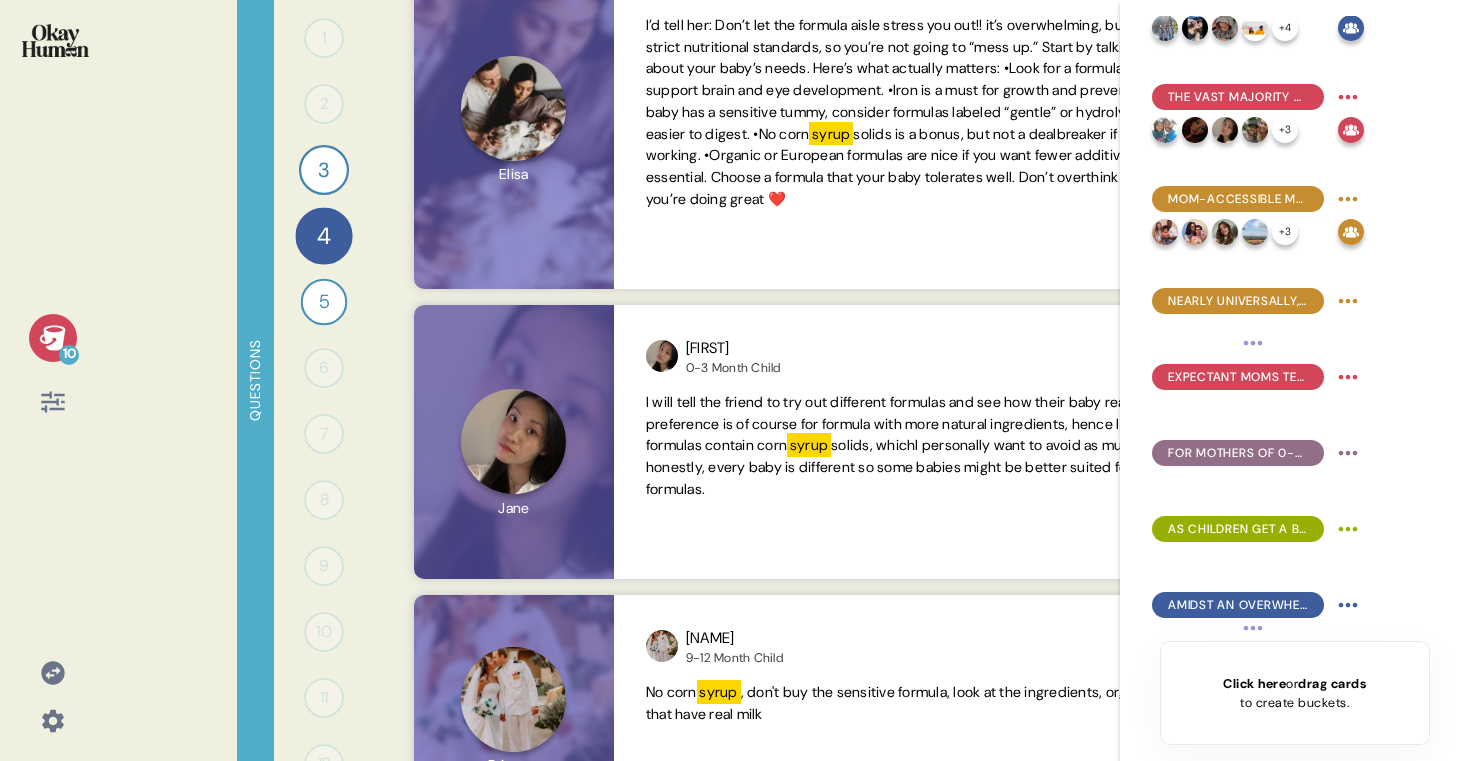 click 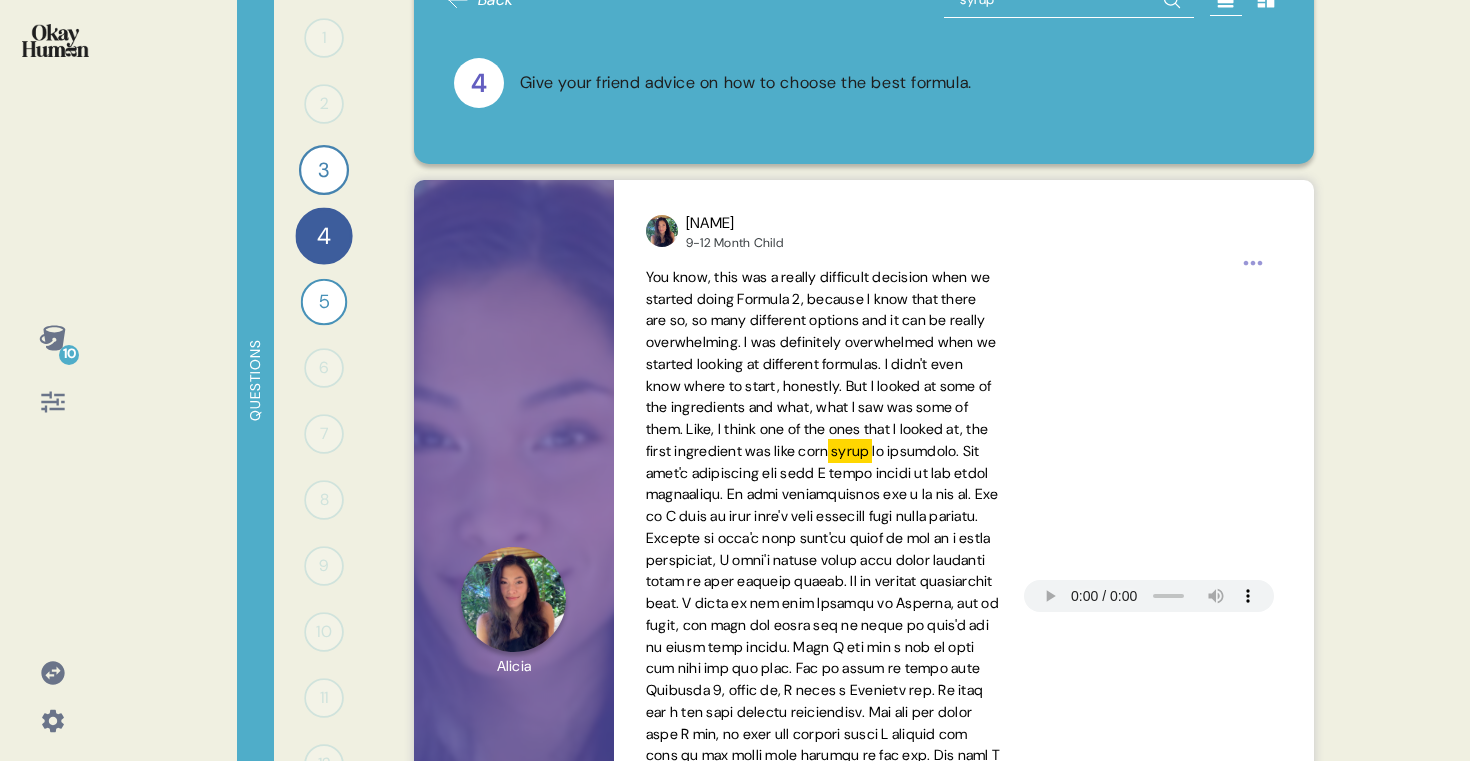 scroll, scrollTop: 0, scrollLeft: 0, axis: both 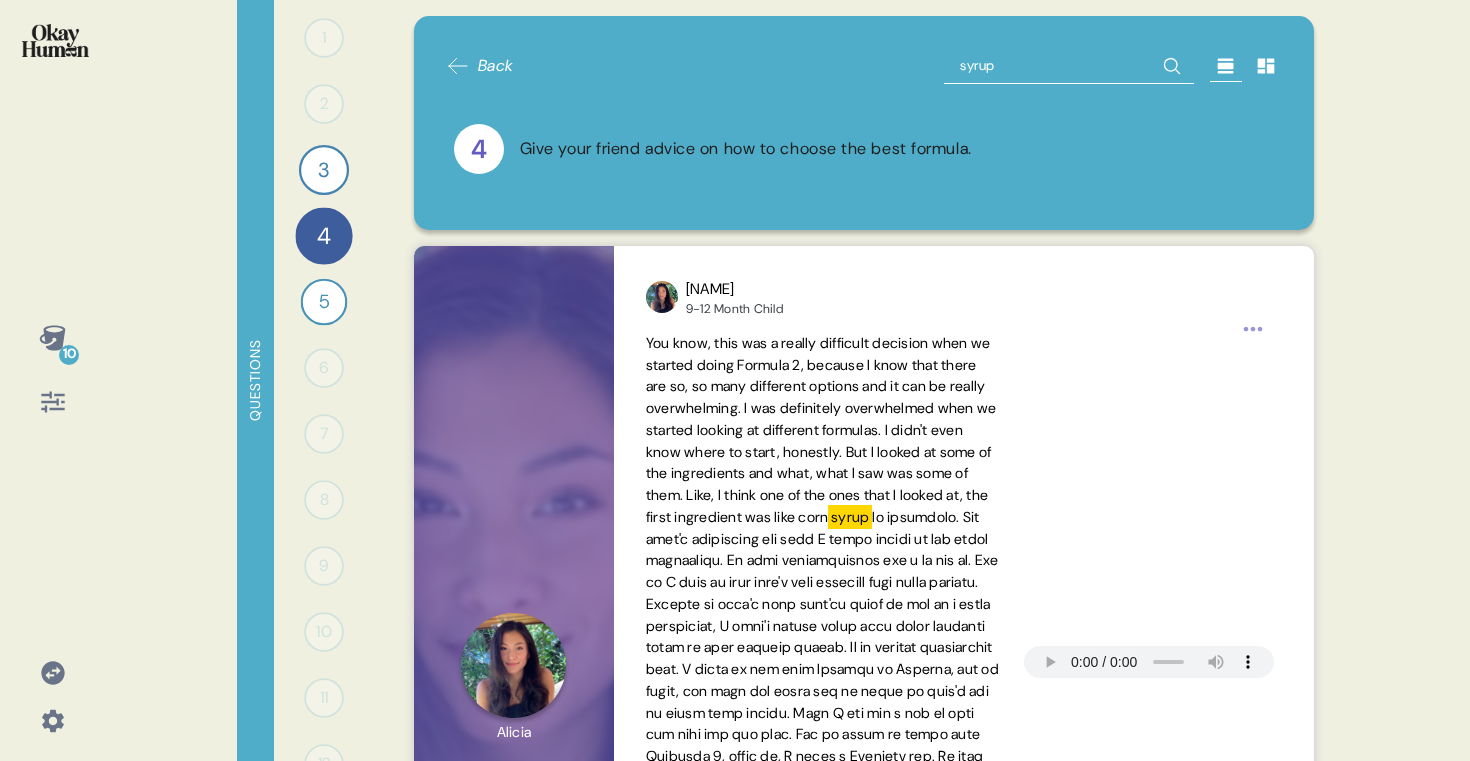 click on "syrup" at bounding box center (1069, 66) 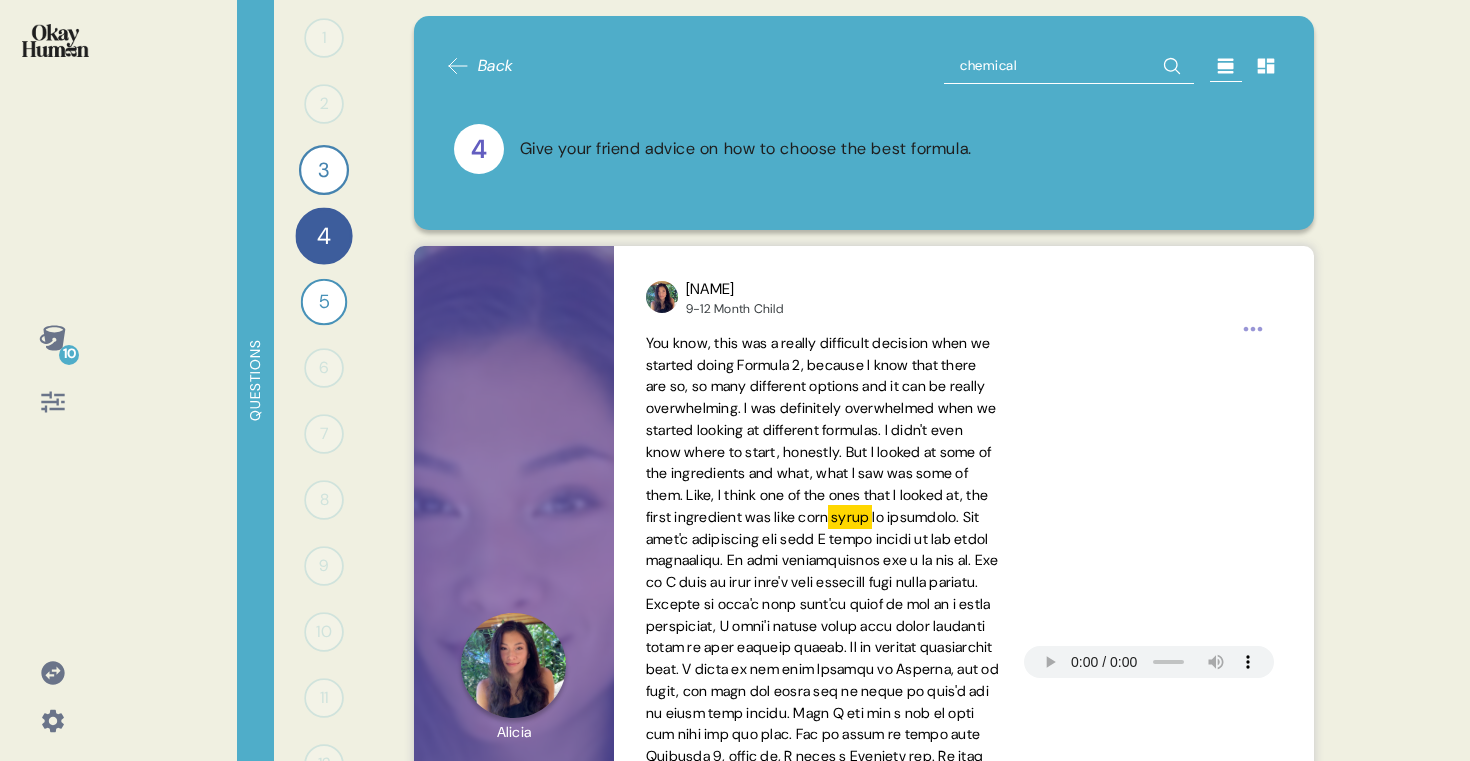 type on "chemicals" 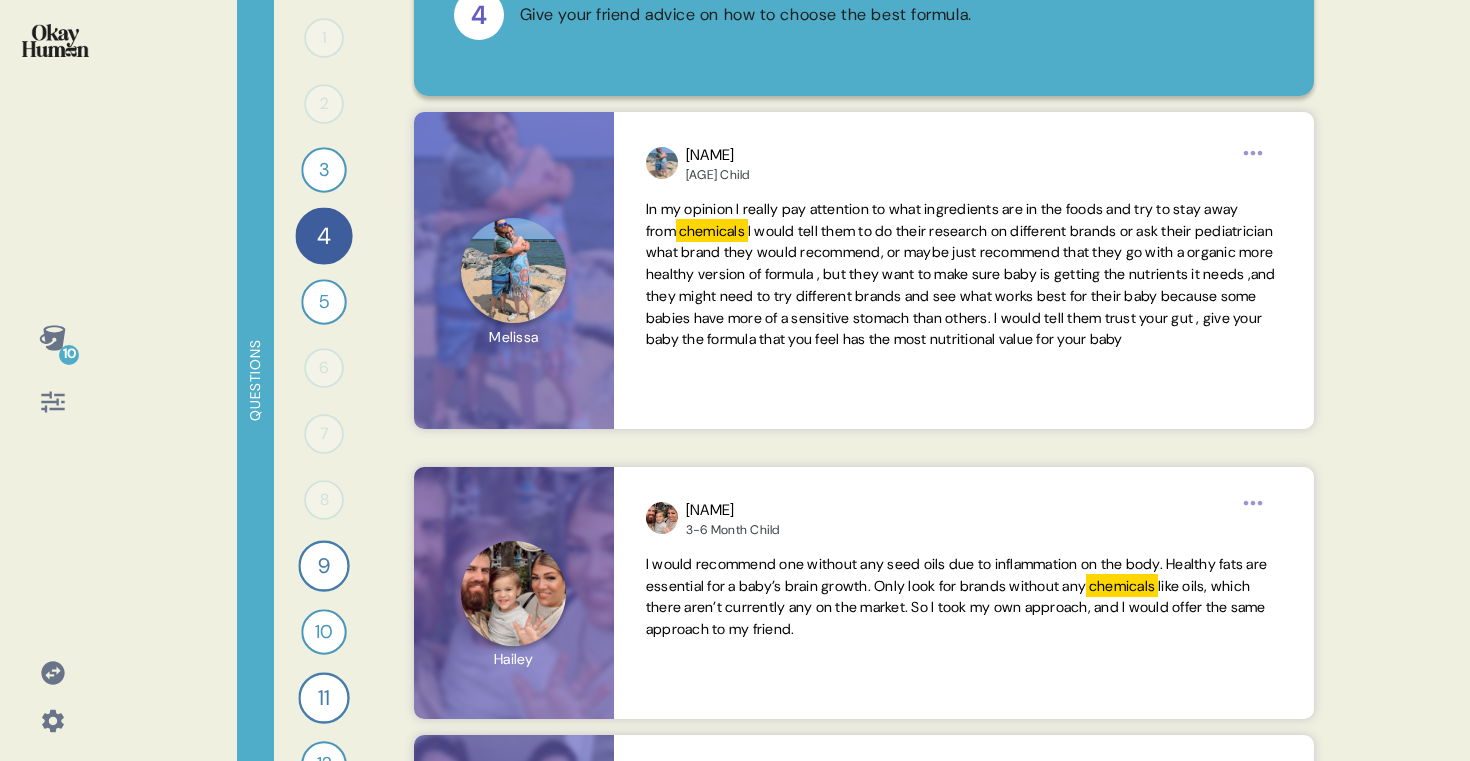 scroll, scrollTop: 0, scrollLeft: 0, axis: both 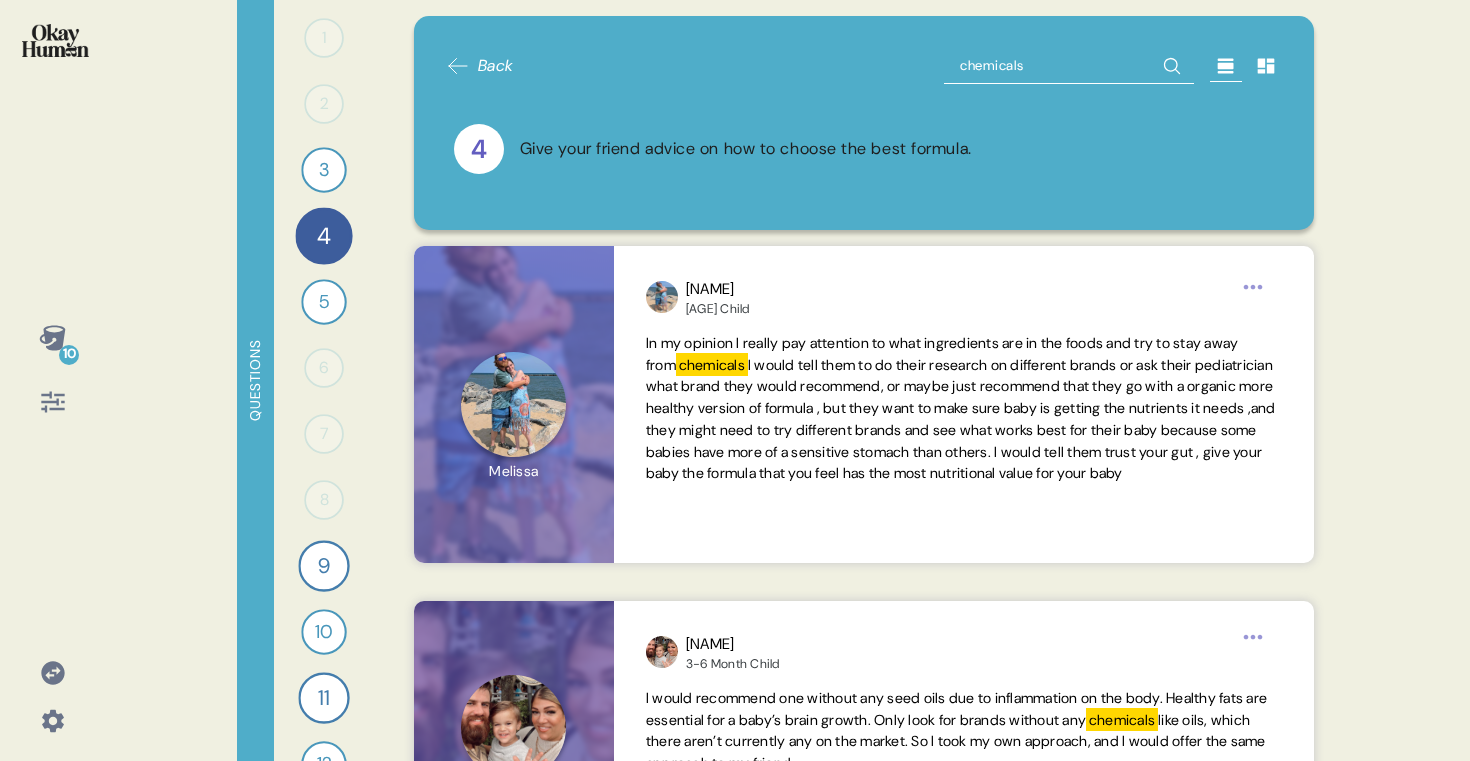 click on "chemicals" at bounding box center (1069, 66) 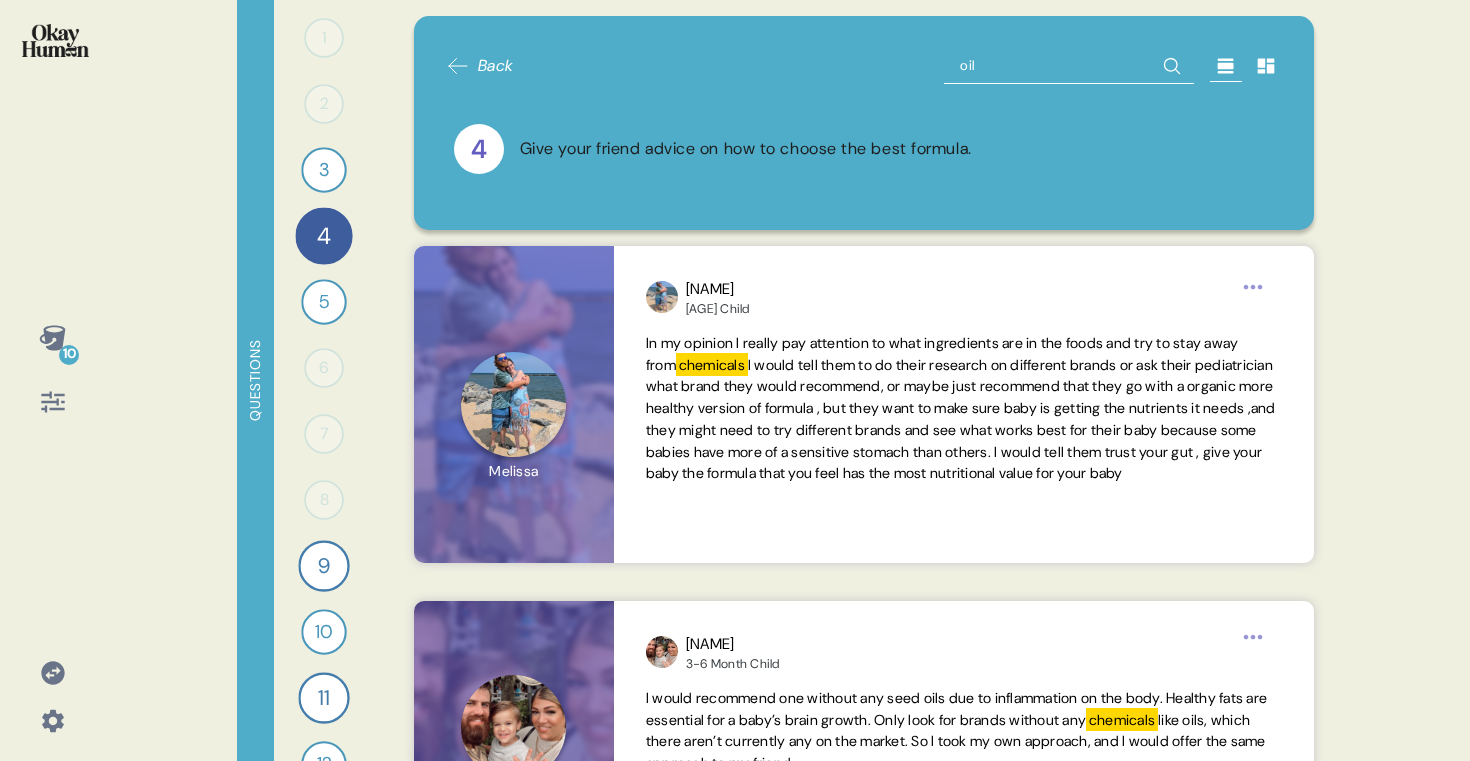 type on "oils" 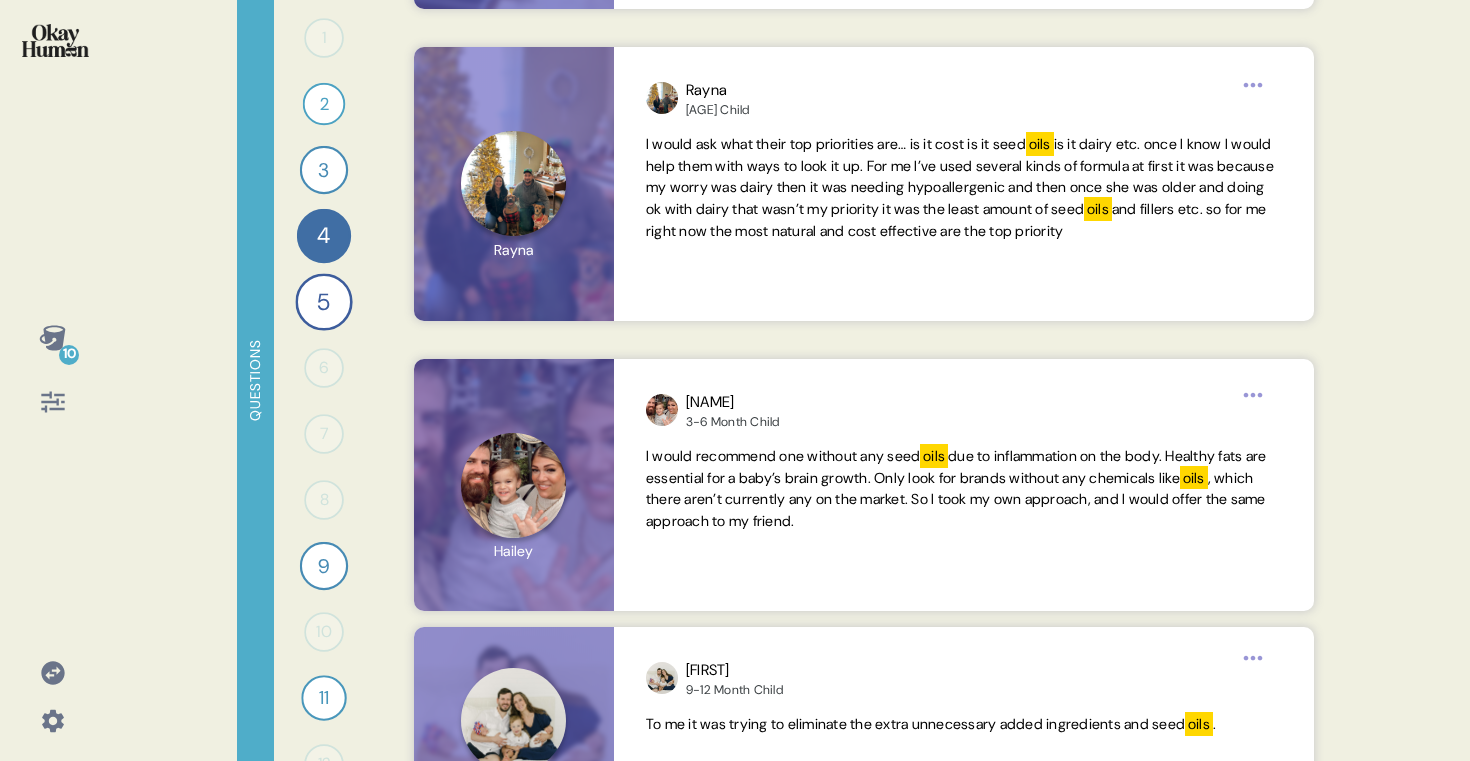 scroll, scrollTop: 1805, scrollLeft: 0, axis: vertical 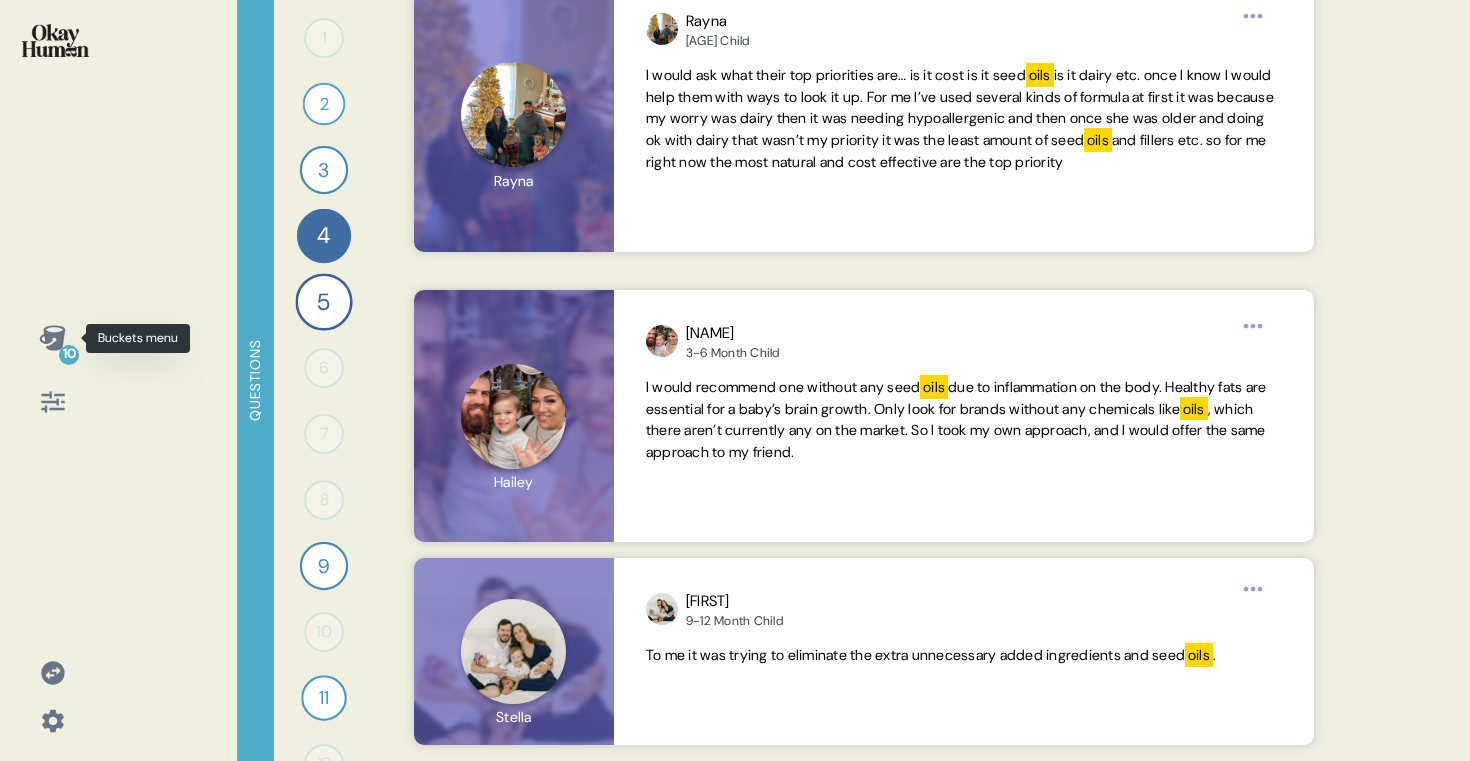 click 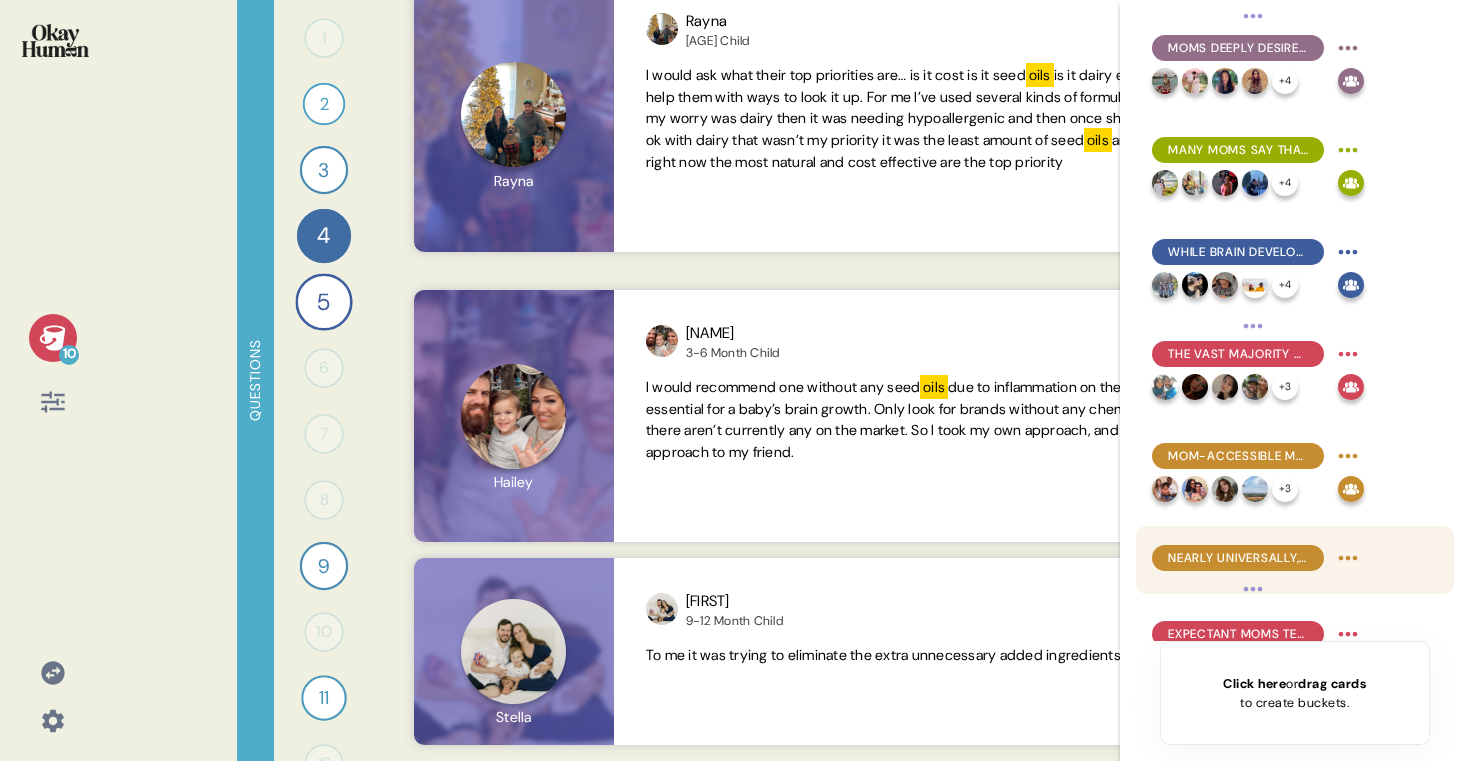 scroll, scrollTop: 257, scrollLeft: 0, axis: vertical 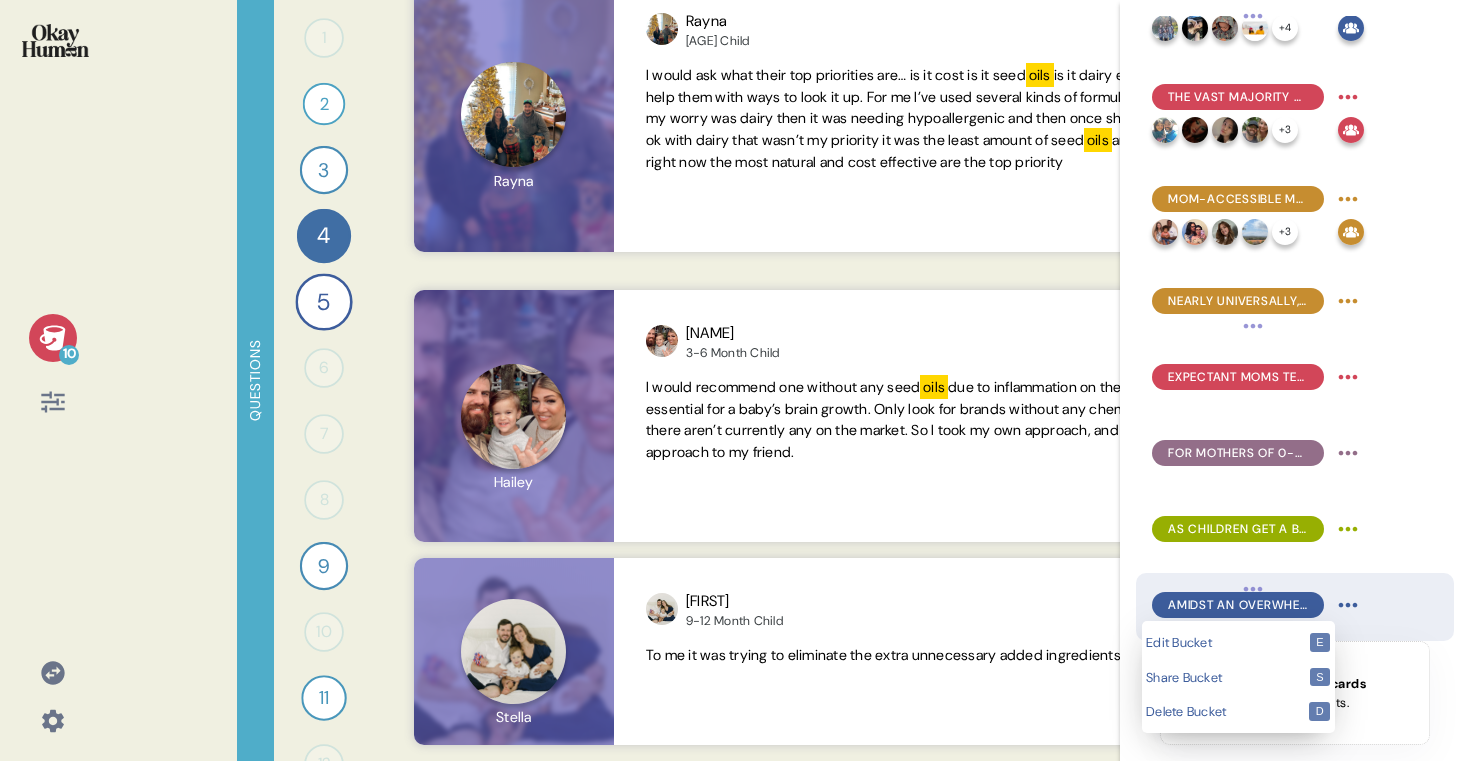 click on "[NUMBER] Questions [NUMBER] [RESPONSES] [RESPONSES] [NUMBER] Can you talk to me about why you feed your baby formula vs a combo of formula and breastmilk, and what are the benefits of formula? [RESPONSE] text [RESPONSE] [NUMBER] What does giving your baby "the best start" mean to you? [RESPONSES] text [RESPONSES] [NUMBER] Give your friend advice on how to choose the best formula. [RESPONSES] text [RESPONSES] [NUMBER] What would convince you to switch to a new formula brand? [RESPONSES] text [RESPONSES] [NUMBER] [NUMBER] [RESPONSES] [RESPONSES] [NUMBER] [NUMBER] [RESPONSES] [RESPONSES] [NUMBER] What impact does formula have on brain development and how would you choose between two brands that both made claims about brain development? [RESPONSES] text [RESPONSES] [NUMBER] [NUMBER] [RESPONSES] [RESPONSES] [NUMBER] What's your reaction about MFGM as an ingredient in formula, and how important is it to you? [RESPONSES] audio [RESPONSES] [NUMBER] [NUMBER] [RESPONSES] [RESPONSES] [NUMBER] [NUMBER] [RESPONSES] [RESPONSES] [NUMBER] [RESPONSE] text [RESPONSE] Back oils [NUMBER] Give your friend advice on how to choose the best formula. [NAME] [DATE] via" at bounding box center (735, 380) 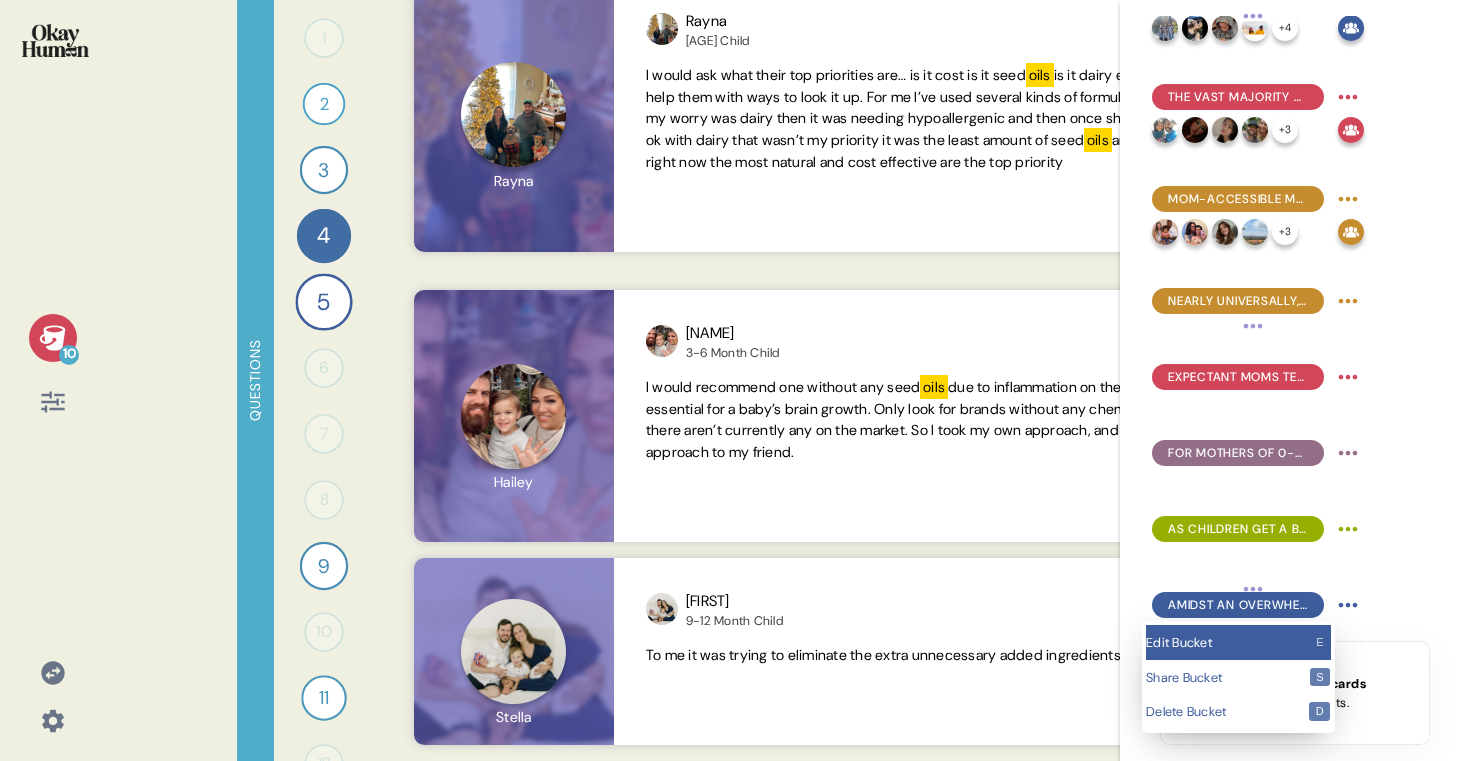 click on "Edit Bucket e" at bounding box center (1238, 642) 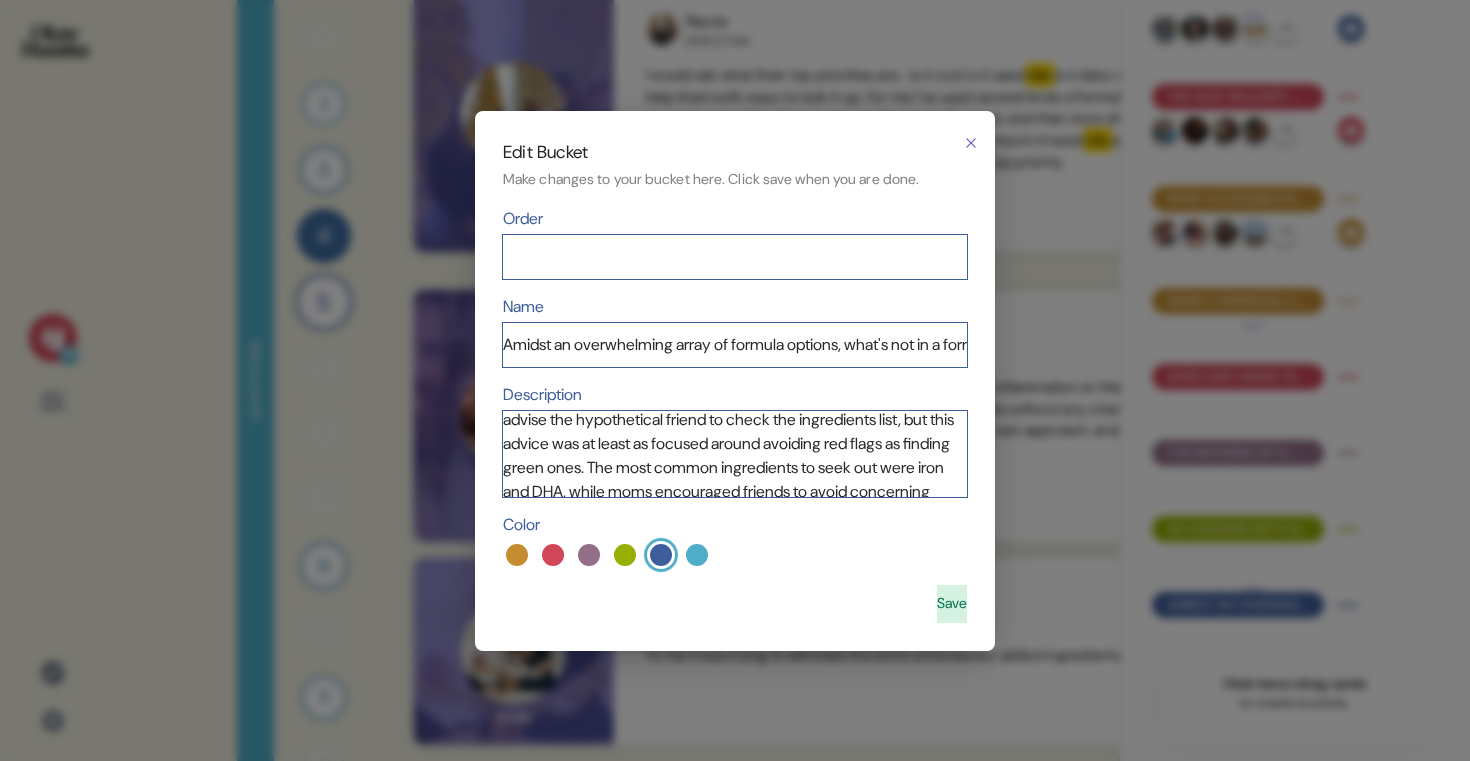 scroll, scrollTop: 197, scrollLeft: 0, axis: vertical 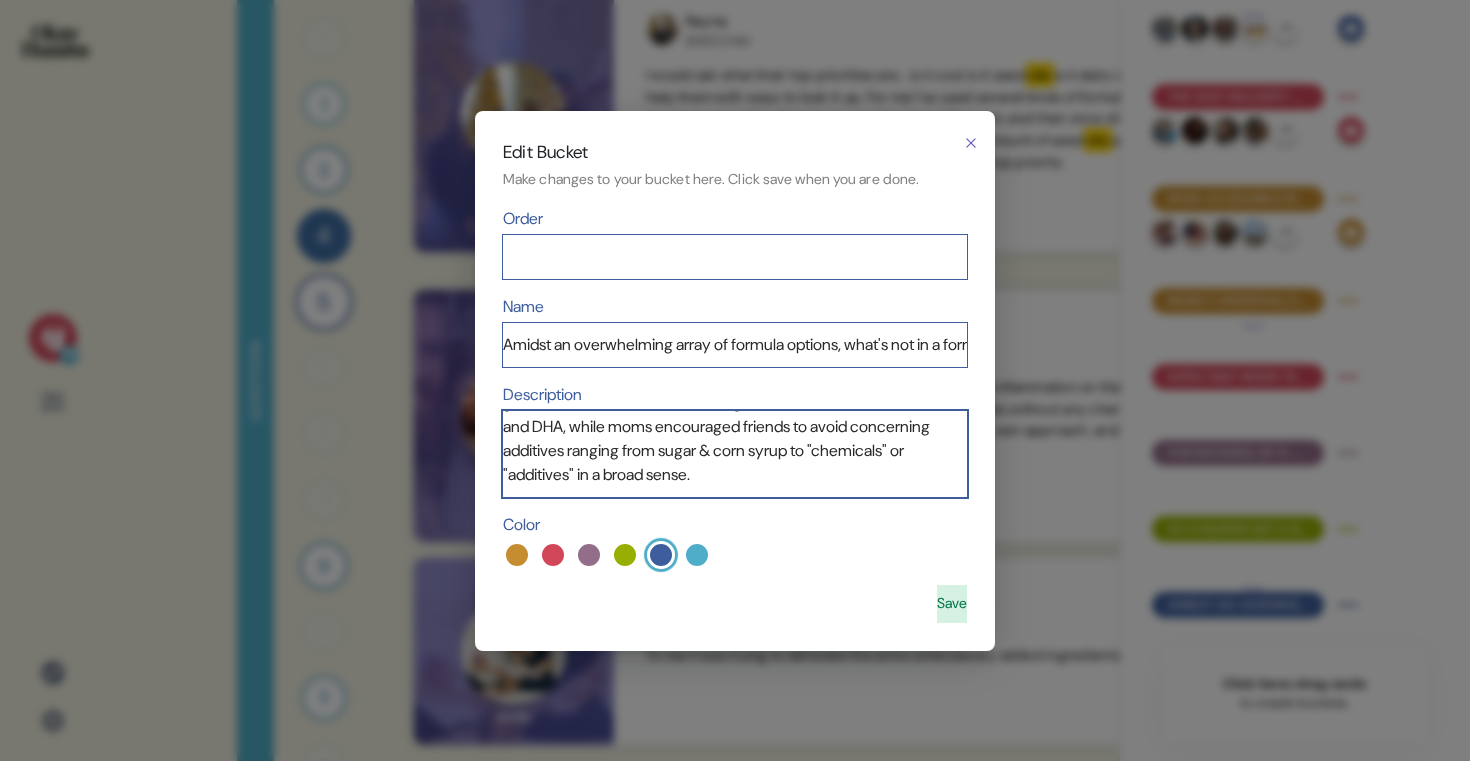 click on "When asked what advice they'd give a friend to help them choose a formula, the moms we talked to reflected back to their own journeys of finding the right formula, mentioning the expected trial-and-error involved and how the choices can be overwhelming. They did advise the hypothetical friend to check the ingredients list, but this advice was at least as focused around avoiding red flags as finding green ones. The most common ingredients to seek out were iron and DHA, while moms encouraged friends to avoid concerning additives ranging from sugar & corn syrup to "chemicals" or "additives" in a broad sense." at bounding box center [735, 454] 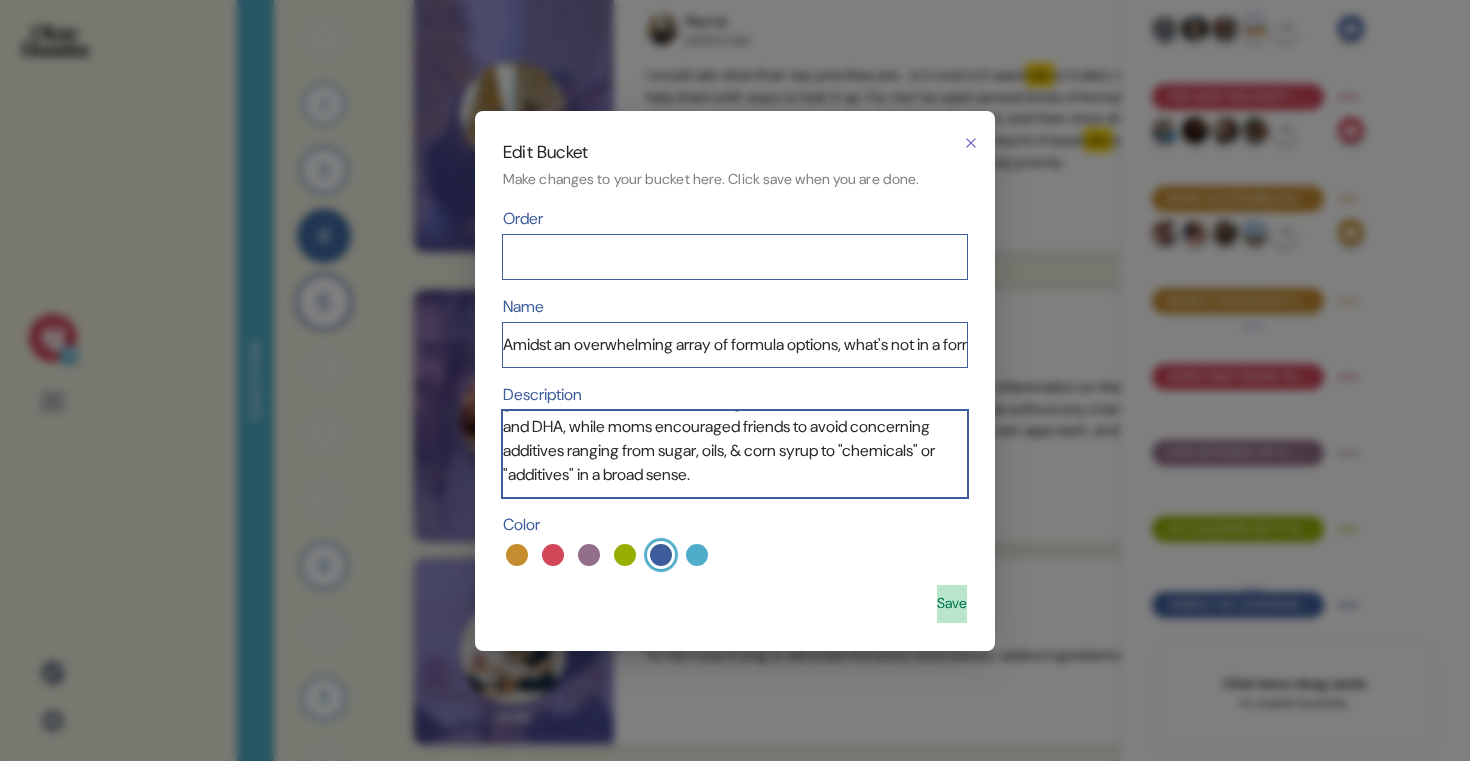 type on "When asked what advice they'd give a friend to help them choose a formula, the moms we talked to reflected back to their own journeys of finding the right formula, mentioning the expected trial-and-error involved and how the choices can be overwhelming. They did advise the hypothetical friend to check the ingredients list, but this advice was at least as focused around avoiding red flags as finding green ones. The most common ingredients to seek out were iron and DHA, while moms encouraged friends to avoid concerning additives ranging from sugar, oils, & corn syrup to "chemicals" or "additives" in a broad sense." 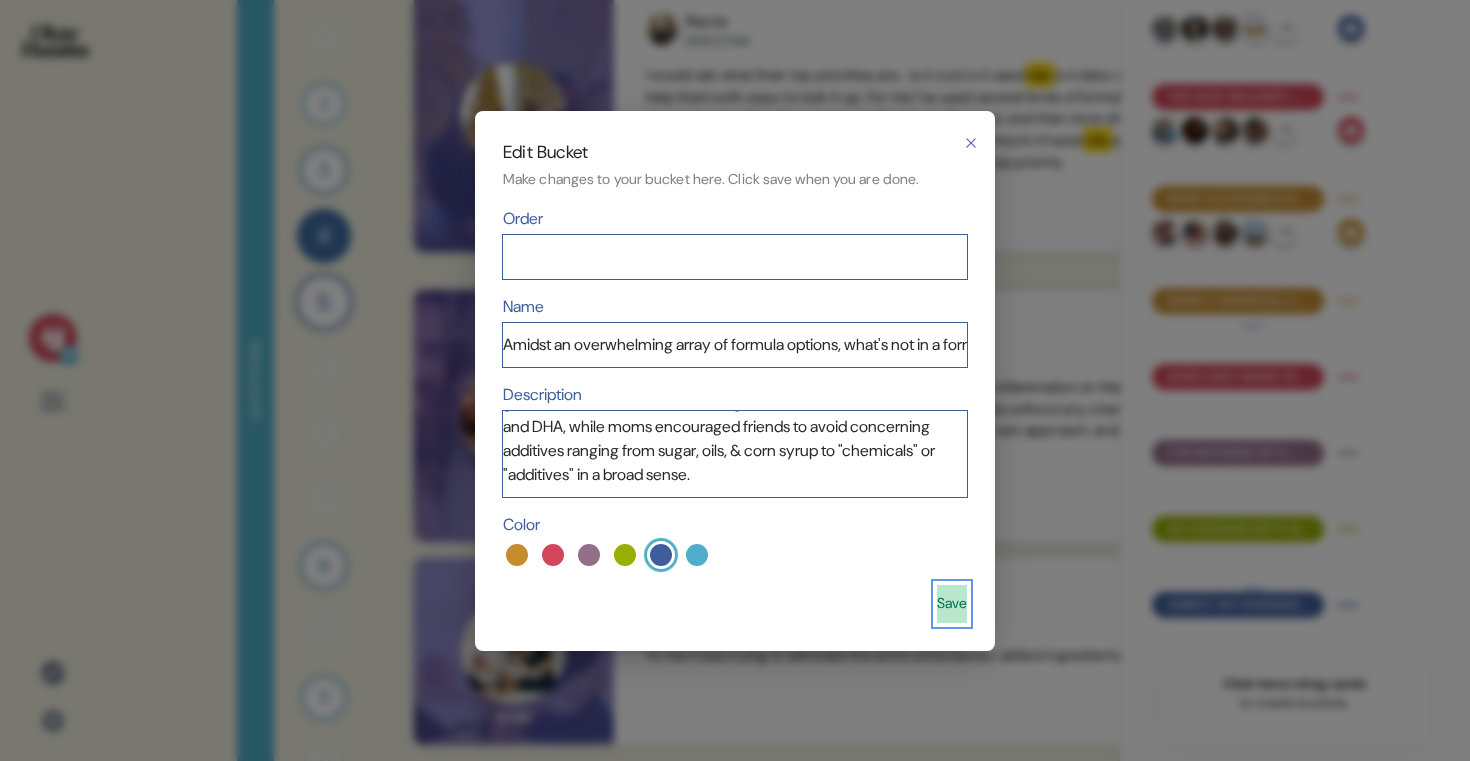 click on "Save" at bounding box center [952, 604] 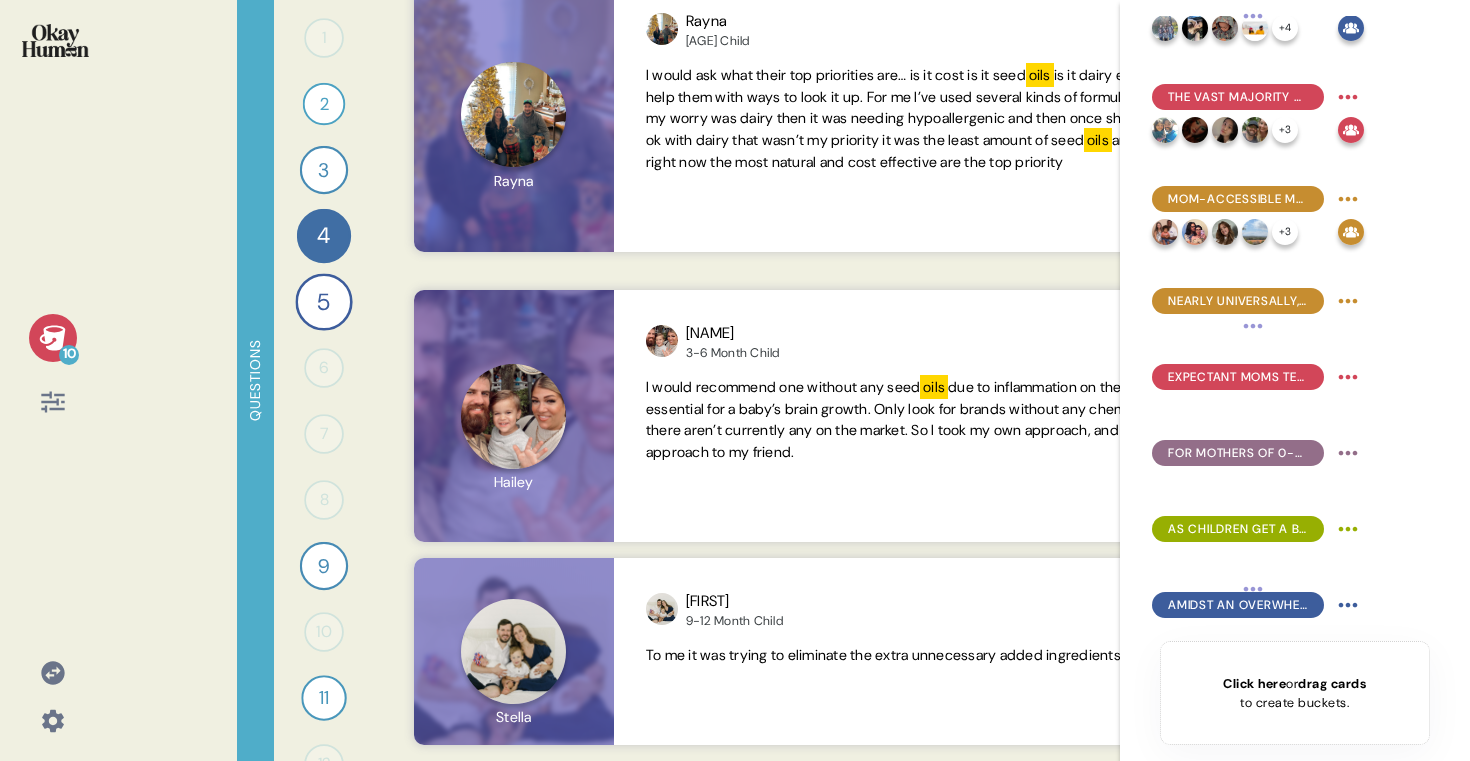 click 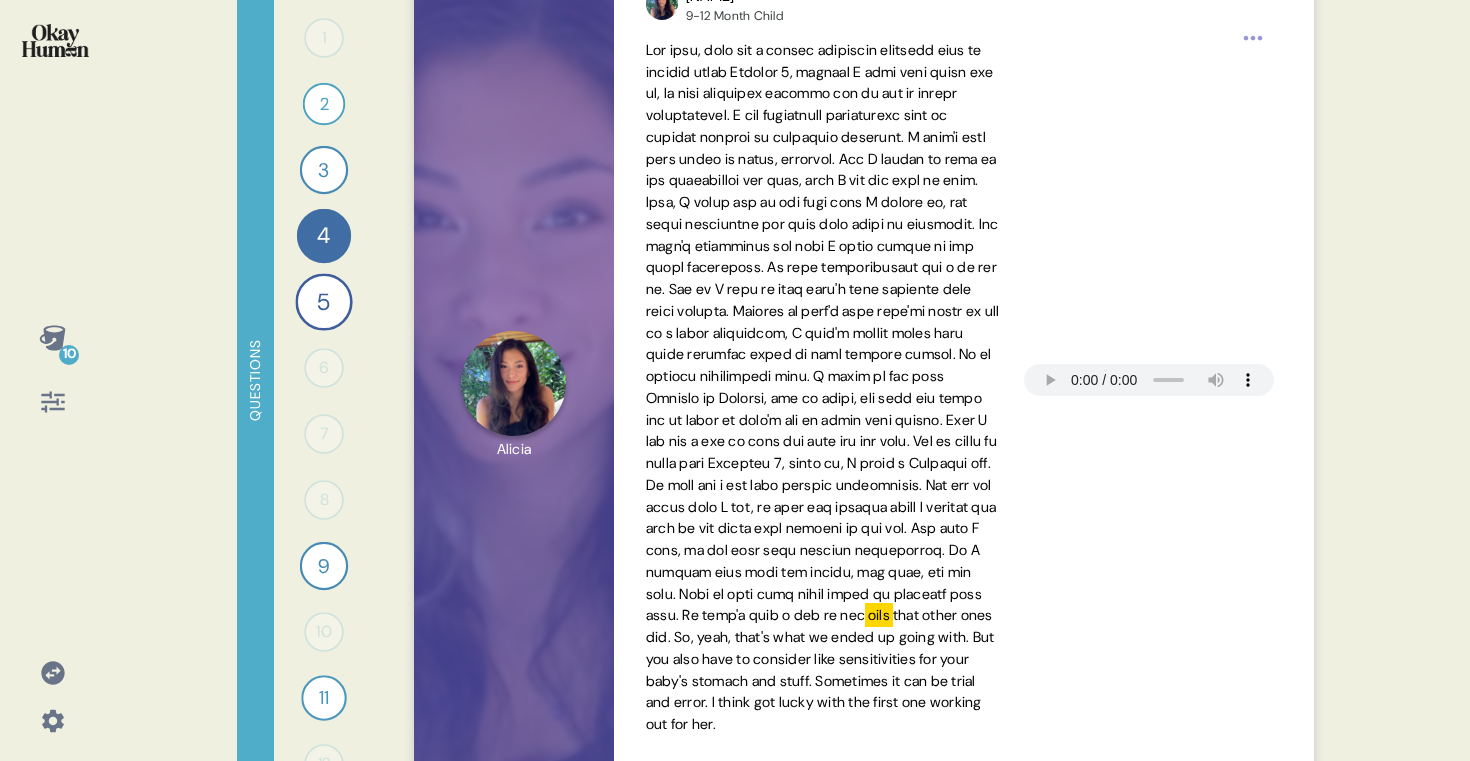 scroll, scrollTop: 0, scrollLeft: 0, axis: both 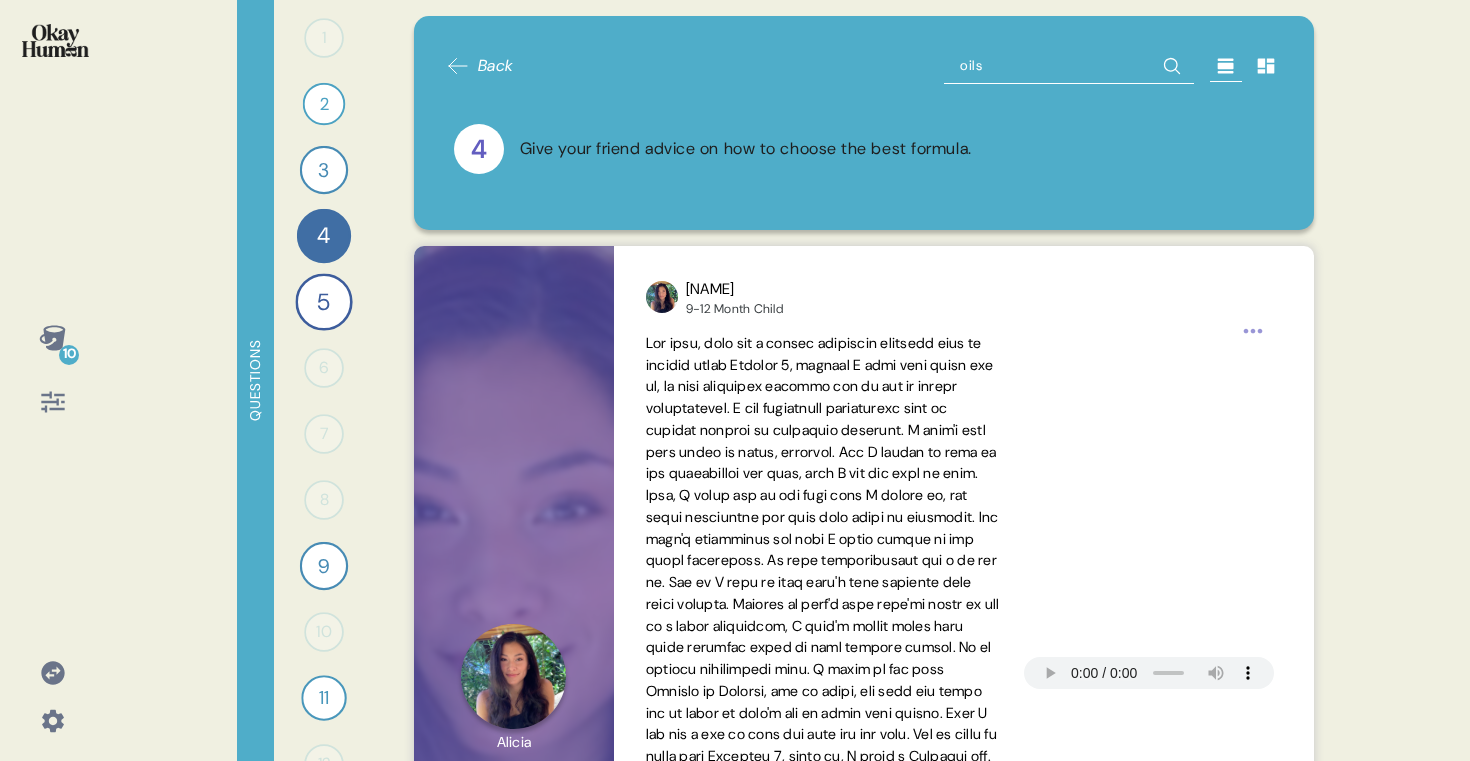 click on "oils" at bounding box center (1069, 66) 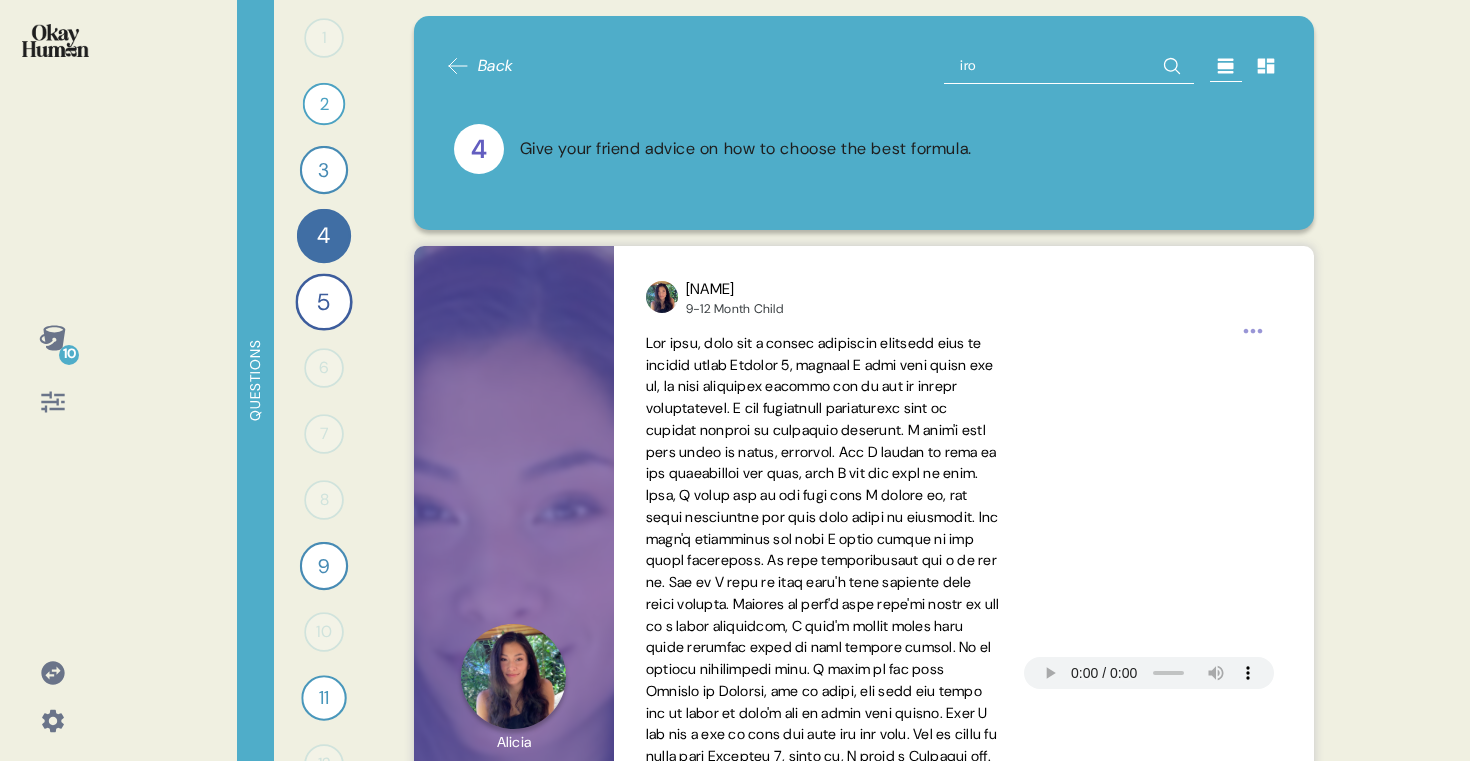 type on "iron" 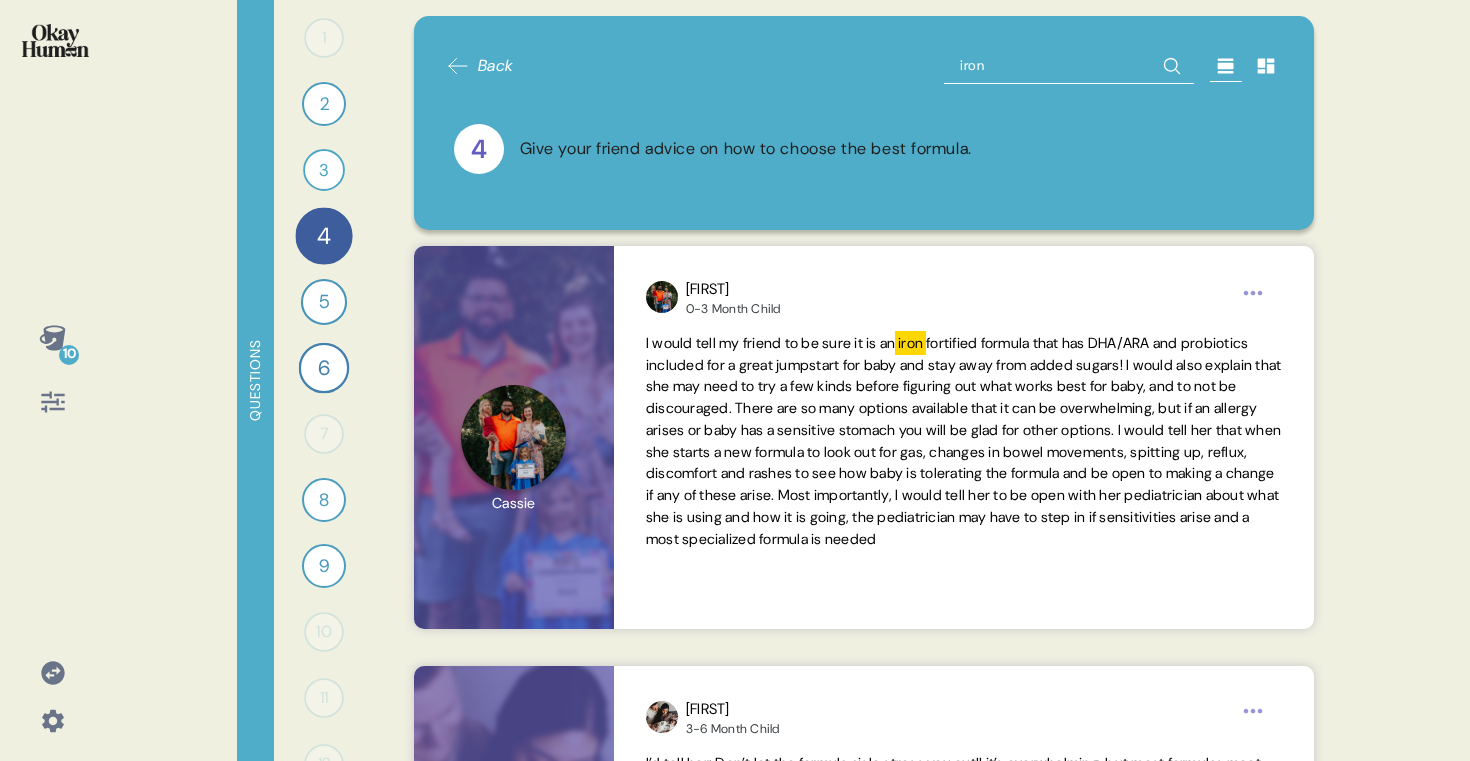 click on "iron" at bounding box center (1069, 66) 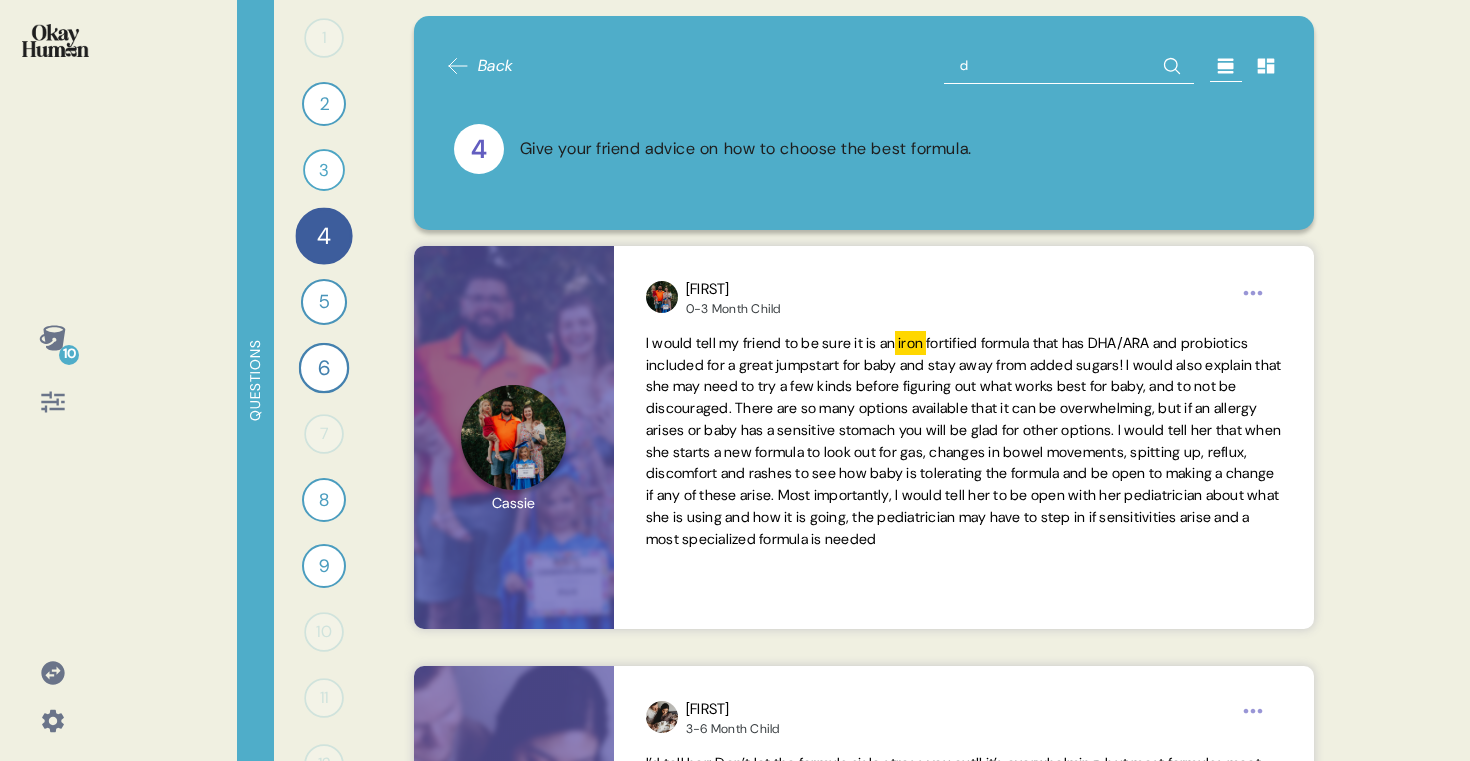 type on "dh" 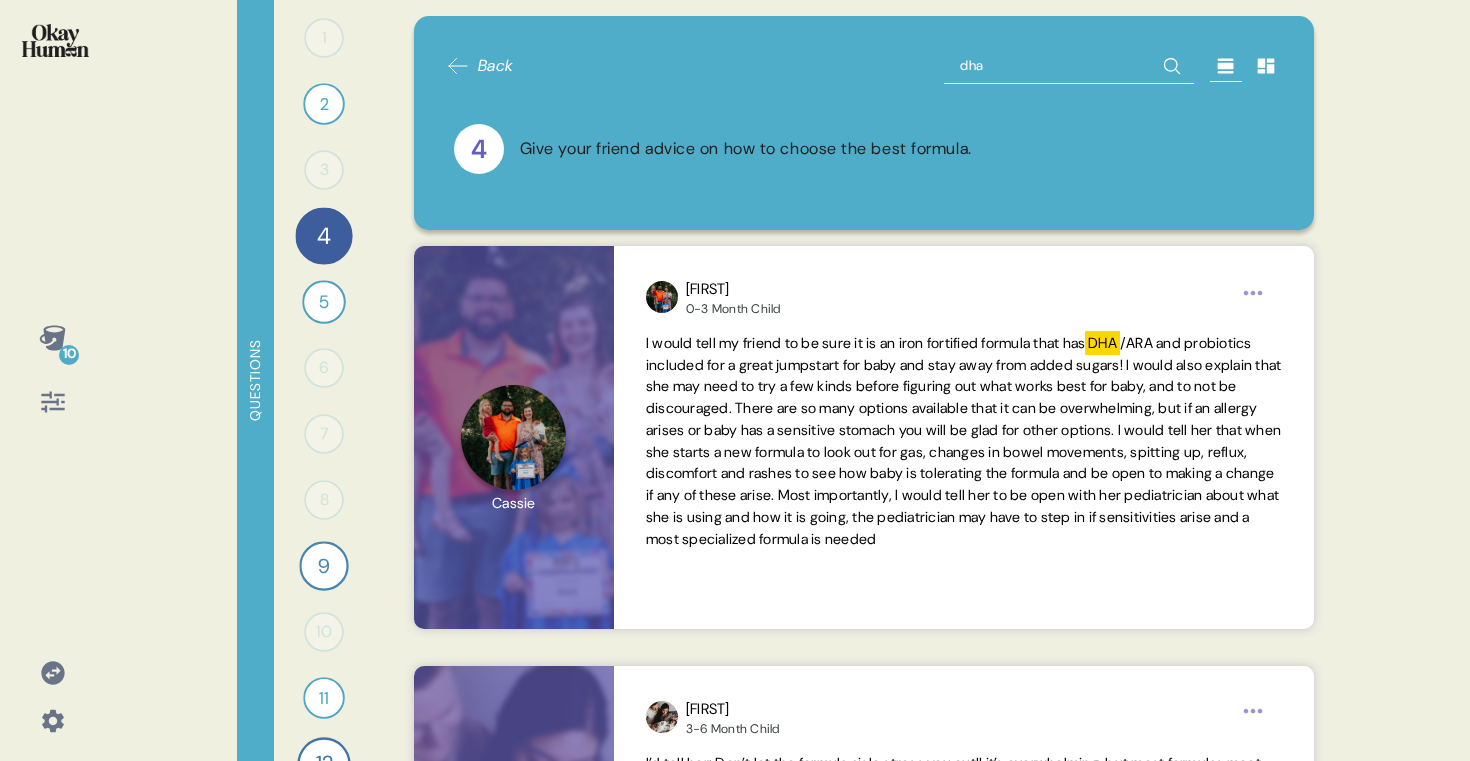 click on "dha" at bounding box center [1069, 66] 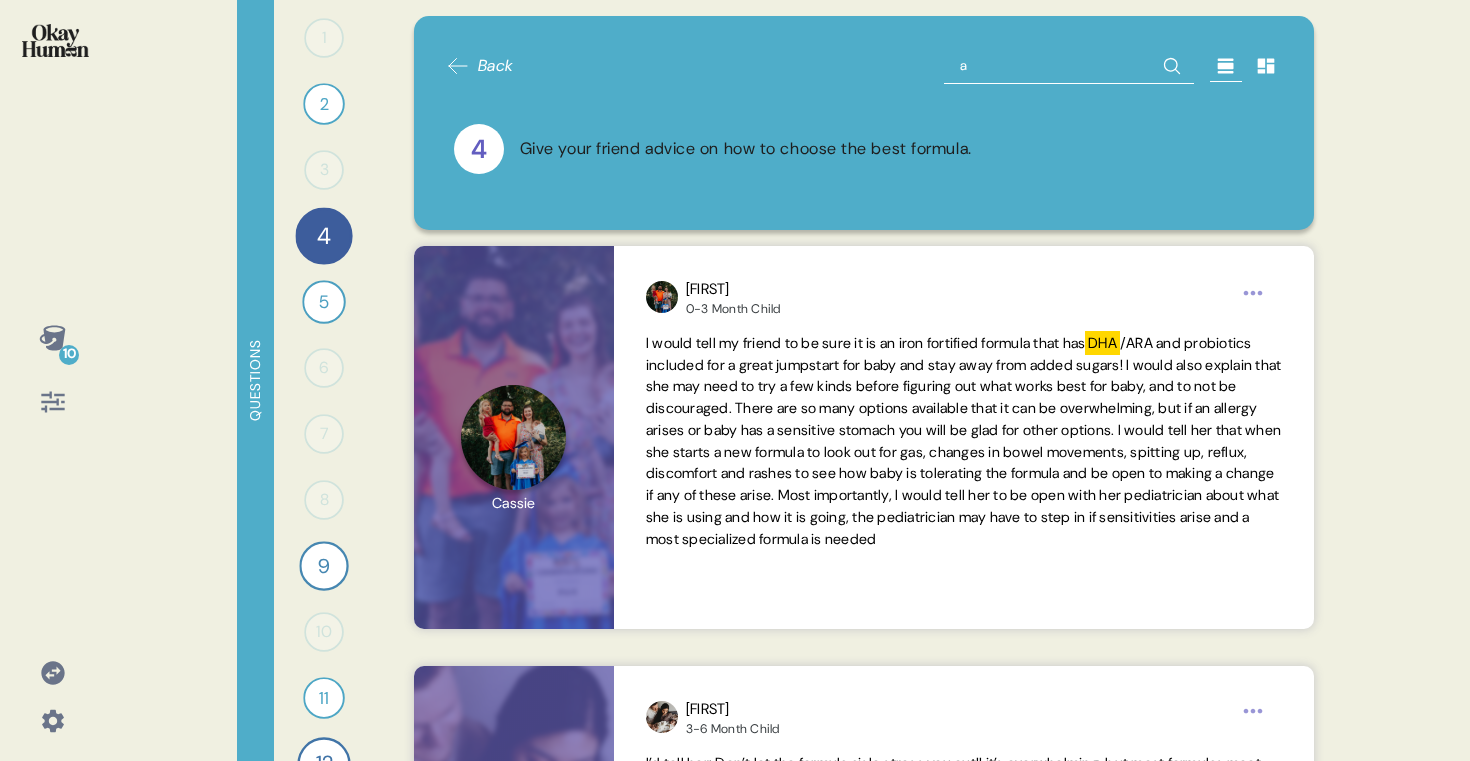 type on "ar" 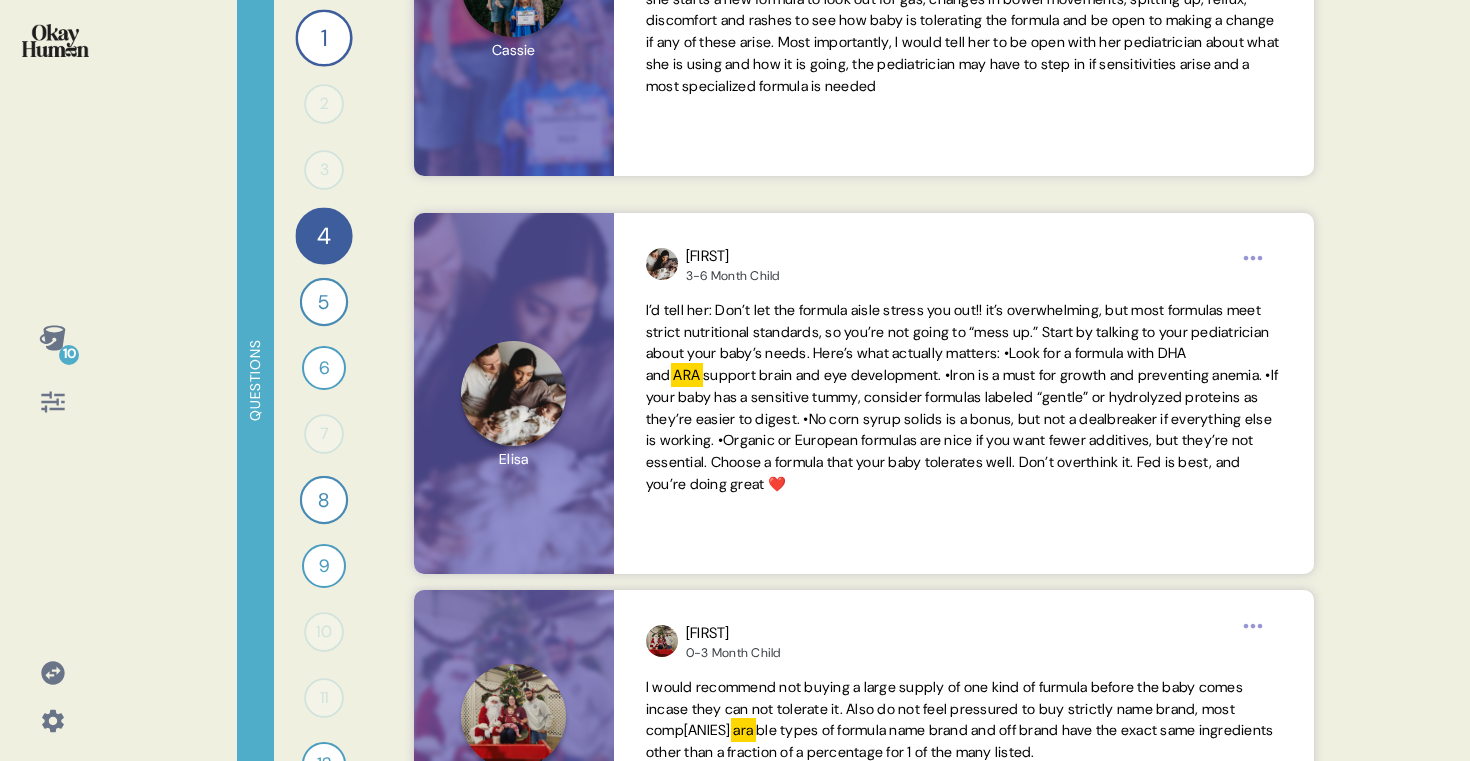 scroll, scrollTop: 0, scrollLeft: 0, axis: both 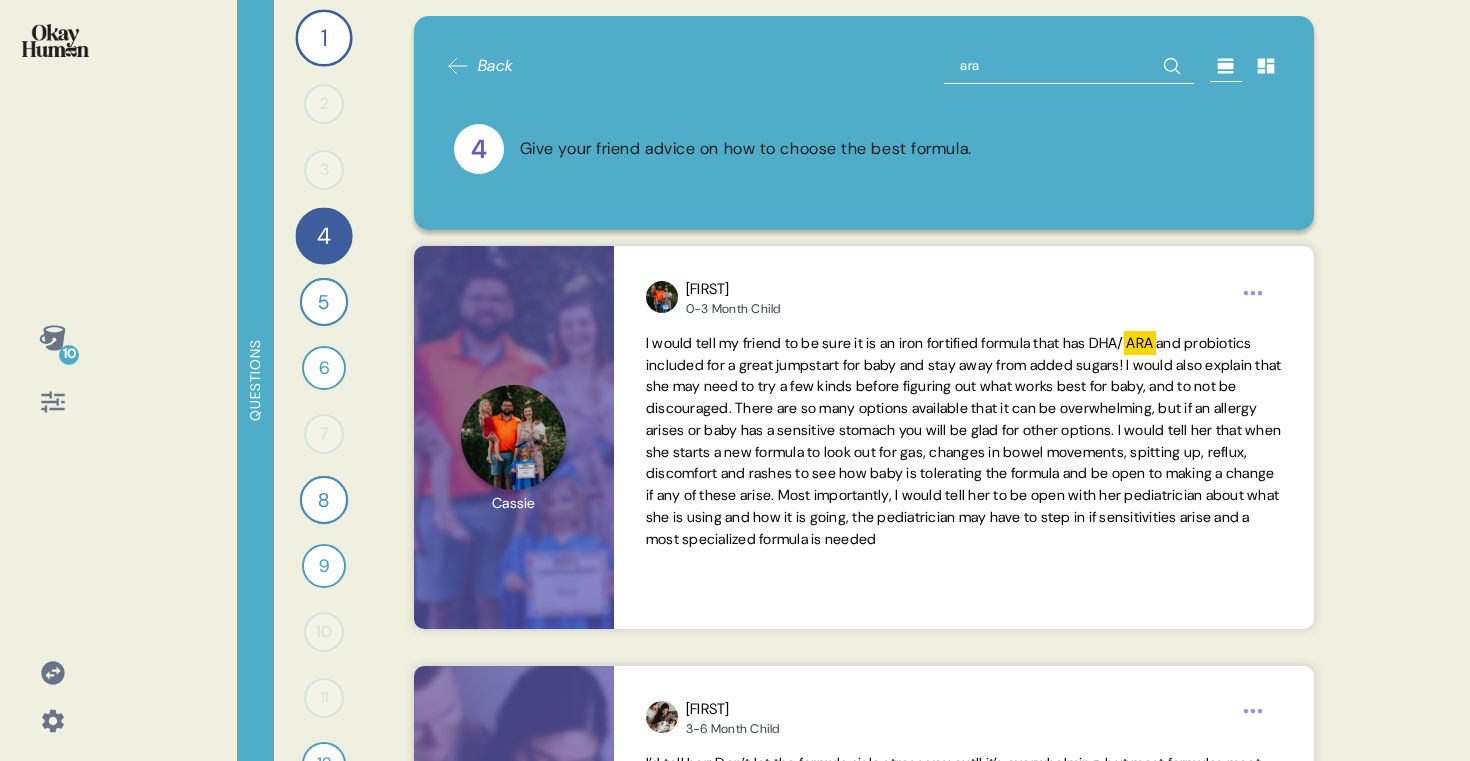 click on "ara" at bounding box center [1069, 66] 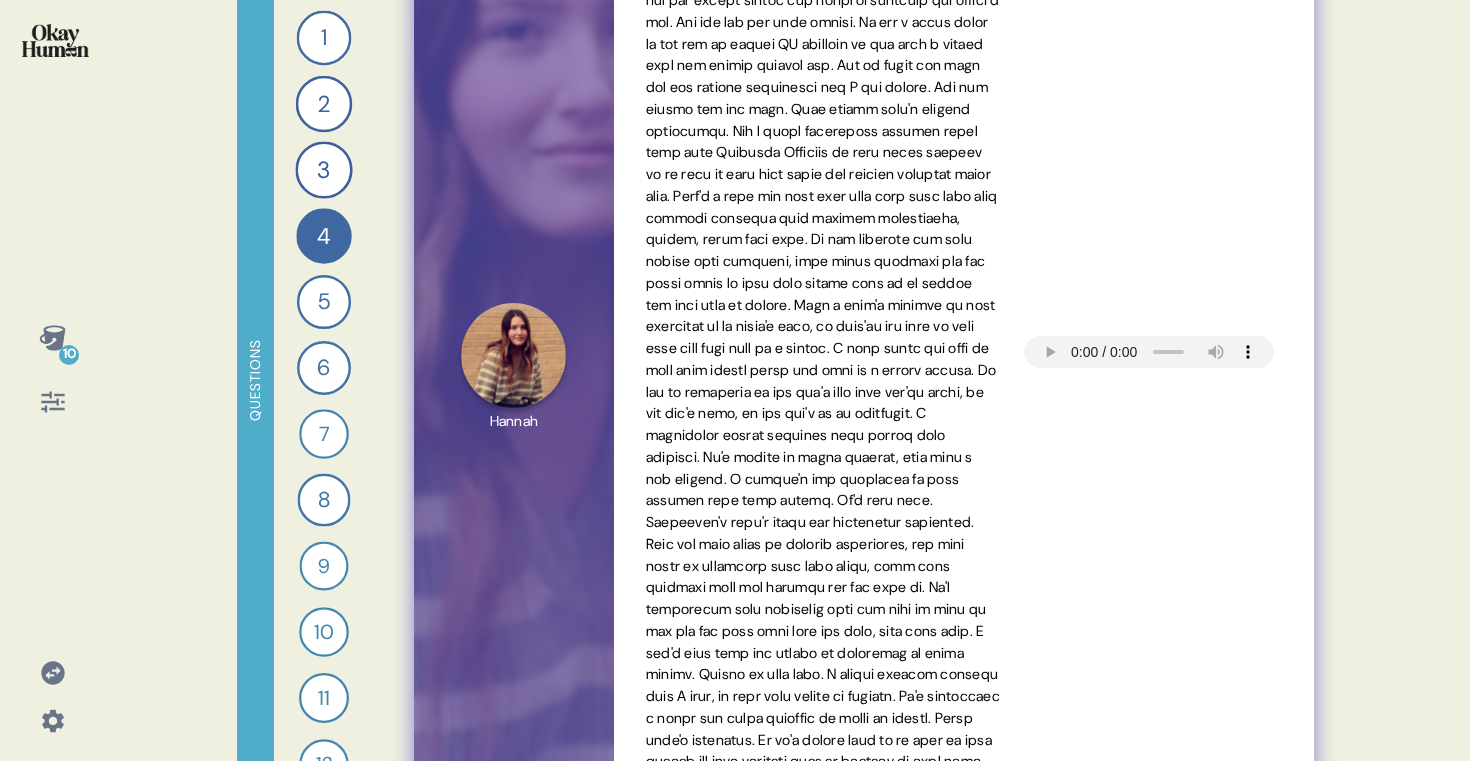 scroll, scrollTop: 0, scrollLeft: 0, axis: both 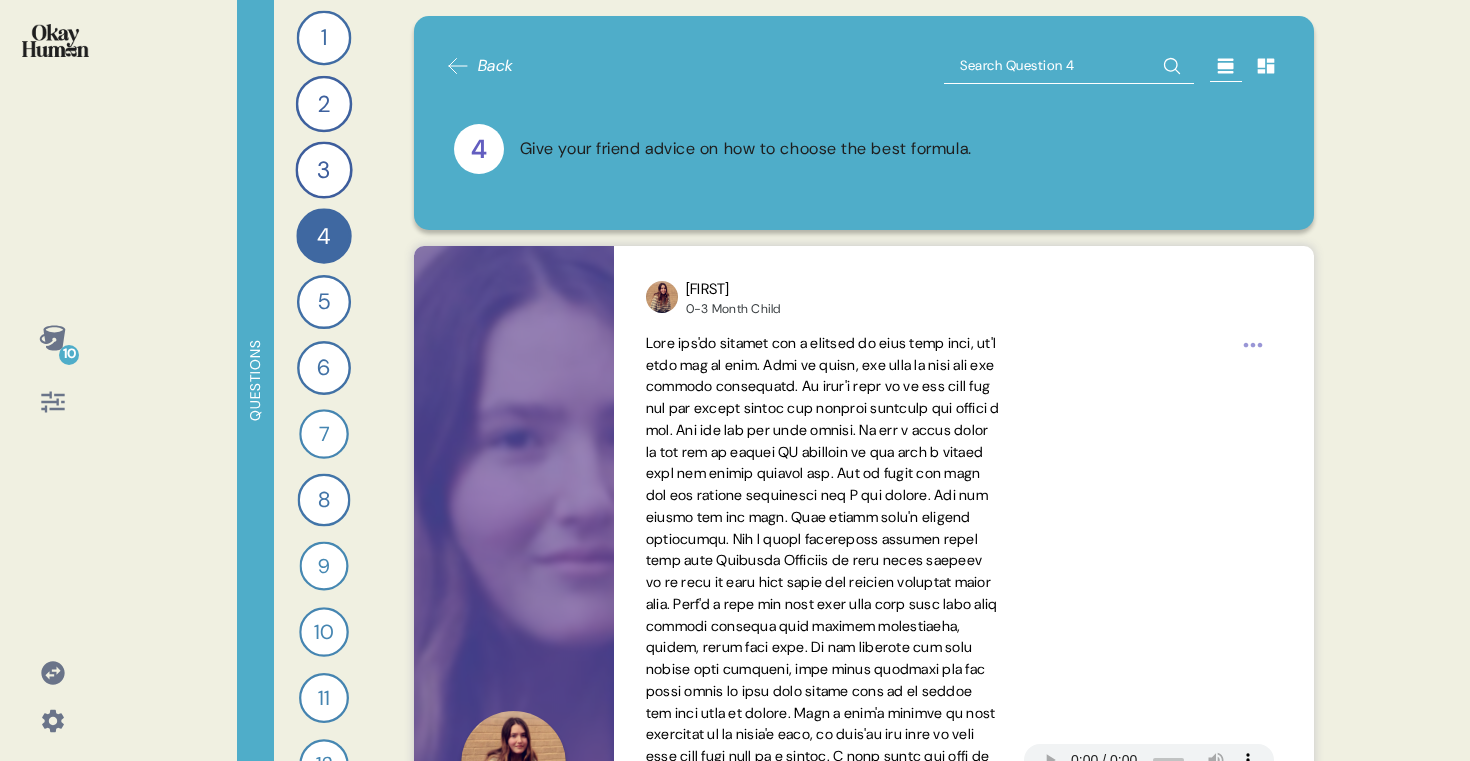 click at bounding box center (1069, 66) 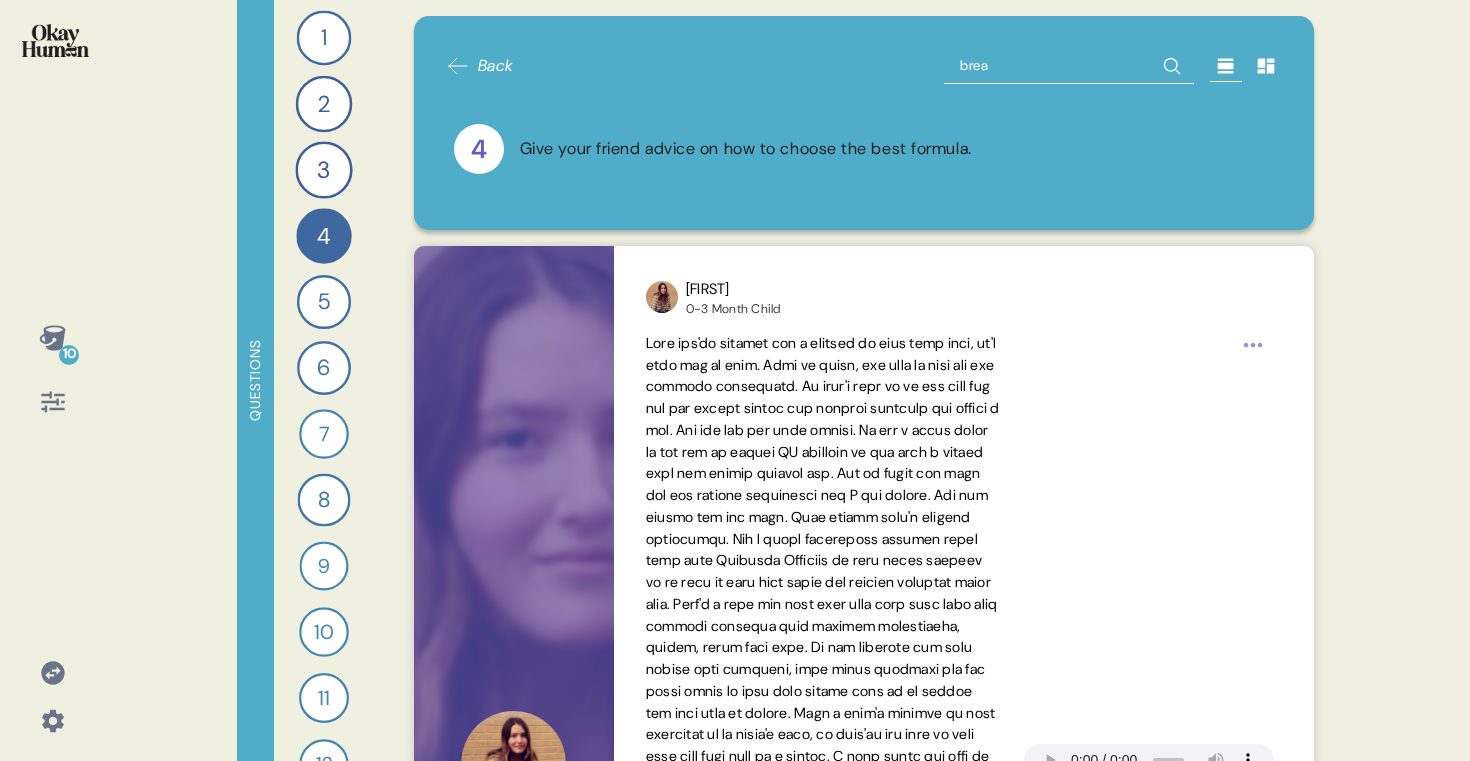 type on "breas" 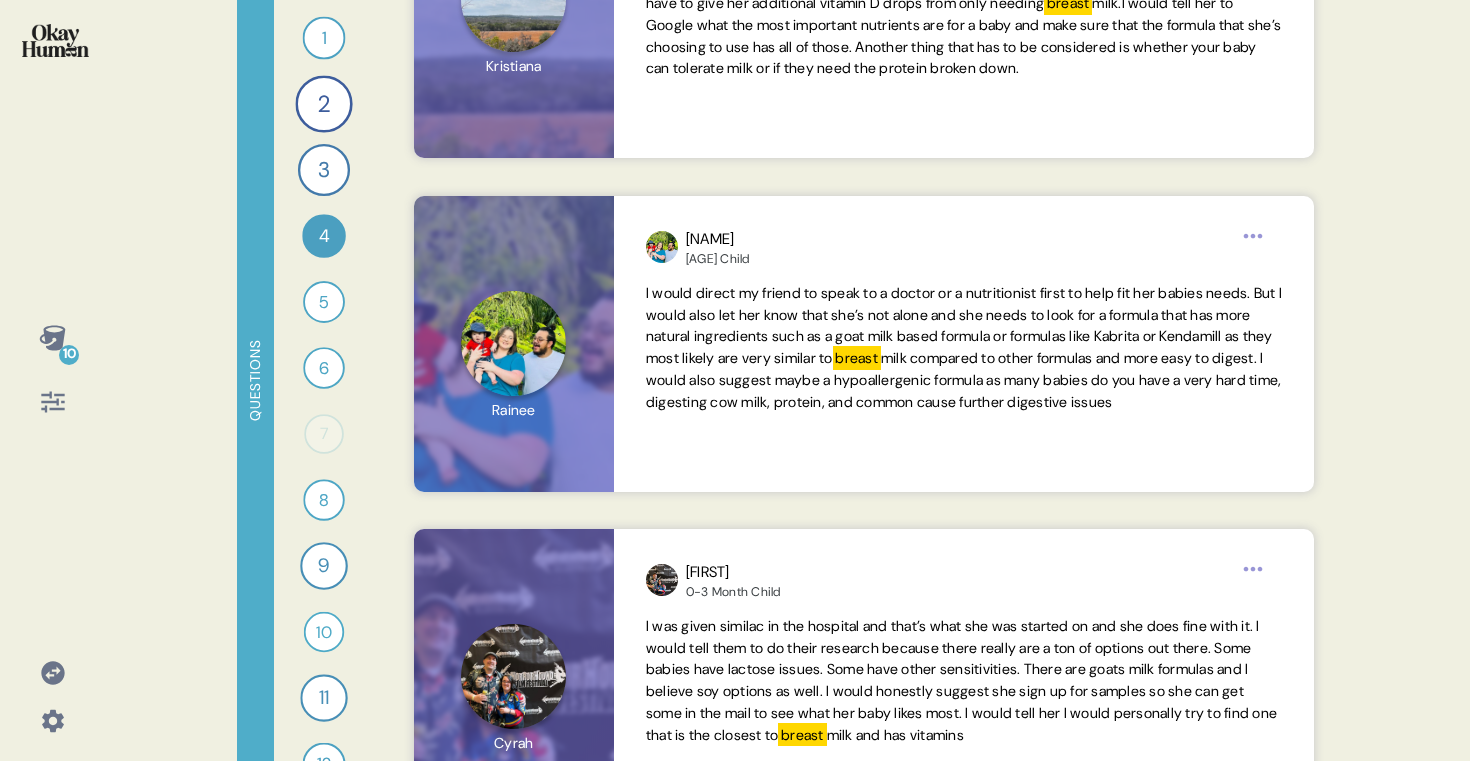 scroll, scrollTop: 3786, scrollLeft: 0, axis: vertical 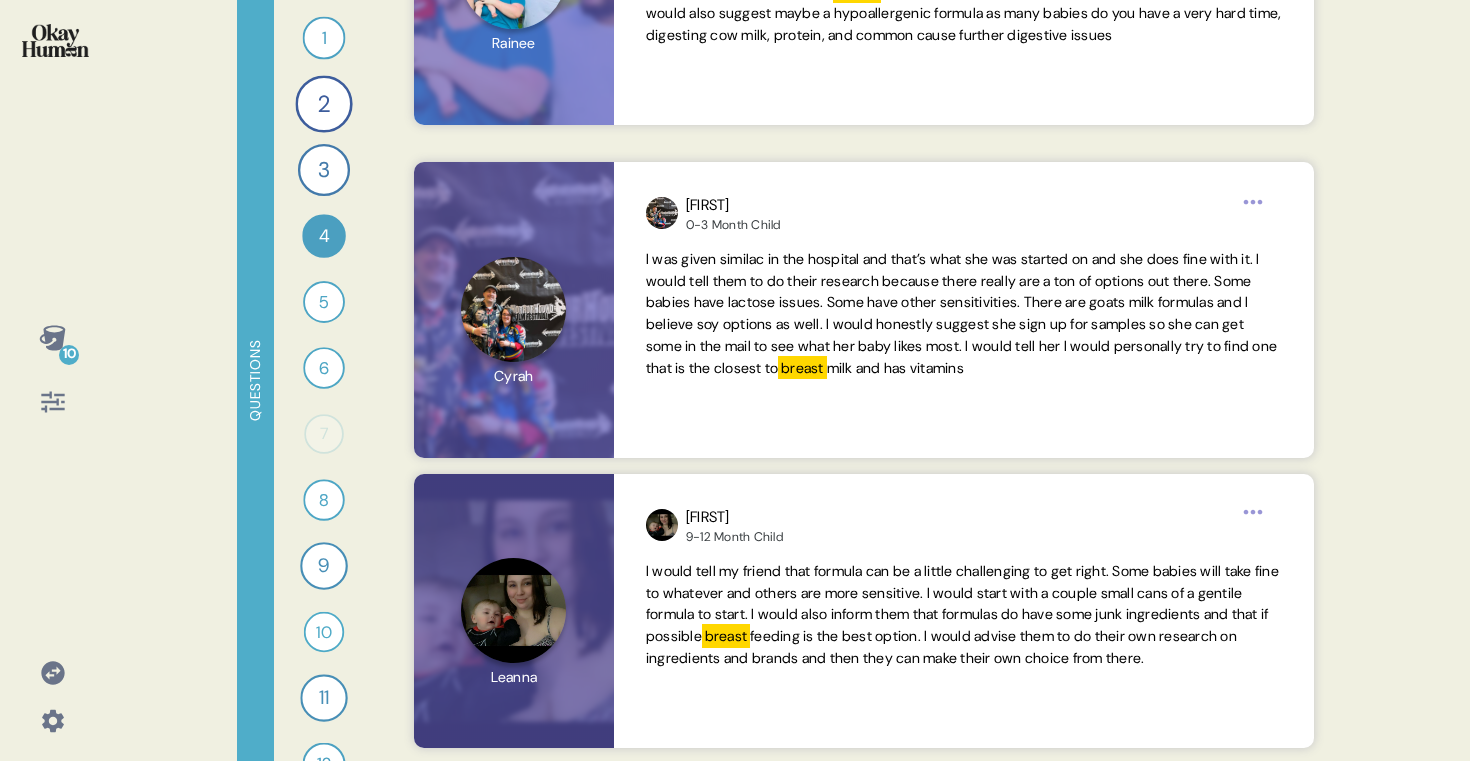click 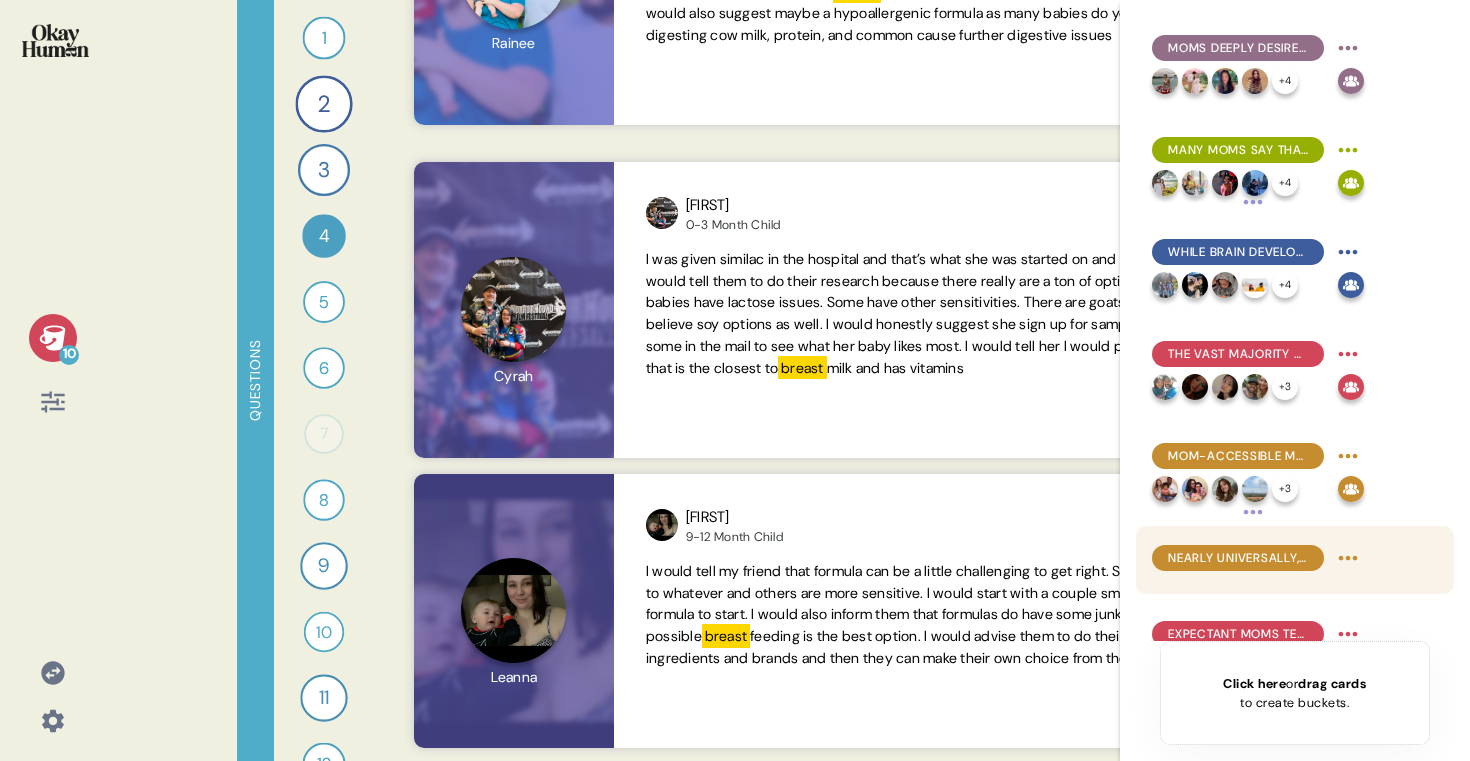scroll, scrollTop: 257, scrollLeft: 0, axis: vertical 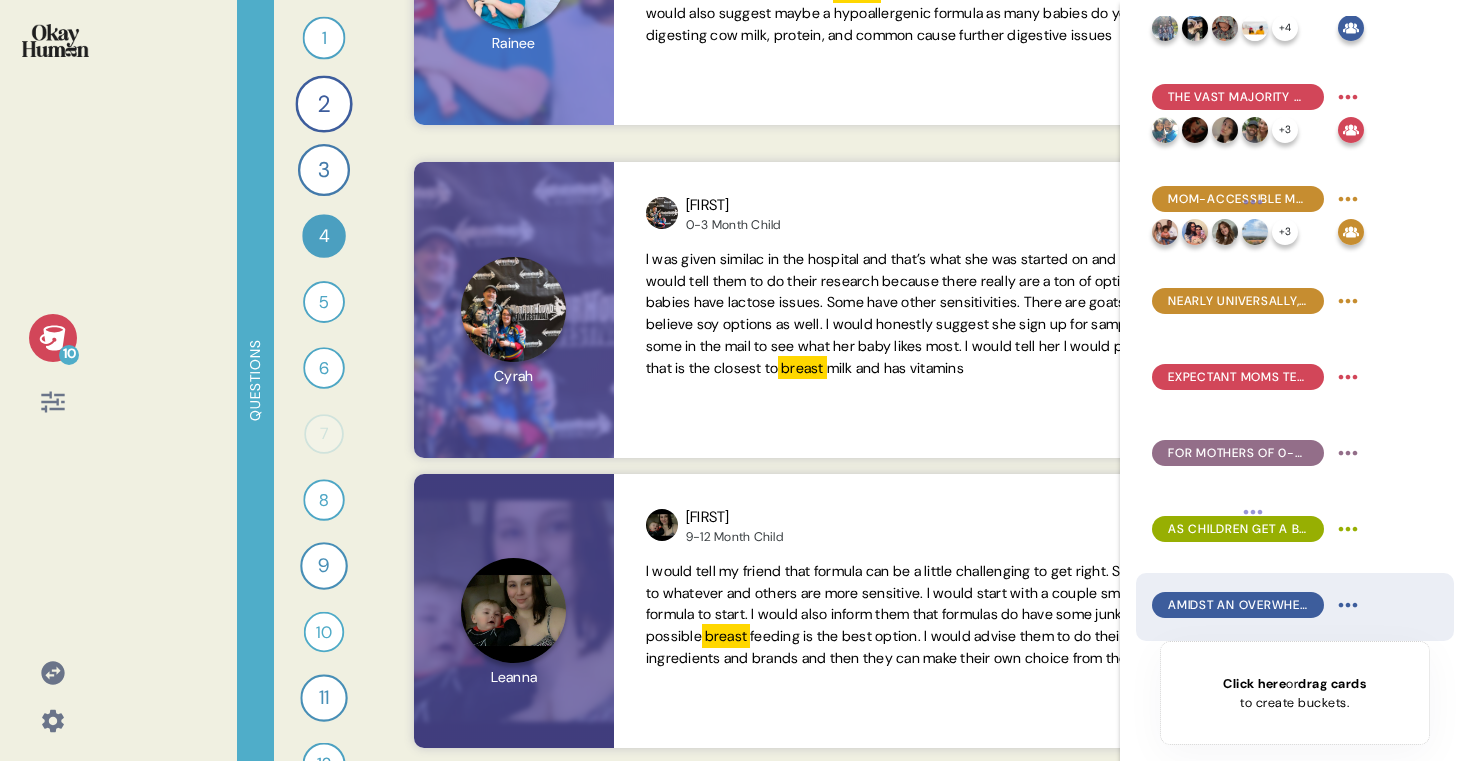 click on "Amidst an overwhelming array of formula options, what's not in a formula is as crucial as what is." at bounding box center [1238, 605] 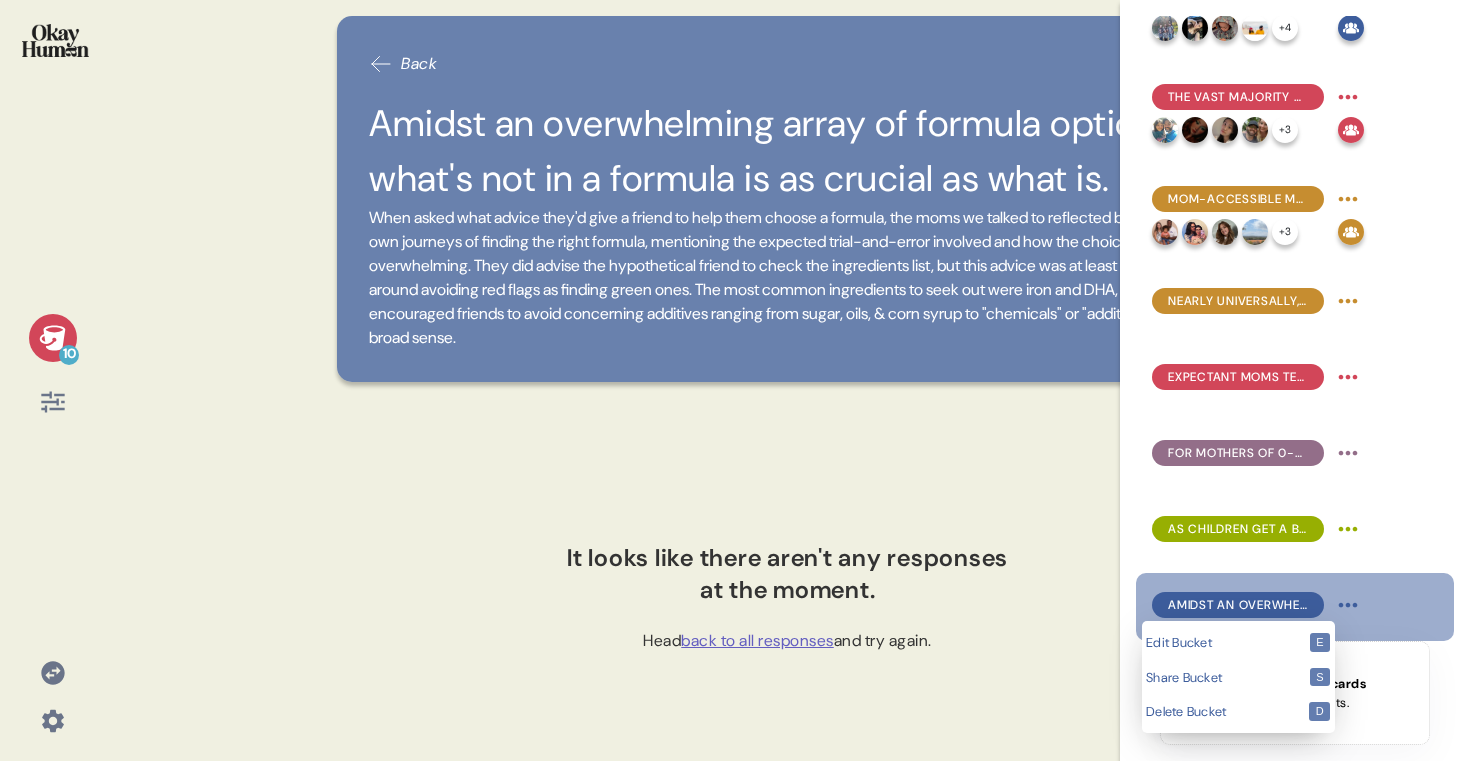 click on "10   Back Amidst an overwhelming array of formula options, what's not in a formula is as crucial as what is. When asked what advice they'd give a friend to help them choose a formula, the moms we talked to reflected back to their own journeys of finding the right formula, mentioning the expected trial-and-error involved and how the choices can be overwhelming. They did advise the hypothetical friend to check the ingredients list, but this advice was at least as focused around avoiding red flags as finding green ones. The most common ingredients to seek out were iron and DHA, while moms encouraged friends to avoid concerning additives ranging from sugar, oils, & corn syrup to "chemicals" or "additives" in a broad sense. It looks like there aren't any responses at the moment. Head  back to all responses  and try again. Moms deeply desire to feel confident in a go-to formula, but uncertainty and frustrating trial and error are the norm. + 4 + 4 + 4 + 3 + 3 Click here  or  drag cards    to create buckets. e s d" at bounding box center [735, 380] 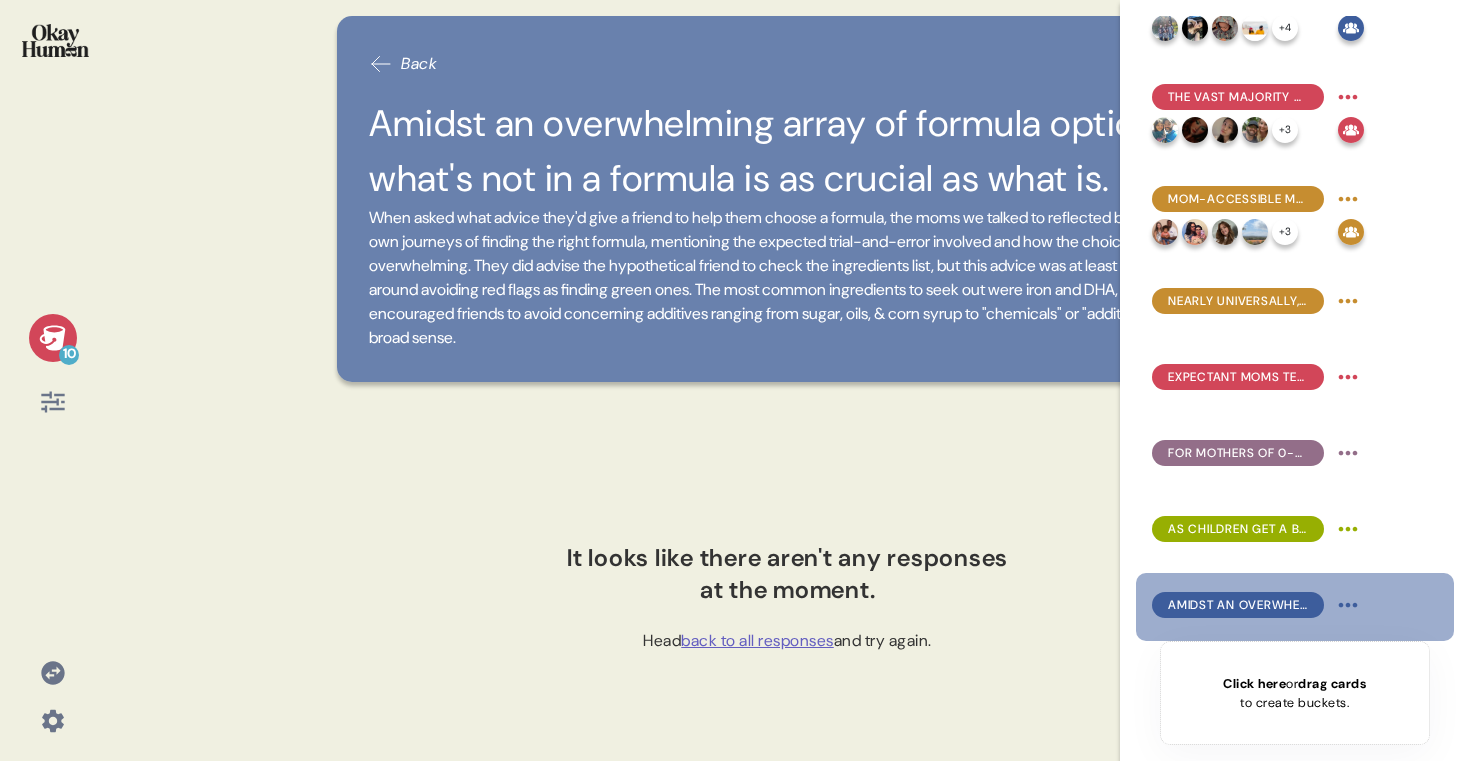 click on "10   Back Amidst an overwhelming array of formula options, what's not in a formula is as crucial as what is. When asked what advice they'd give a friend to help them choose a formula, the moms we talked to reflected back to their own journeys of finding the right formula, mentioning the expected trial-and-error involved and how the choices can be overwhelming. They did advise the hypothetical friend to check the ingredients list, but this advice was at least as focused around avoiding red flags as finding green ones. The most common ingredients to seek out were iron and DHA, while moms encouraged friends to avoid concerning additives ranging from sugar, oils, & corn syrup to "chemicals" or "additives" in a broad sense. It looks like there aren't any responses at the moment. Head  back to all responses  and try again. Moms deeply desire to feel confident in a go-to formula, but uncertainty and frustrating trial and error are the norm. + 4 + 4 + 4 + 3 + 3 Click here  or  drag cards    to create buckets." at bounding box center (735, 380) 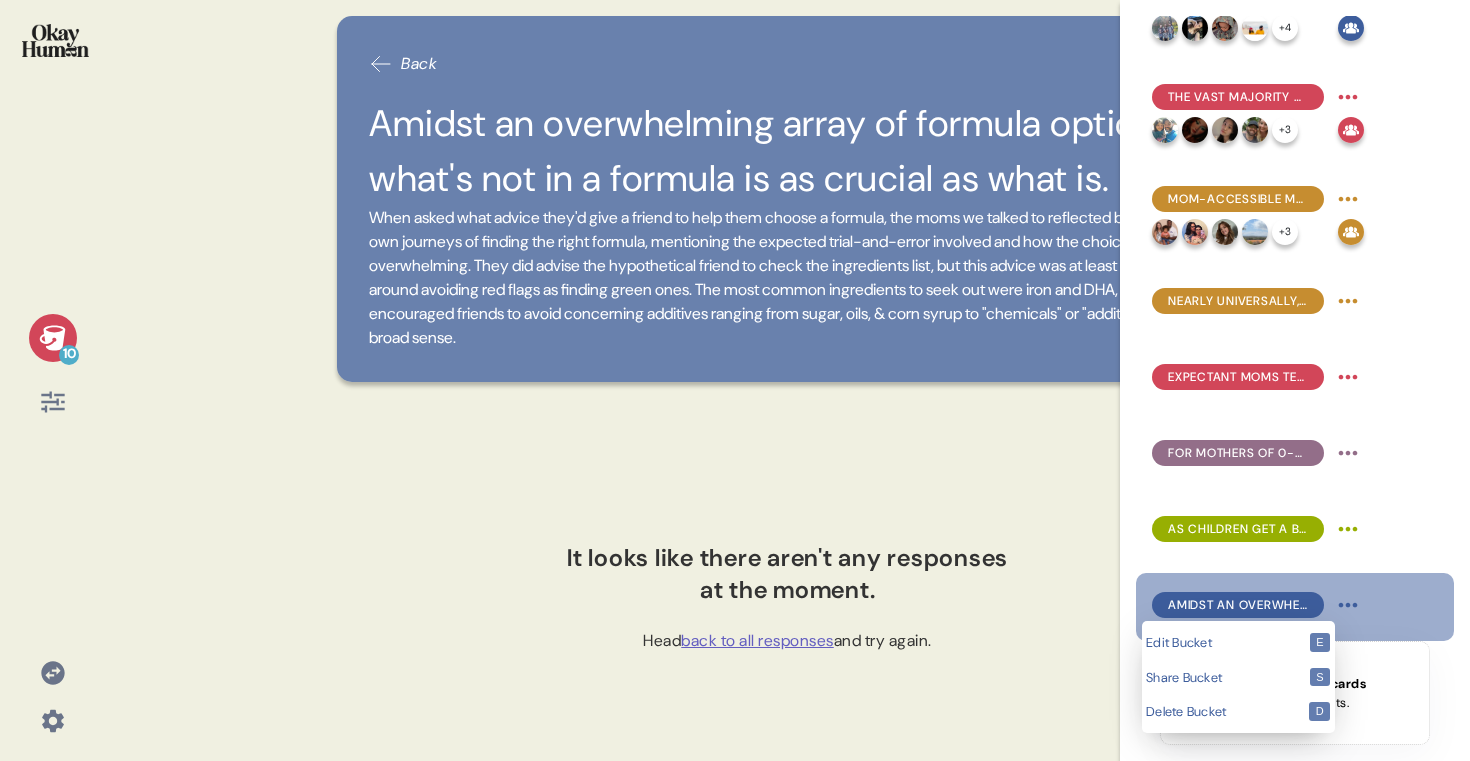 click on "10   Back Amidst an overwhelming array of formula options, what's not in a formula is as crucial as what is. When asked what advice they'd give a friend to help them choose a formula, the moms we talked to reflected back to their own journeys of finding the right formula, mentioning the expected trial-and-error involved and how the choices can be overwhelming. They did advise the hypothetical friend to check the ingredients list, but this advice was at least as focused around avoiding red flags as finding green ones. The most common ingredients to seek out were iron and DHA, while moms encouraged friends to avoid concerning additives ranging from sugar, oils, & corn syrup to "chemicals" or "additives" in a broad sense. It looks like there aren't any responses at the moment. Head  back to all responses  and try again. Moms deeply desire to feel confident in a go-to formula, but uncertainty and frustrating trial and error are the norm. + 4 + 4 + 4 + 3 + 3 Click here  or  drag cards    to create buckets. e s d" at bounding box center (735, 380) 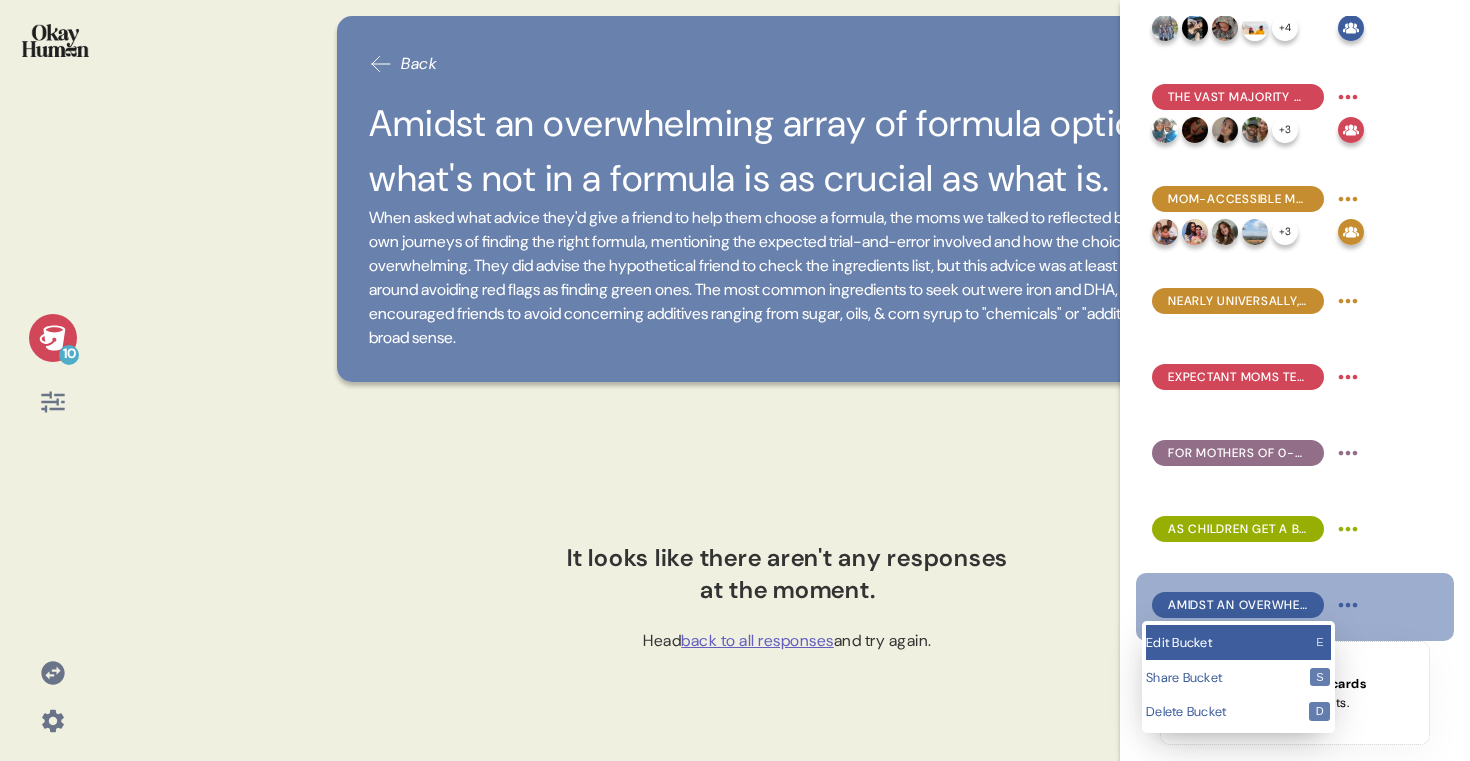 click on "Edit Bucket" at bounding box center [1227, 642] 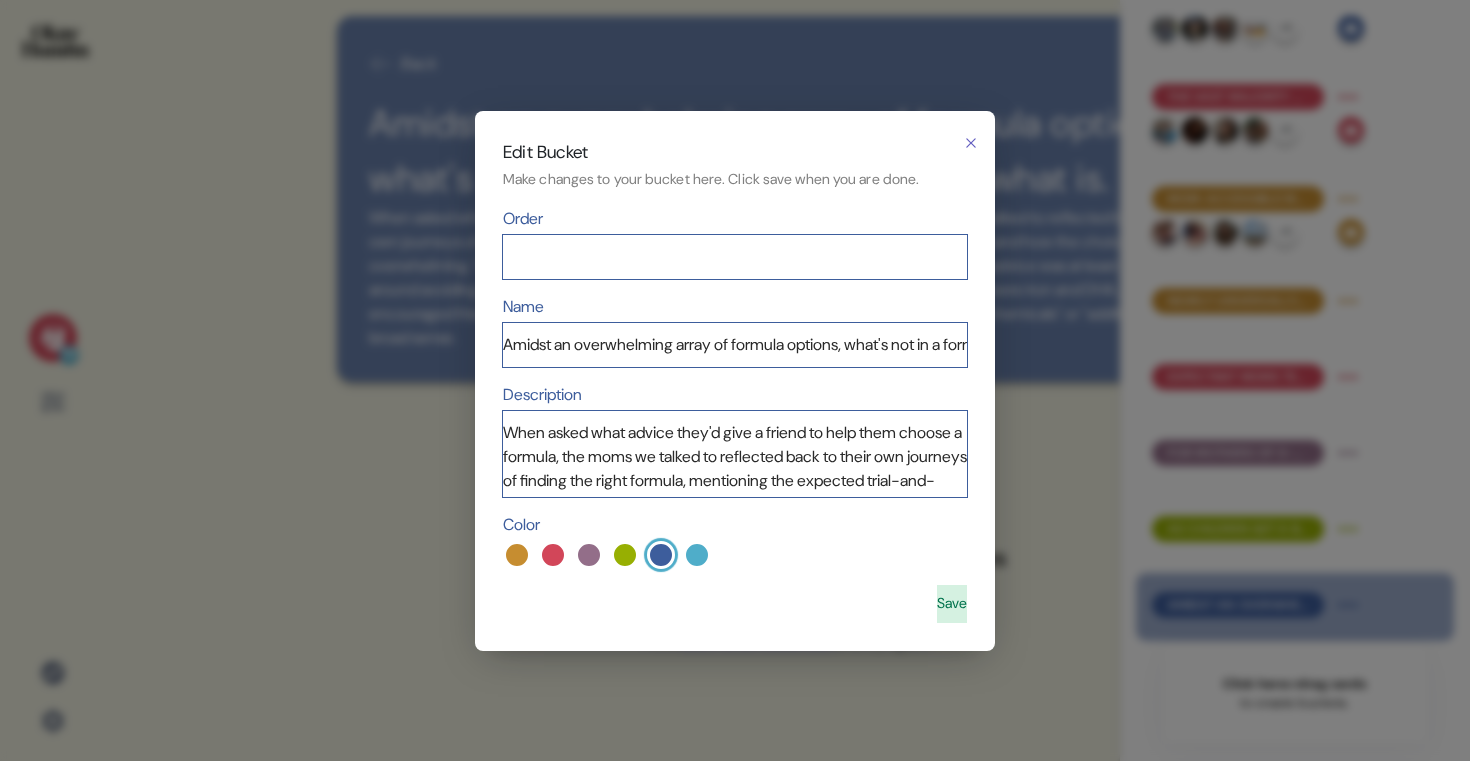 scroll, scrollTop: 197, scrollLeft: 0, axis: vertical 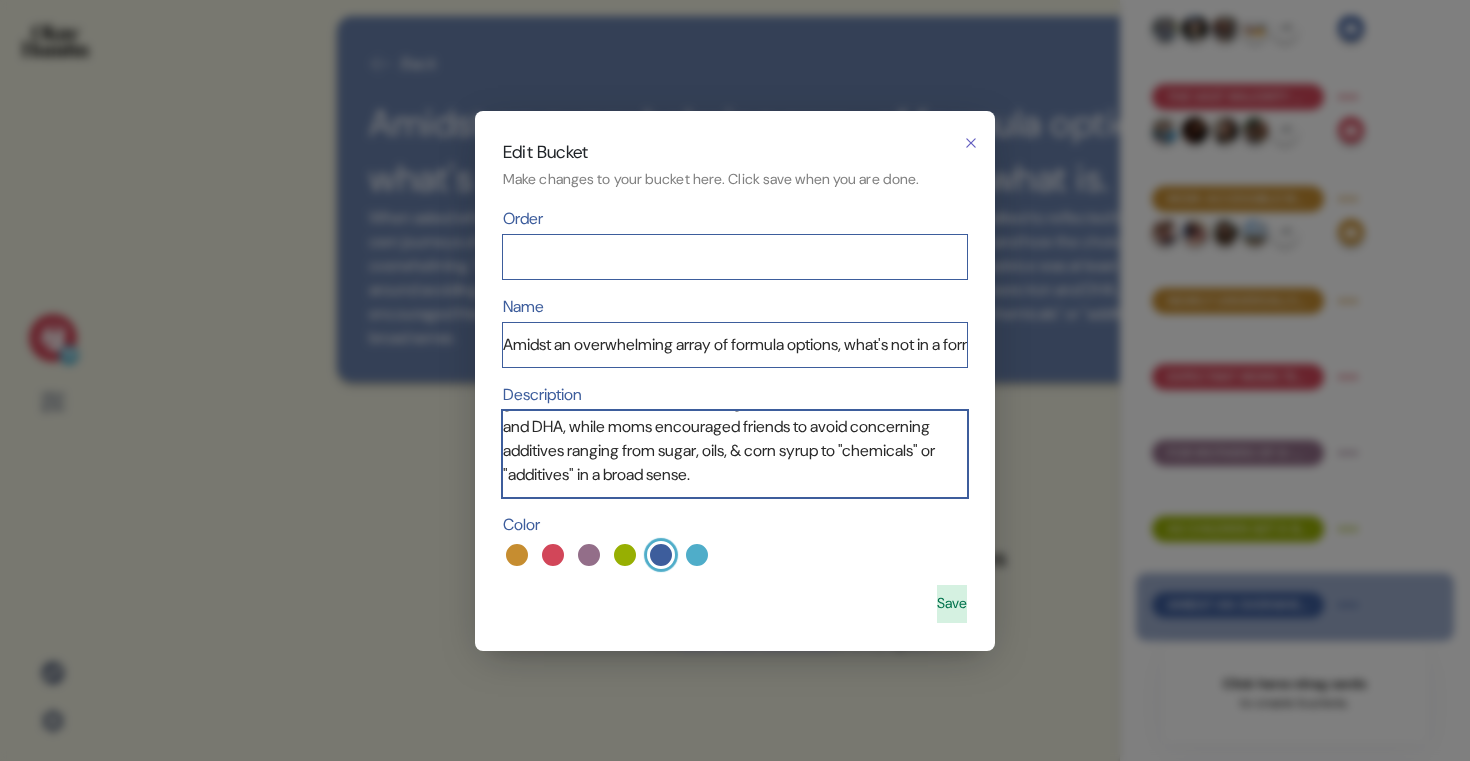 click on "When asked what advice they'd give a friend to help them choose a formula, the moms we talked to reflected back to their own journeys of finding the right formula, mentioning the expected trial-and-error involved and how the choices can be overwhelming. They did advise the hypothetical friend to check the ingredients list, but this advice was at least as focused around avoiding red flags as finding green ones. The most common ingredients to seek out were iron and DHA, while moms encouraged friends to avoid concerning additives ranging from sugar, oils, & corn syrup to "chemicals" or "additives" in a broad sense." at bounding box center [735, 454] 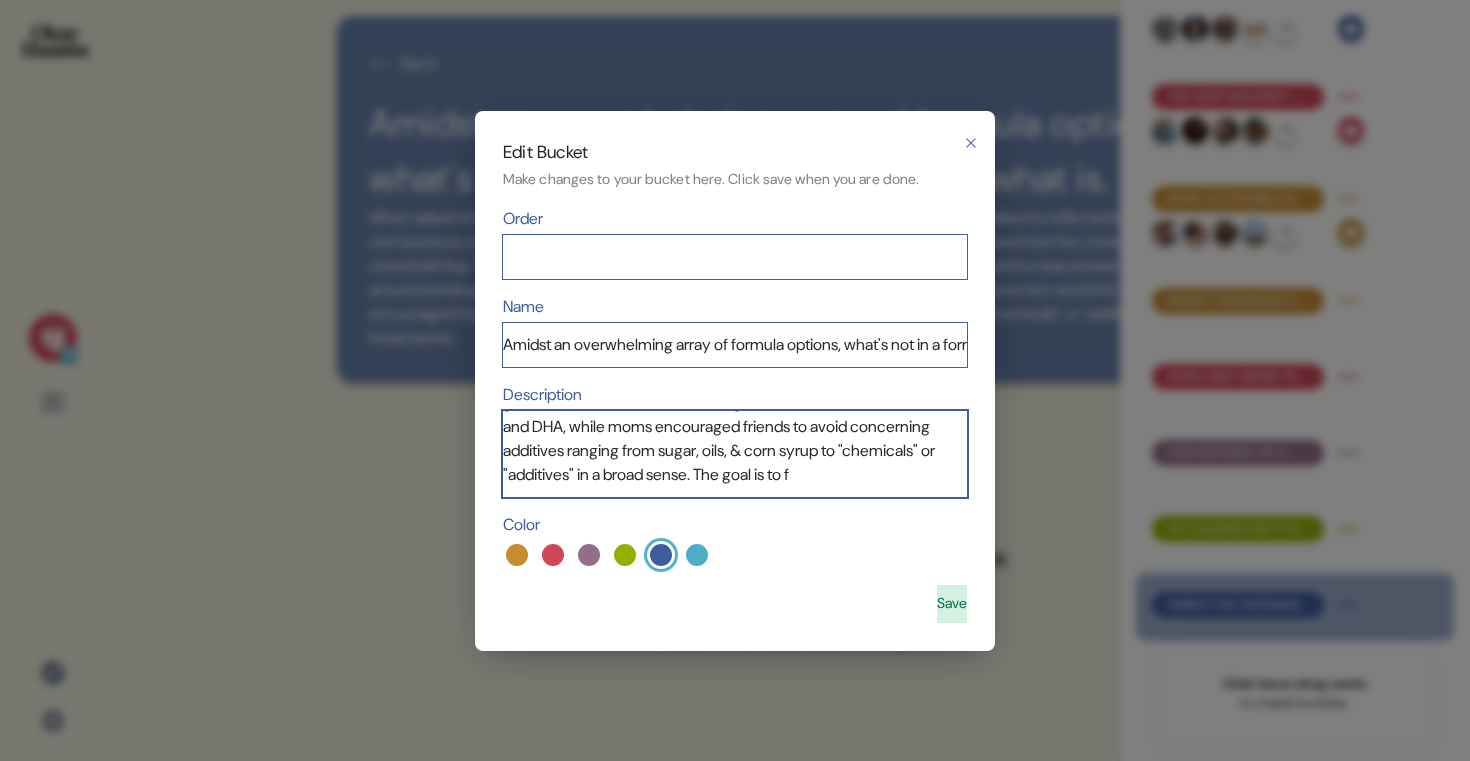 scroll, scrollTop: 210, scrollLeft: 0, axis: vertical 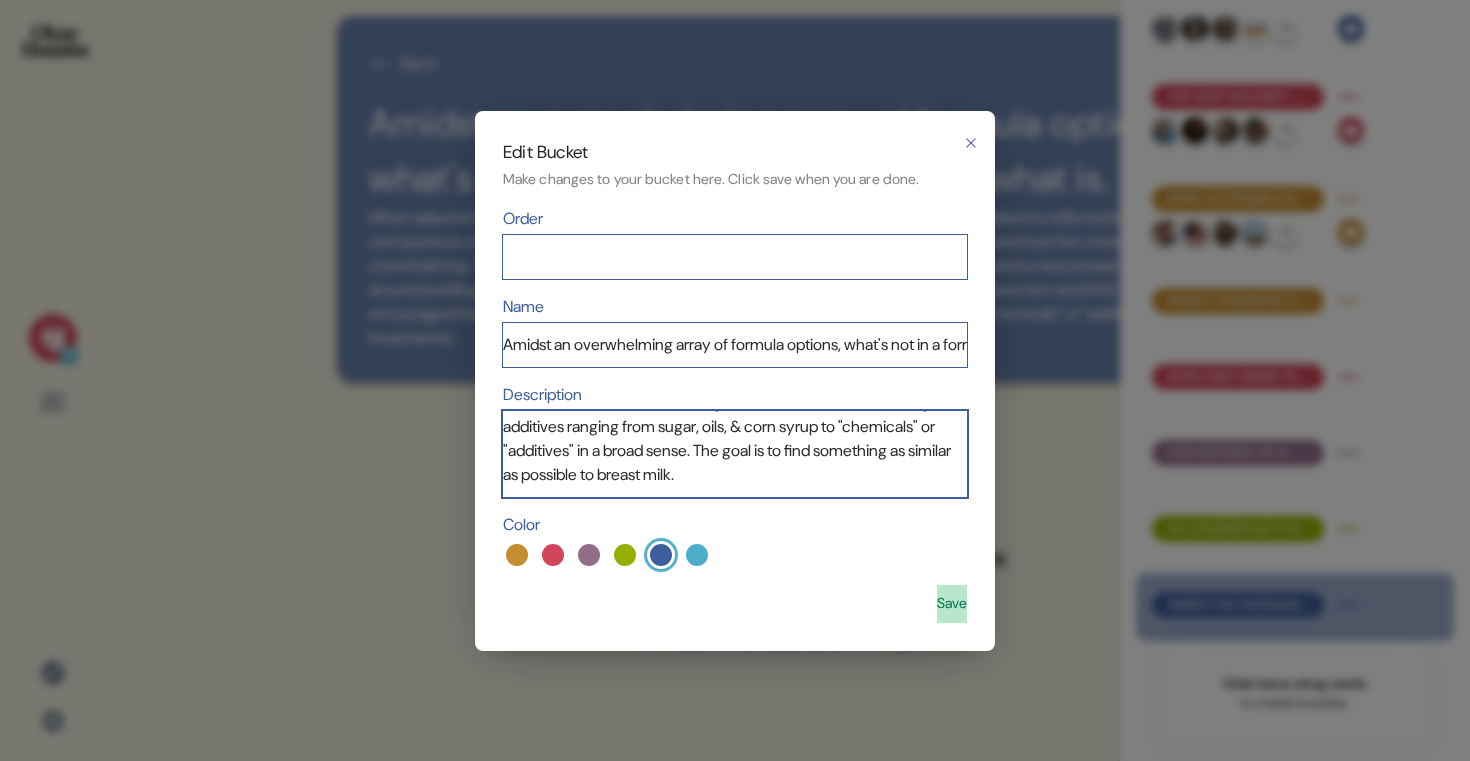 type on "When asked what advice they'd give a friend to help them choose a formula, the moms we talked to reflected back to their own journeys of finding the right formula, mentioning the expected trial-and-error involved and how the choices can be overwhelming. They did advise the hypothetical friend to check the ingredients list, but this advice was at least as focused around avoiding red flags as finding green ones. The most common ingredients to seek out were iron and DHA, while moms encouraged friends to avoid concerning additives ranging from sugar, oils, & corn syrup to "chemicals" or "additives" in a broad sense. The goal is to find something as similar as possible to breast milk." 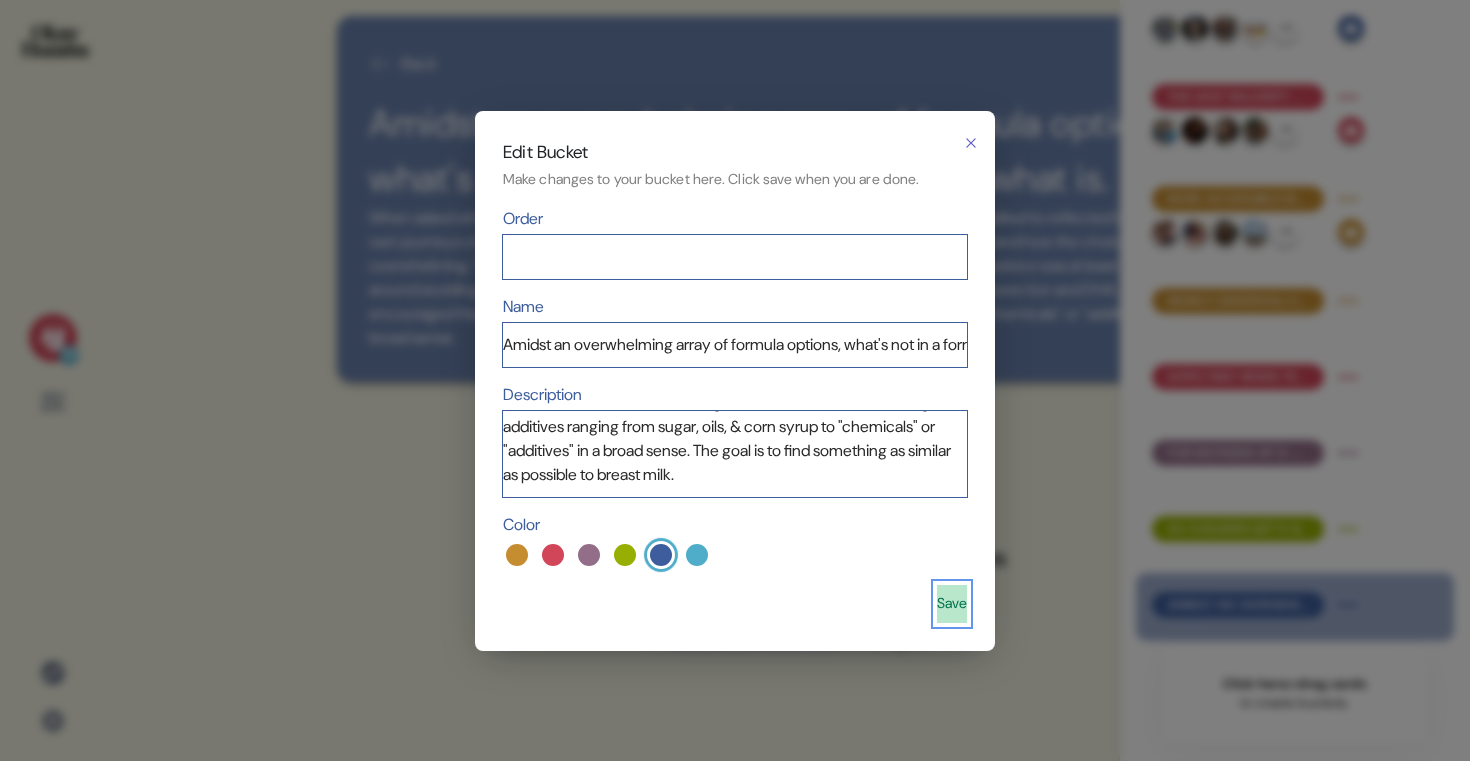 click on "Save" at bounding box center [952, 604] 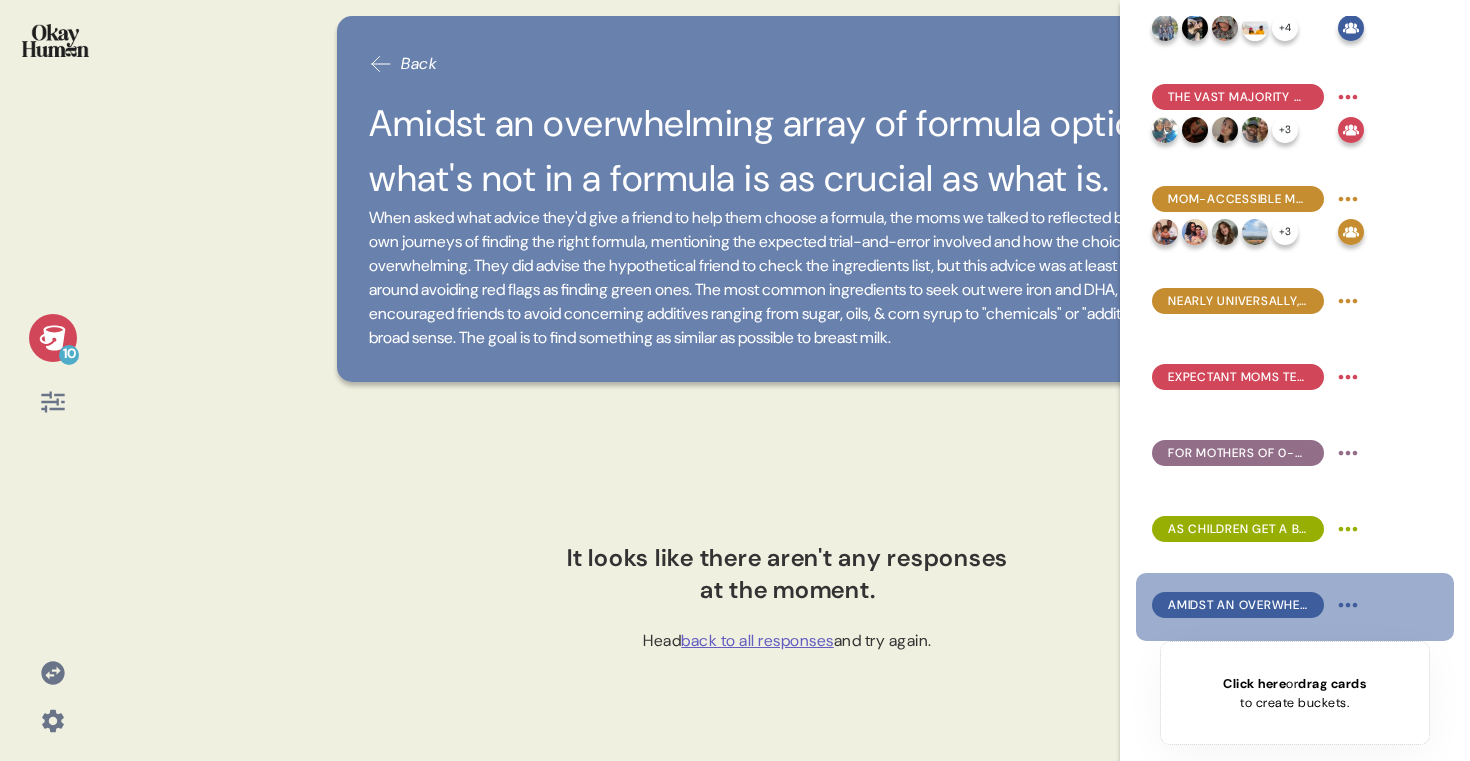click on "Click here  or  drag cards    to create buckets." at bounding box center (1294, 693) 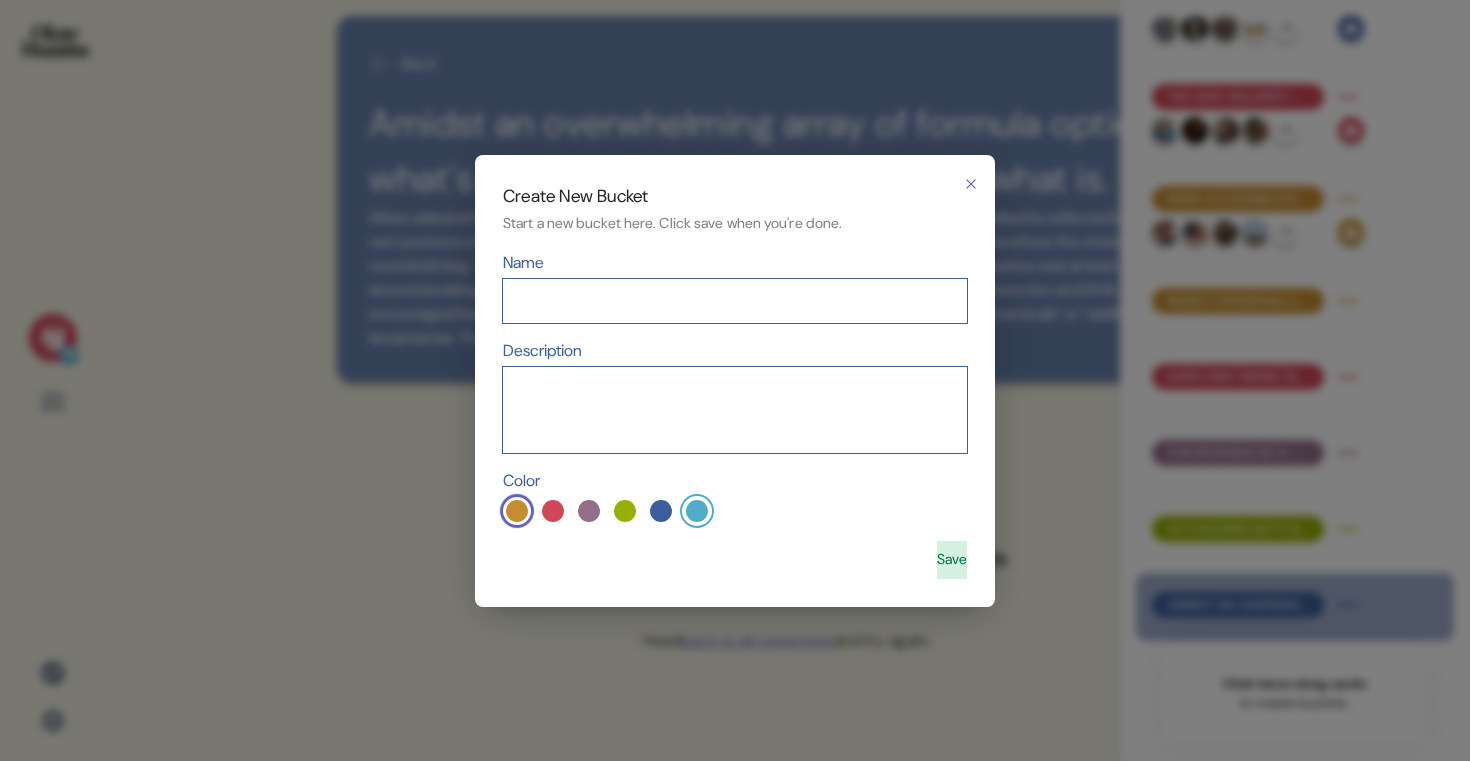 click at bounding box center [697, 511] 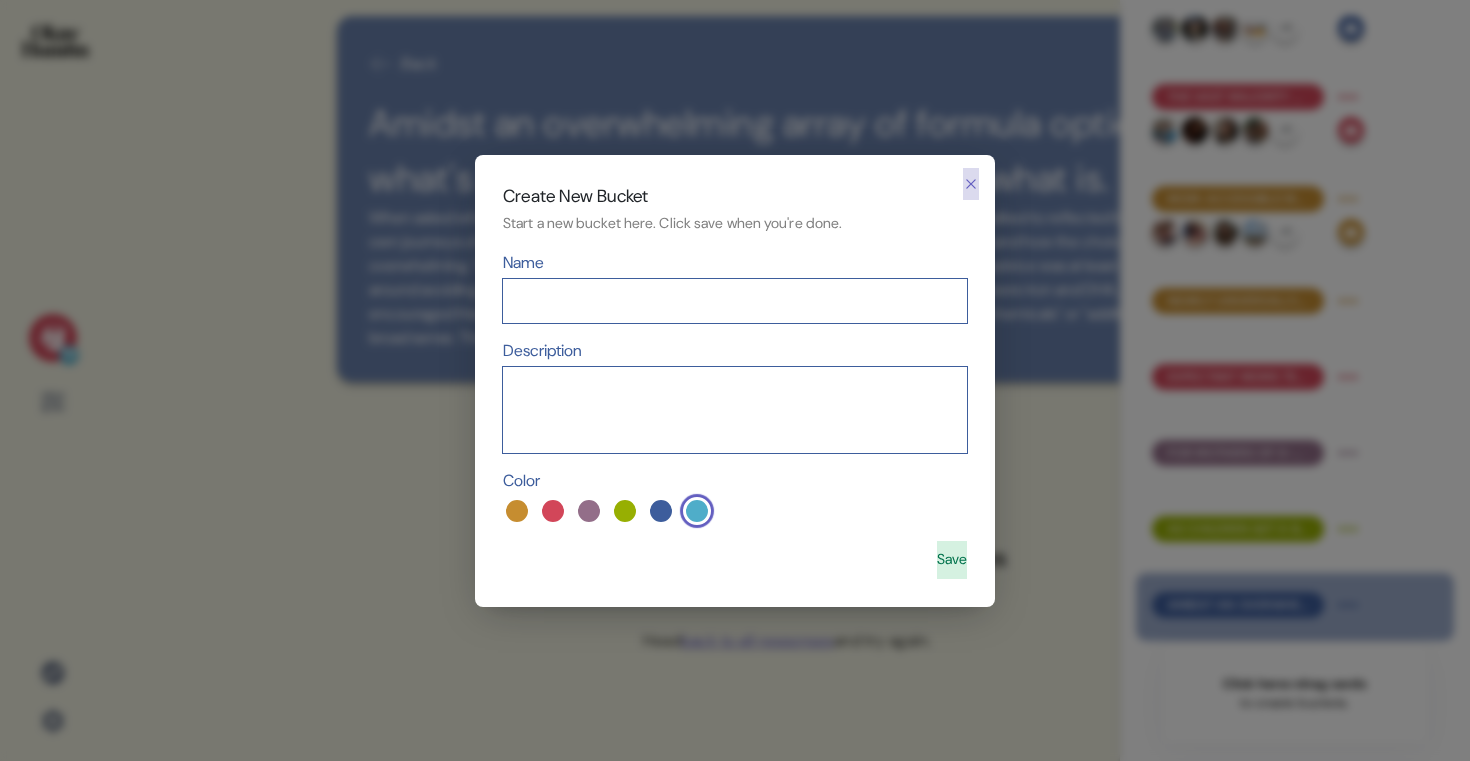 click 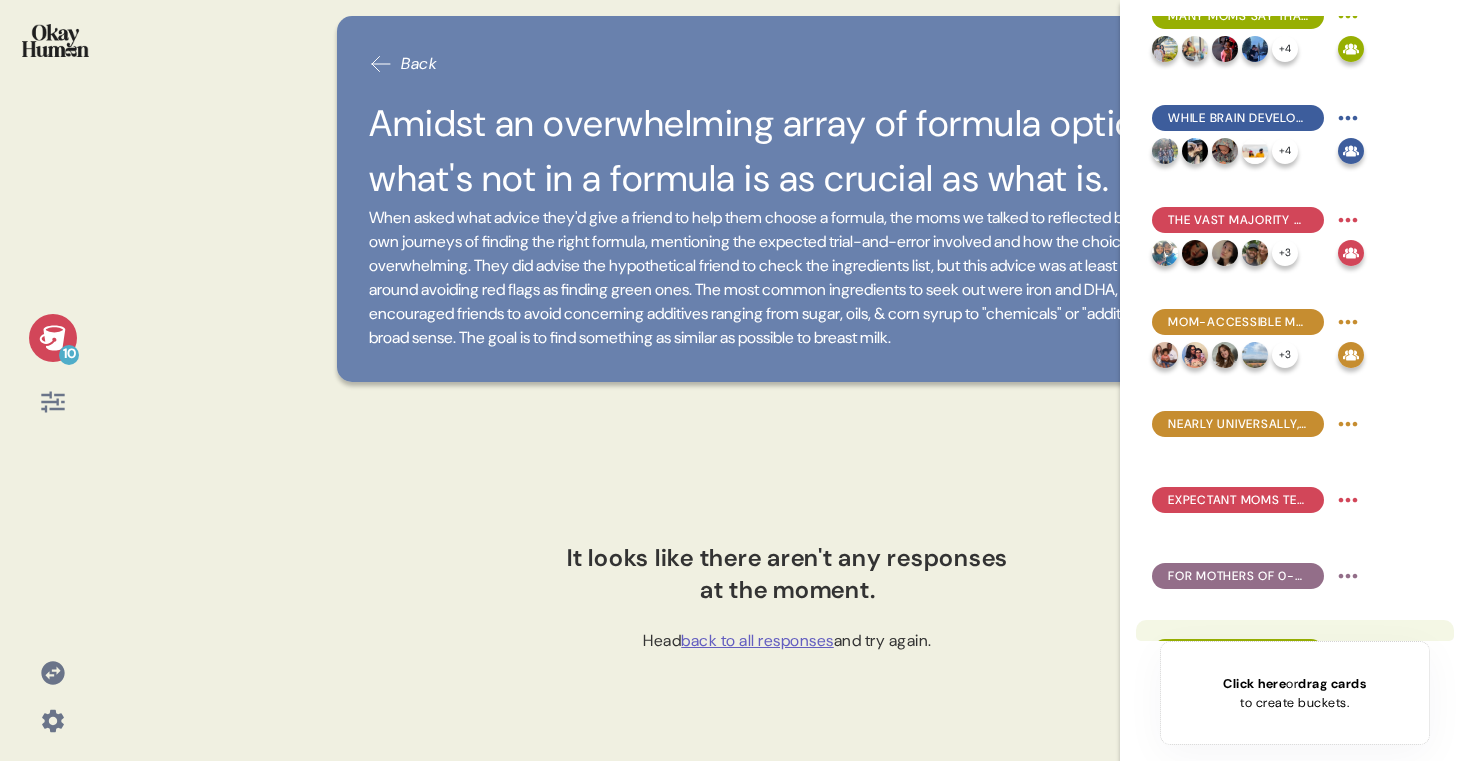 scroll, scrollTop: 0, scrollLeft: 0, axis: both 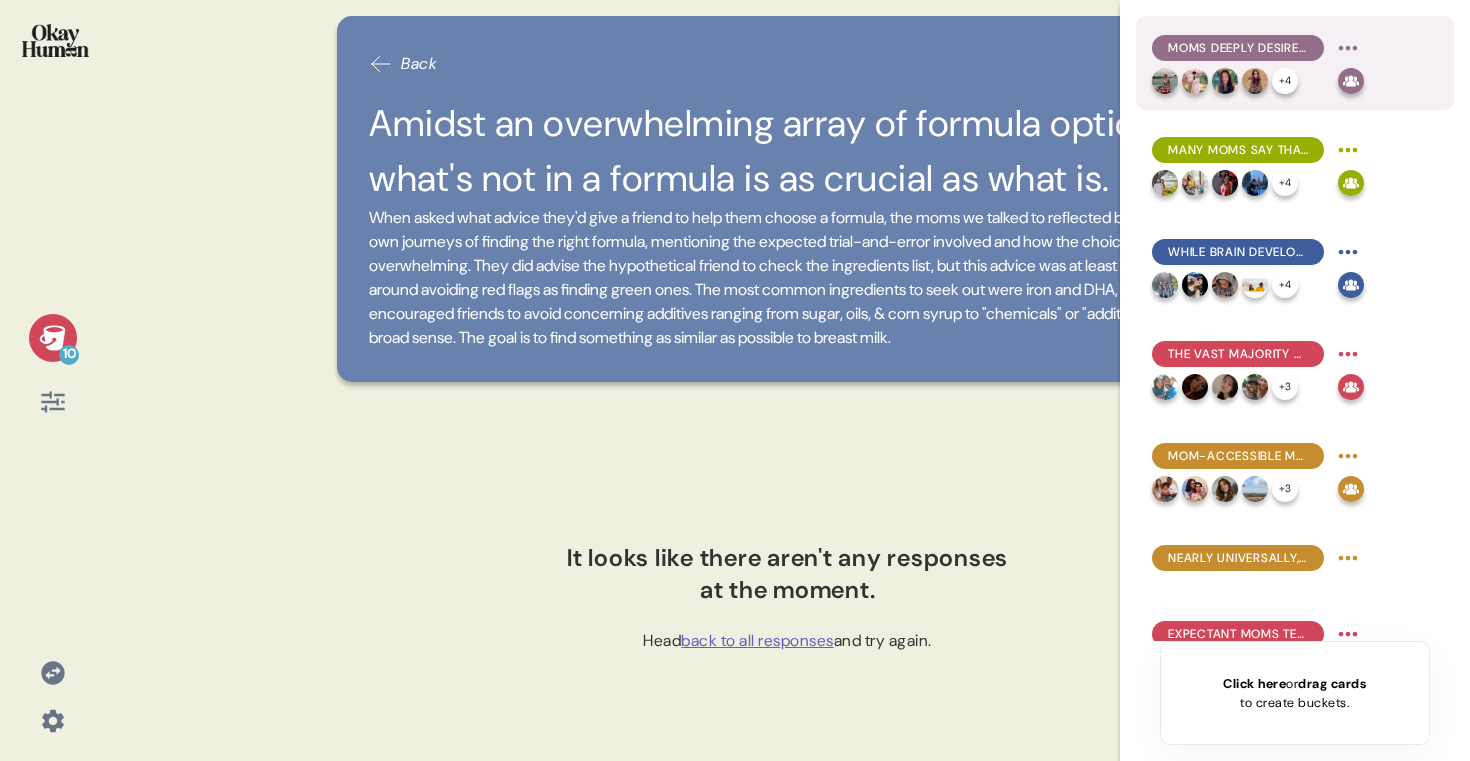 click on "Moms deeply desire to feel confident in a go-to formula, but uncertainty and frustrating trial and error are the norm." at bounding box center (1238, 48) 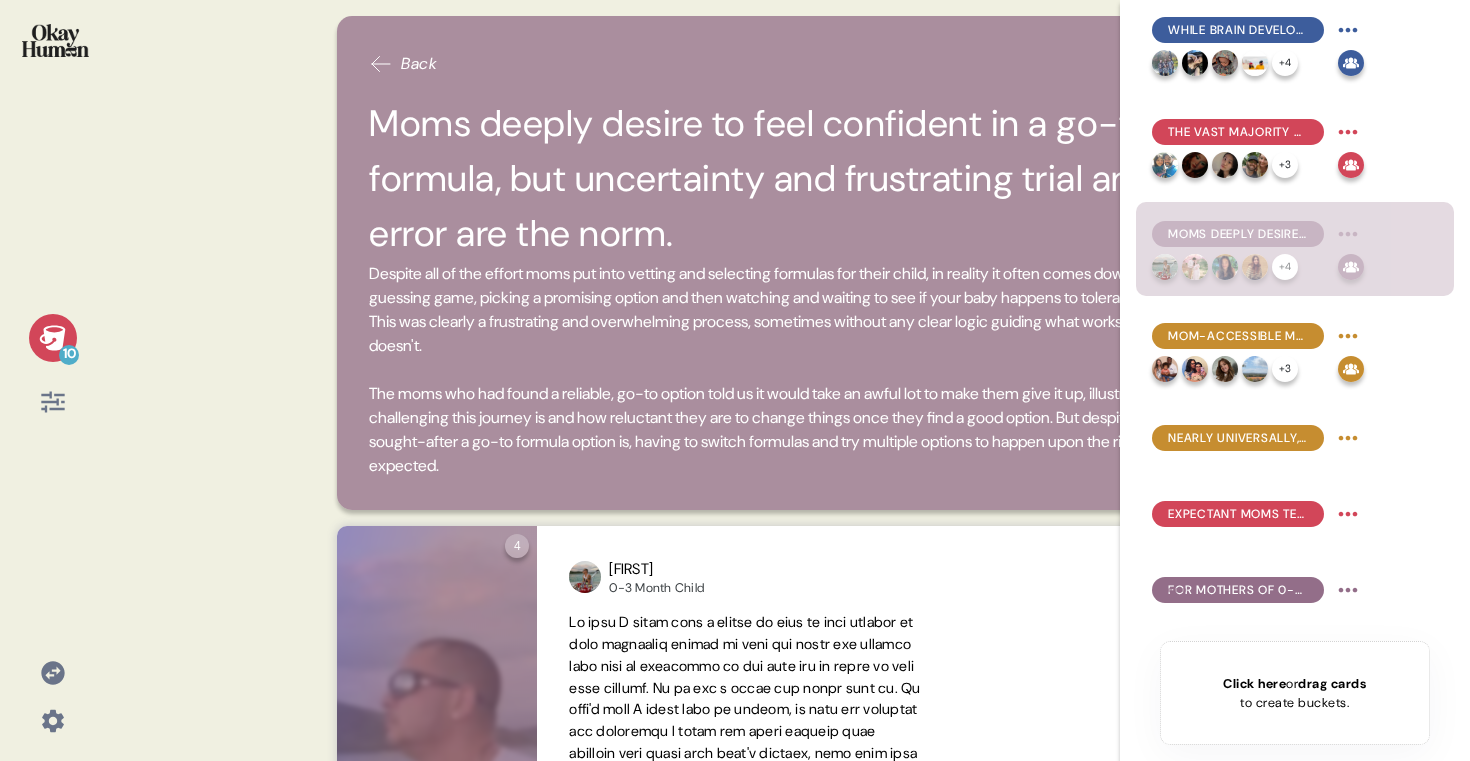 scroll, scrollTop: 257, scrollLeft: 0, axis: vertical 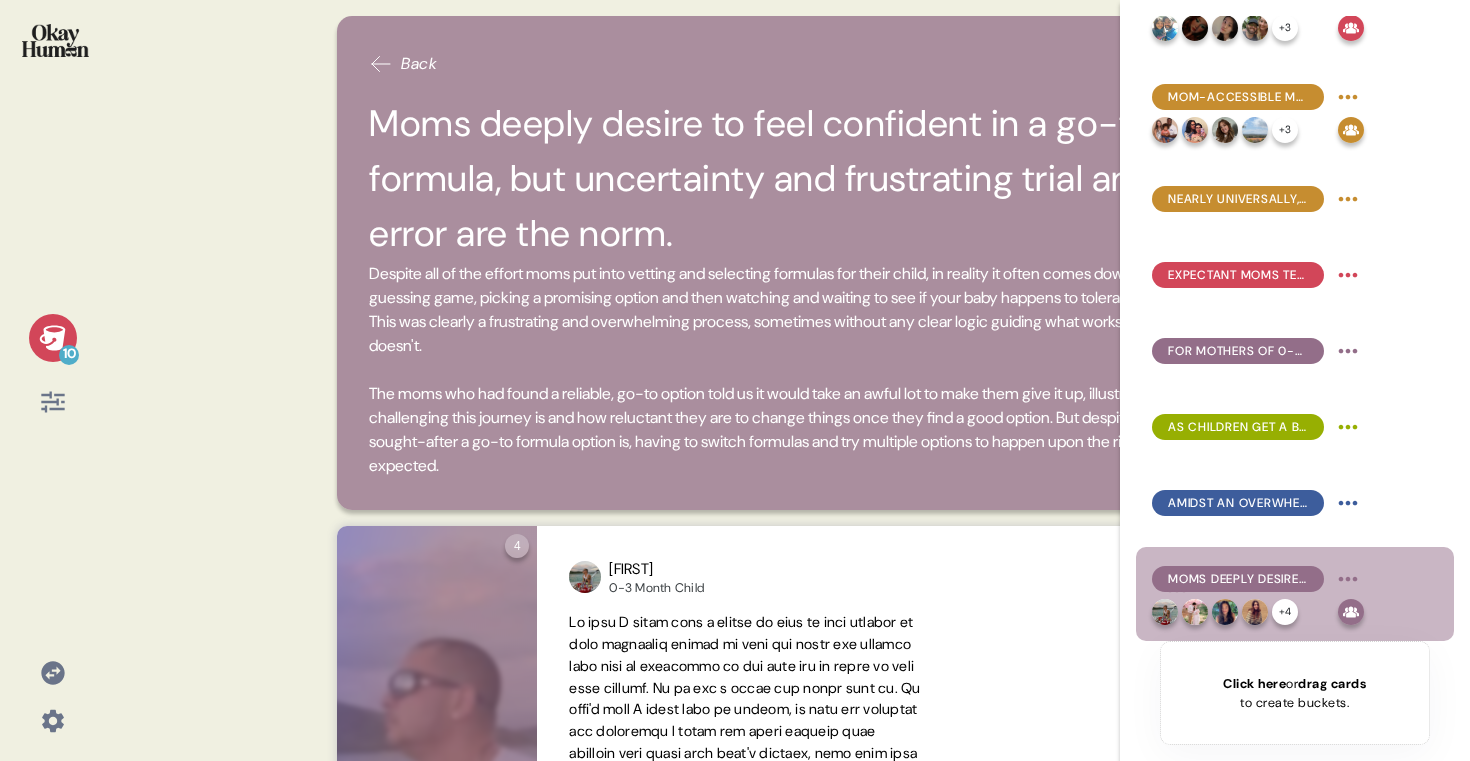 click at bounding box center (55, 40) 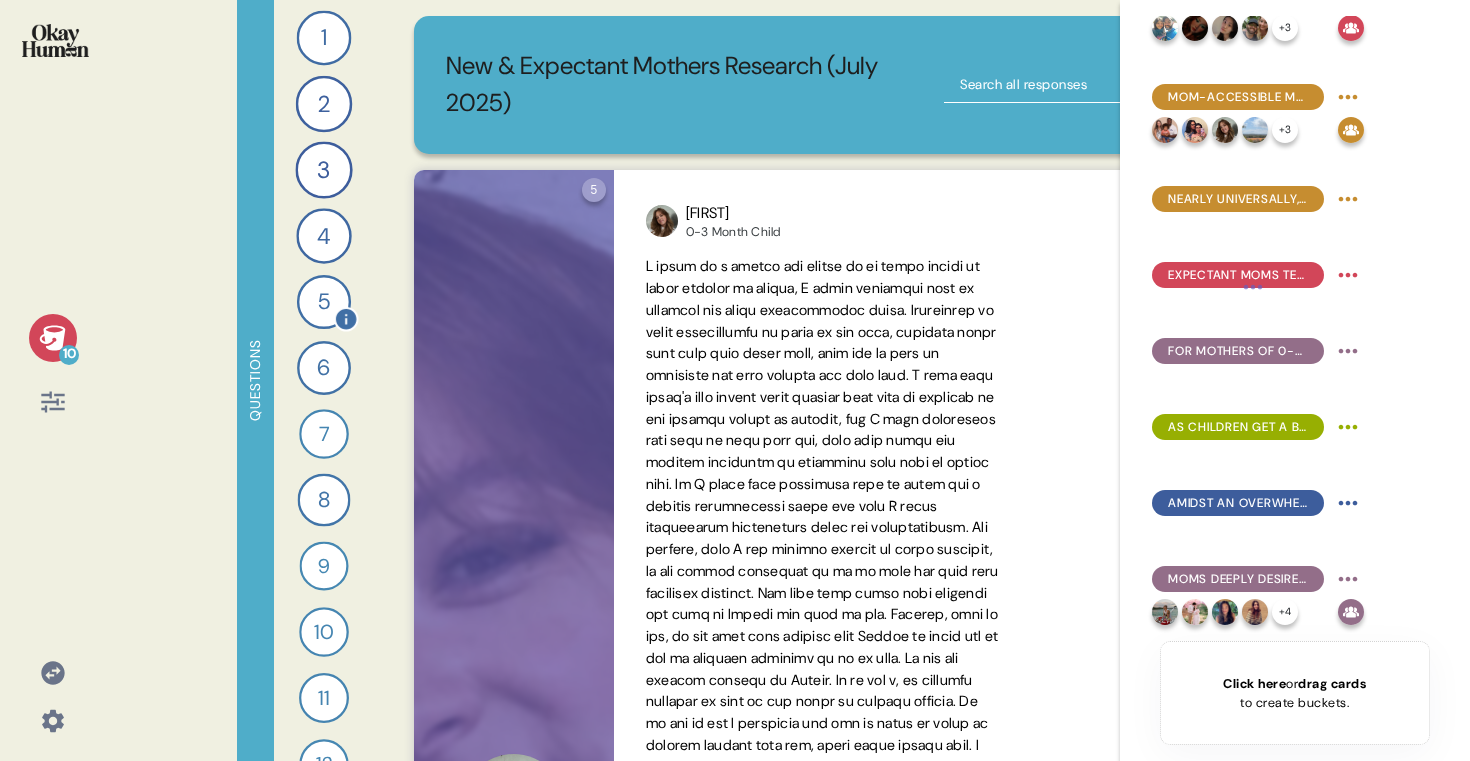 click on "5" at bounding box center (324, 302) 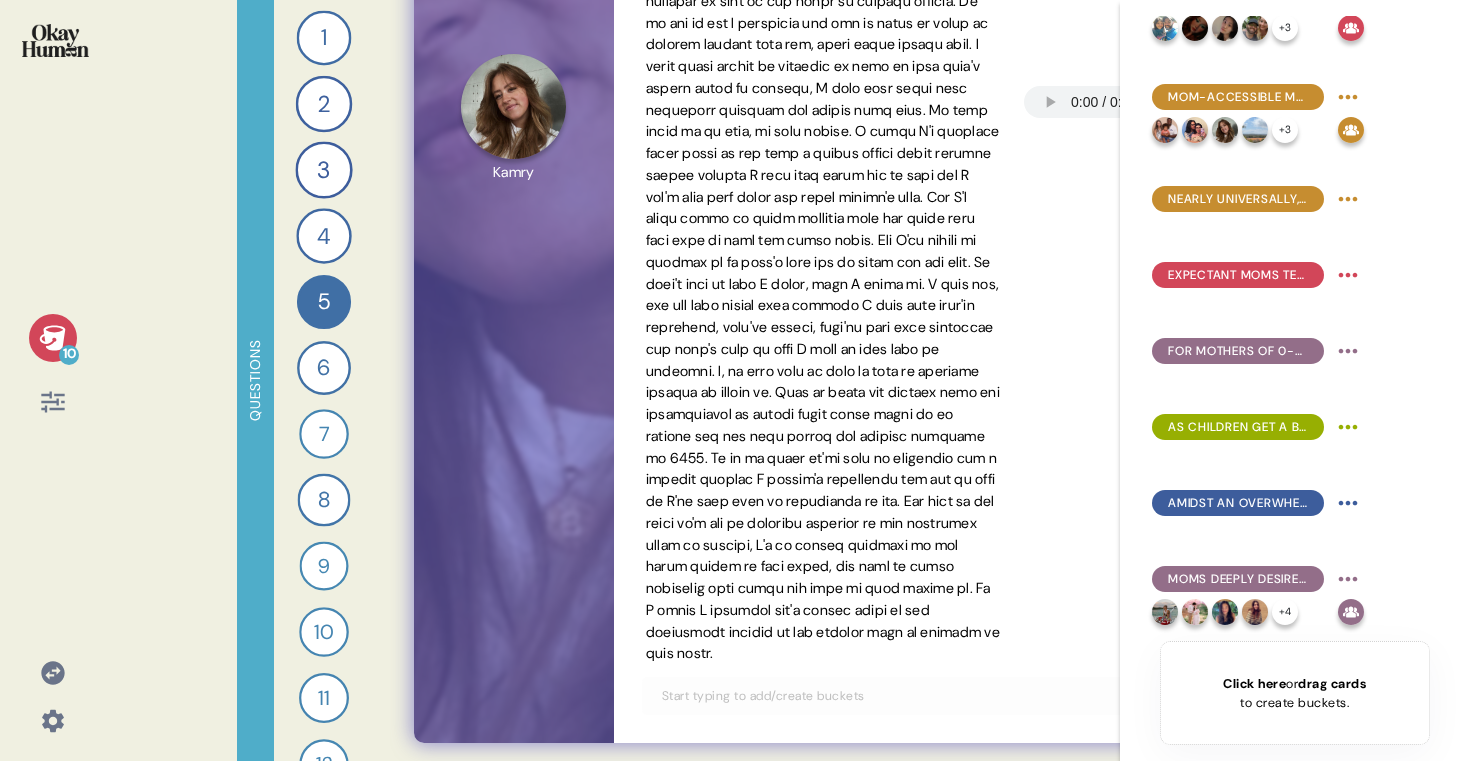 scroll, scrollTop: 1454, scrollLeft: 0, axis: vertical 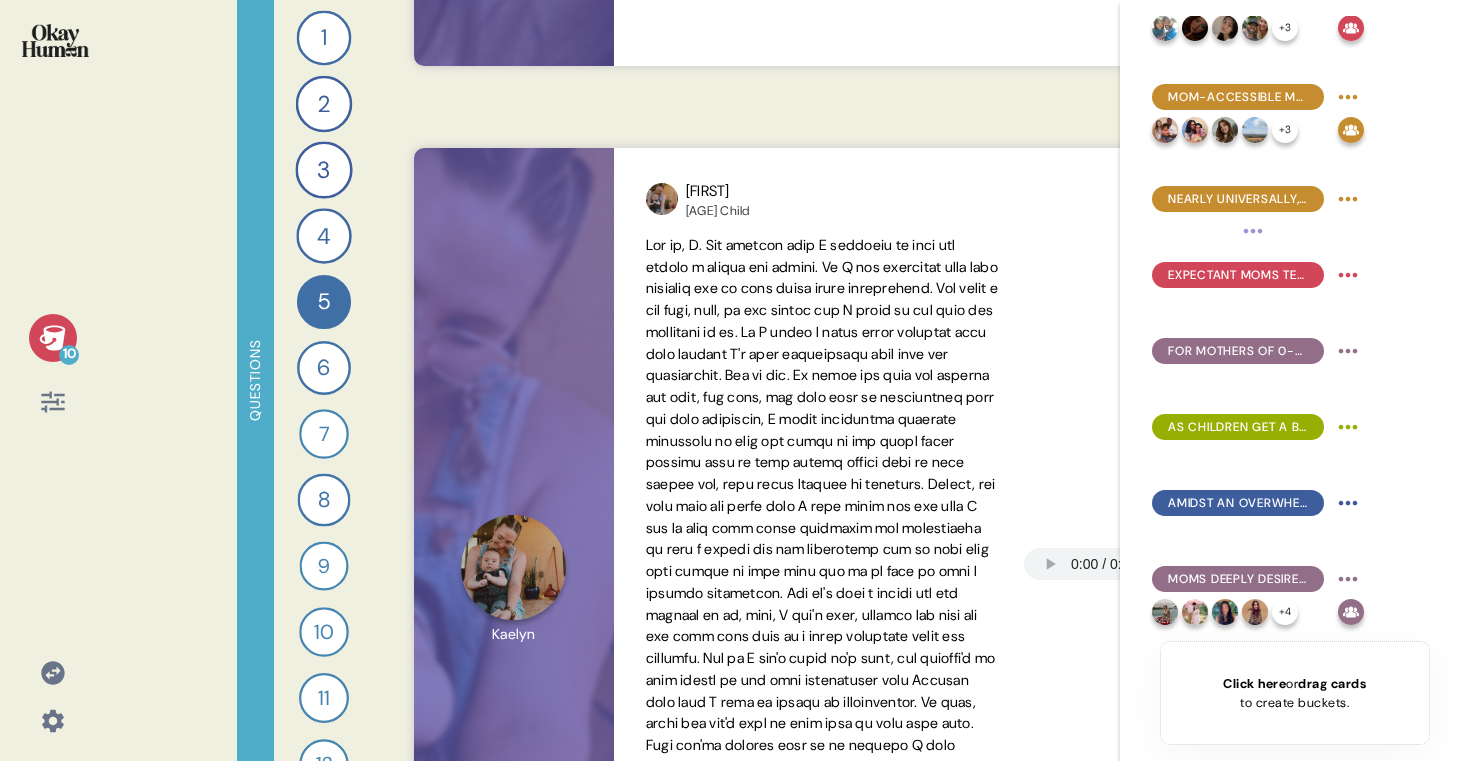 click on "Click here" at bounding box center [1254, 683] 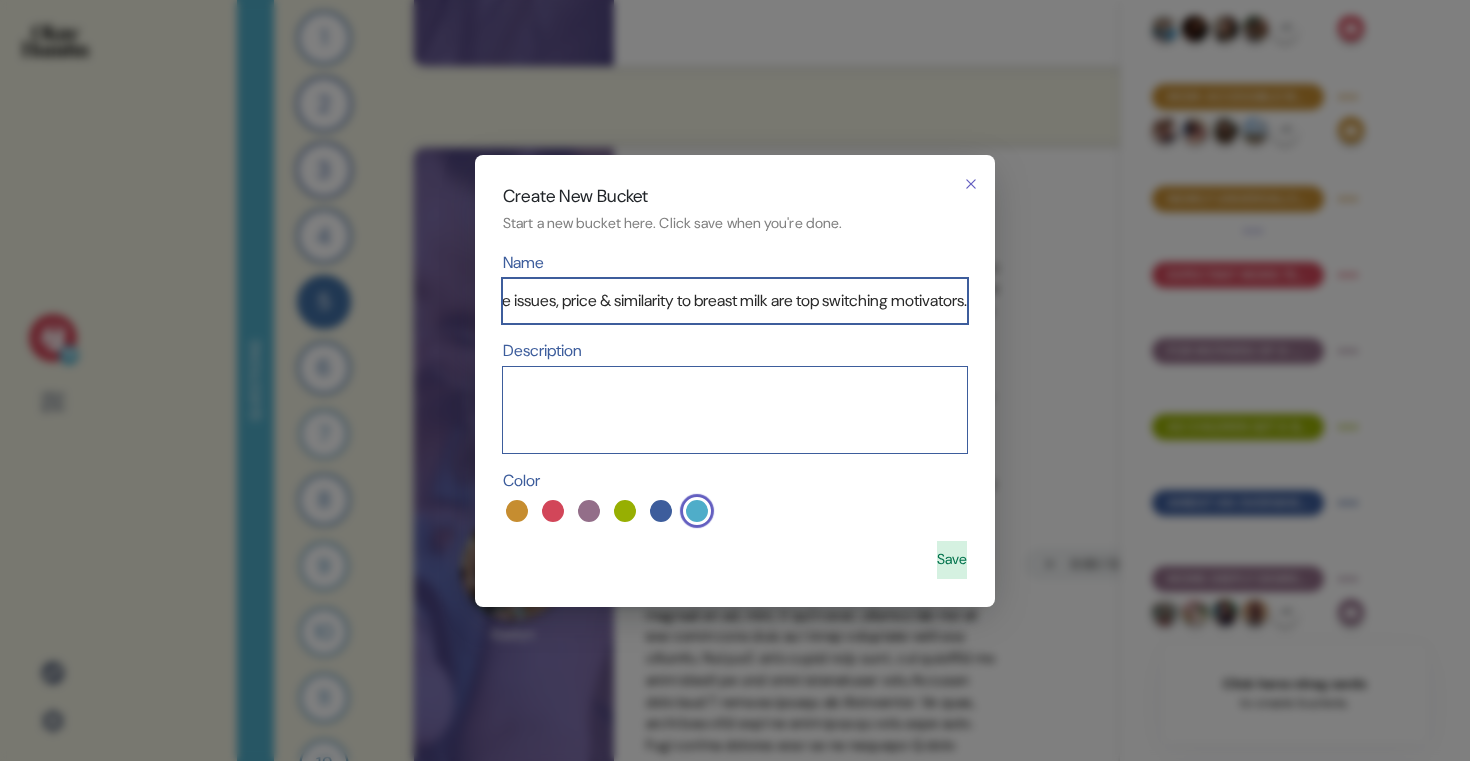 scroll, scrollTop: 0, scrollLeft: 280, axis: horizontal 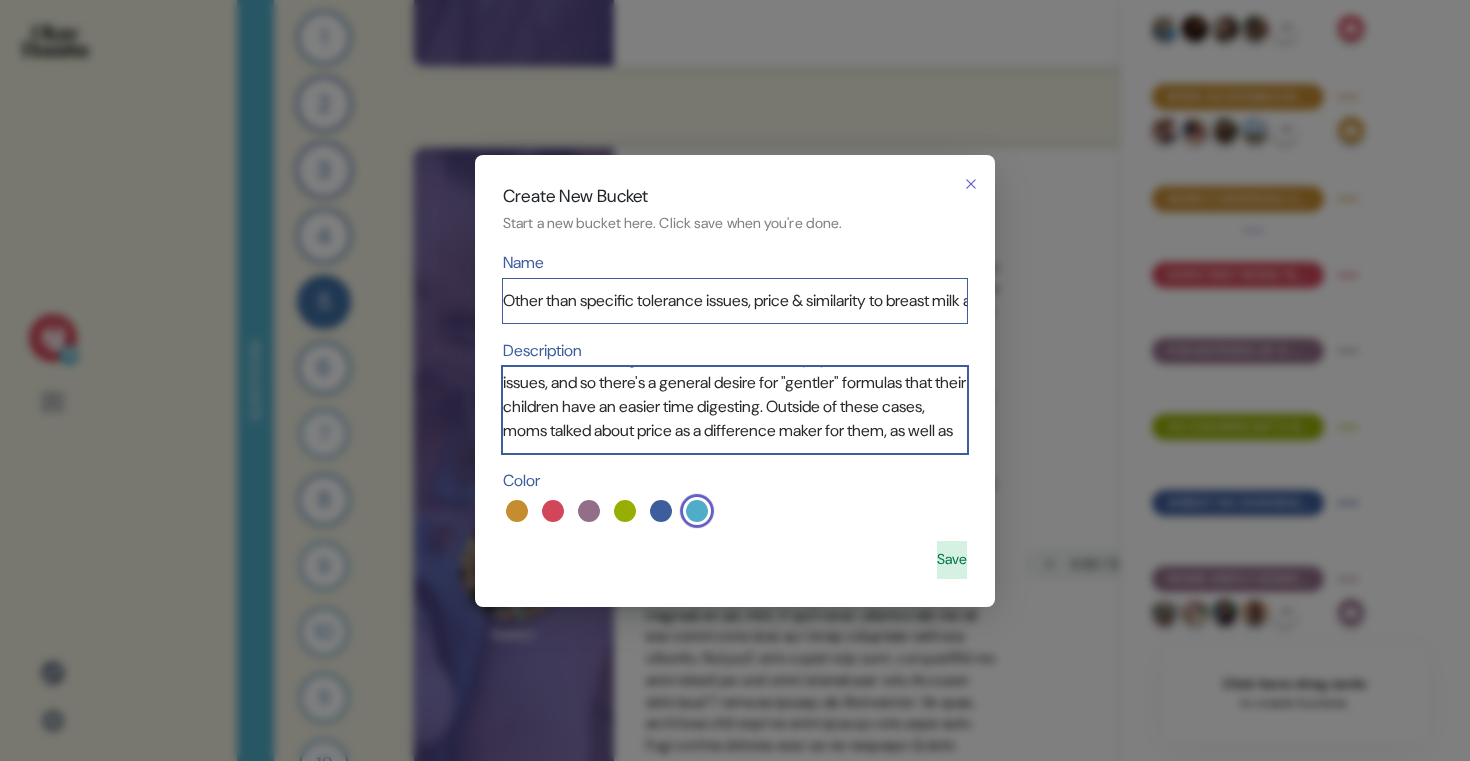 type on "As noted, moms are generally avoidant to switching formulas, exactly because it can be such a process to find one that their child tolerates. Switching tends to be motivated by specific tolerance issues, and so there's a general desire for "gentler" formulas that their children have an easier time digesting. Outside of these cases, moms talked about price as a difference maker for them, as well as" 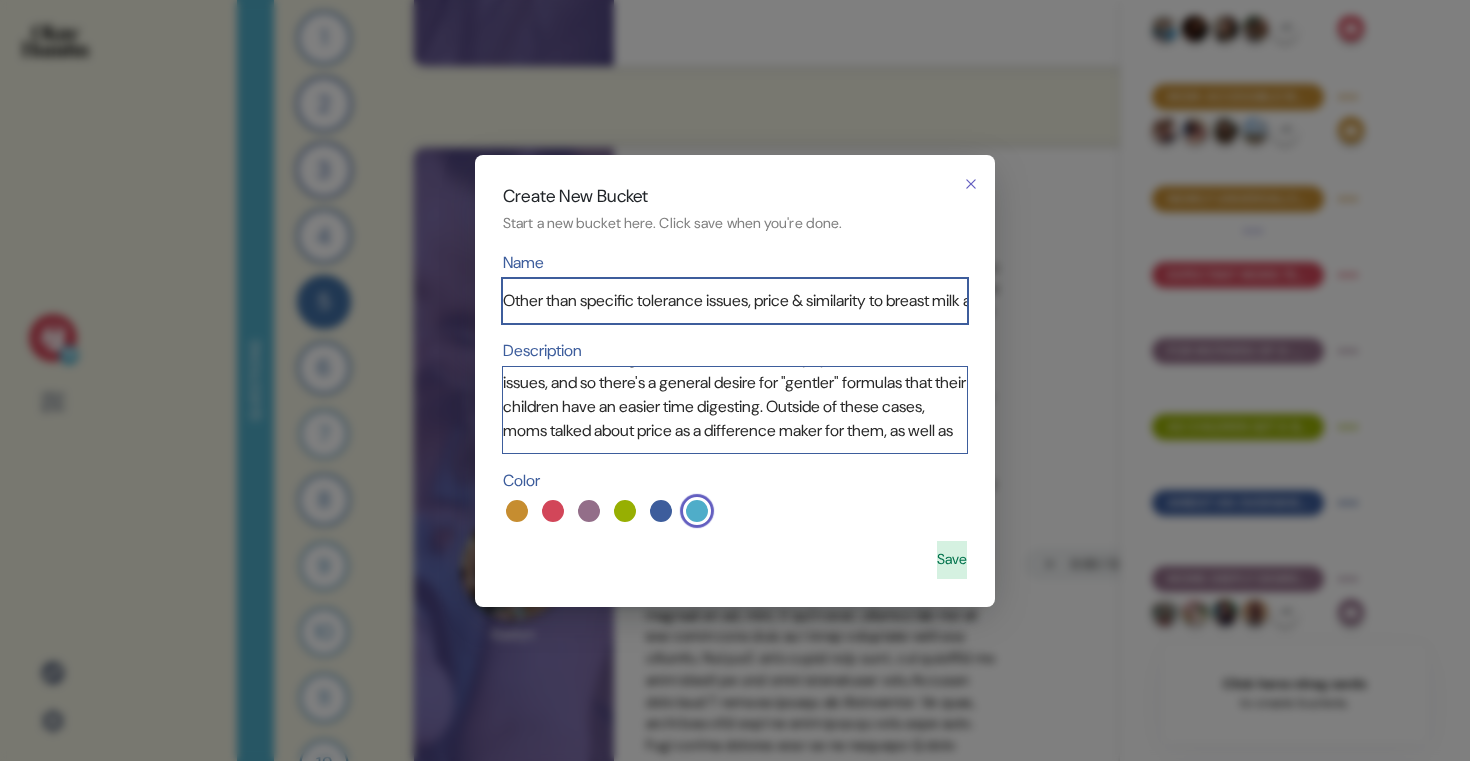 click on "Other than specific tolerance issues, price & similarity to breast milk are top switching motivators." at bounding box center [735, 301] 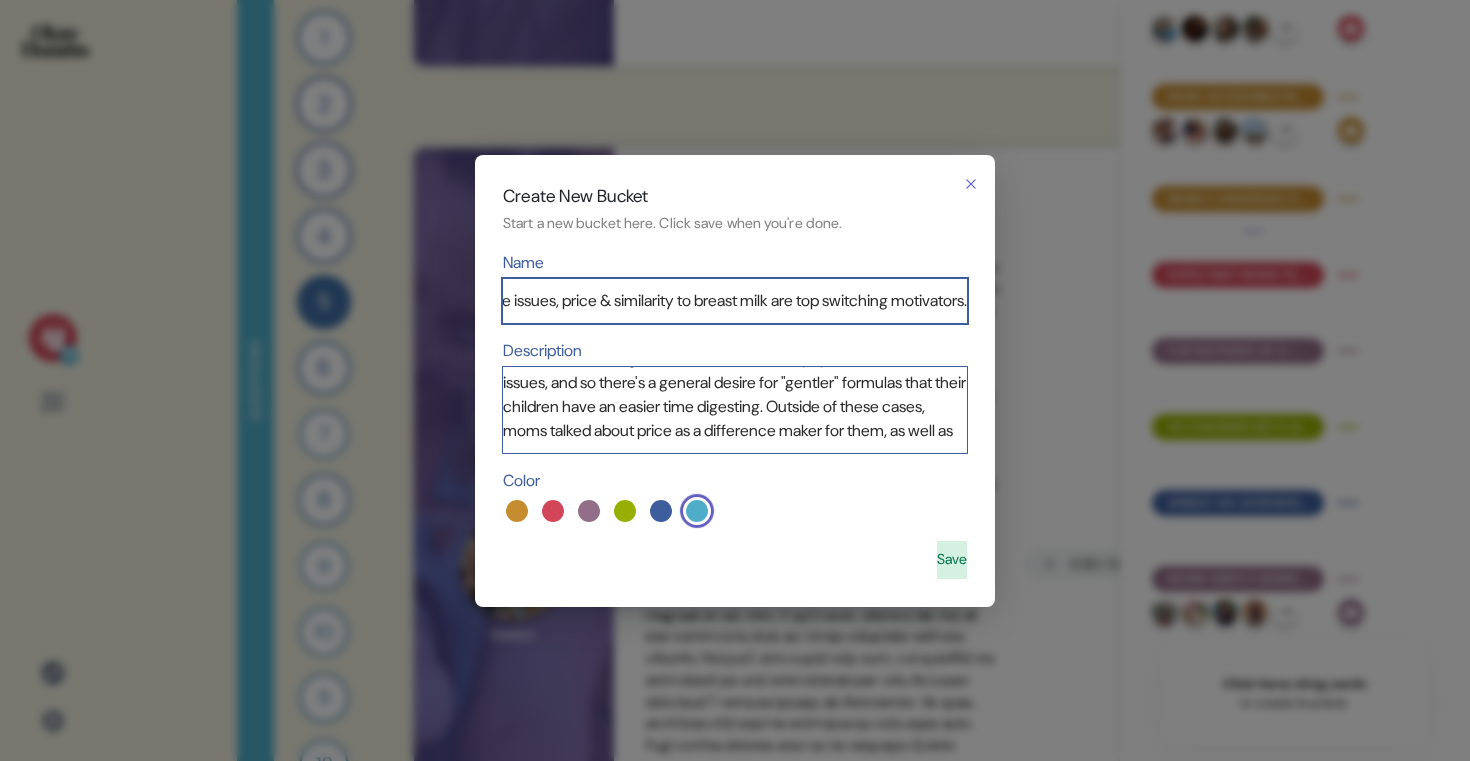 drag, startPoint x: 738, startPoint y: 313, endPoint x: 640, endPoint y: 308, distance: 98.12747 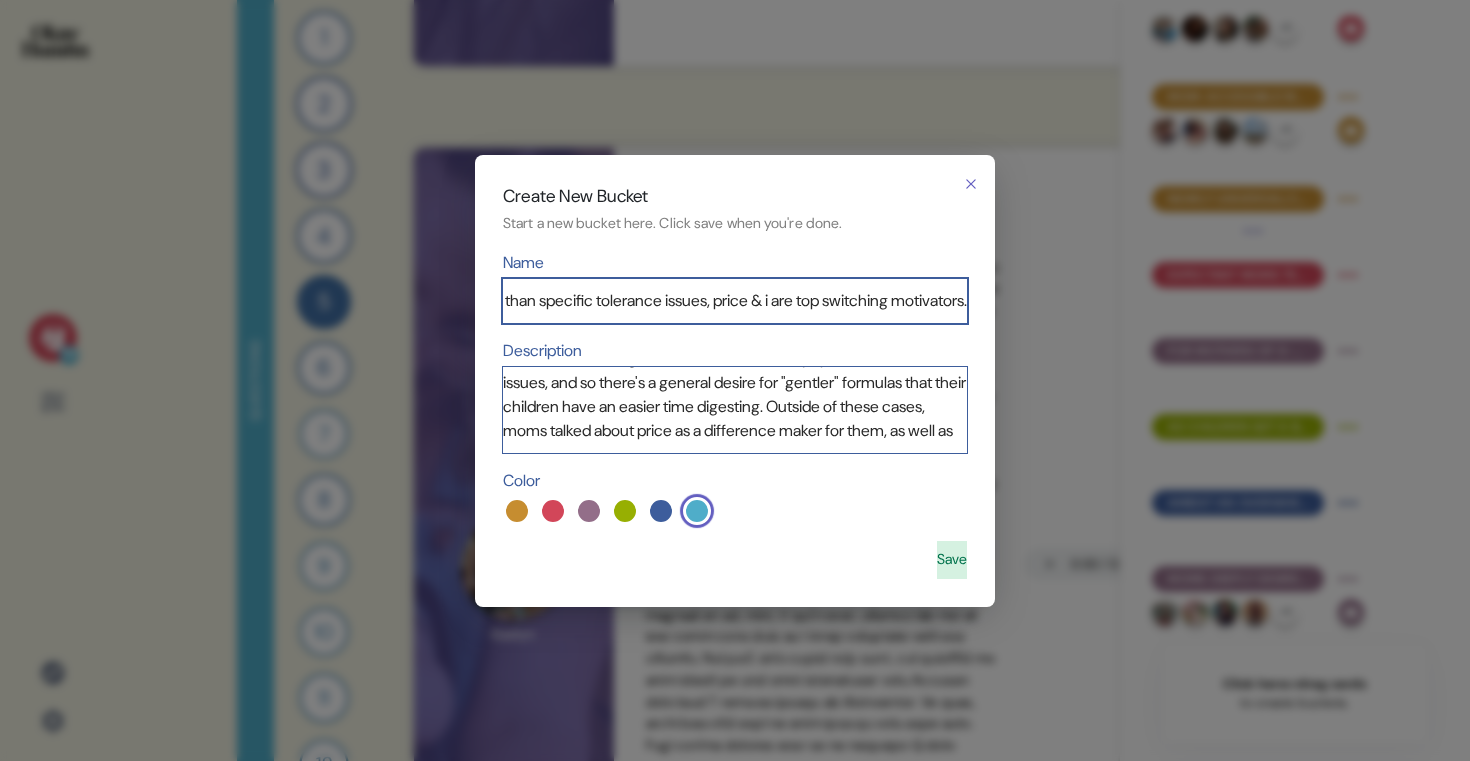scroll, scrollTop: 0, scrollLeft: 111, axis: horizontal 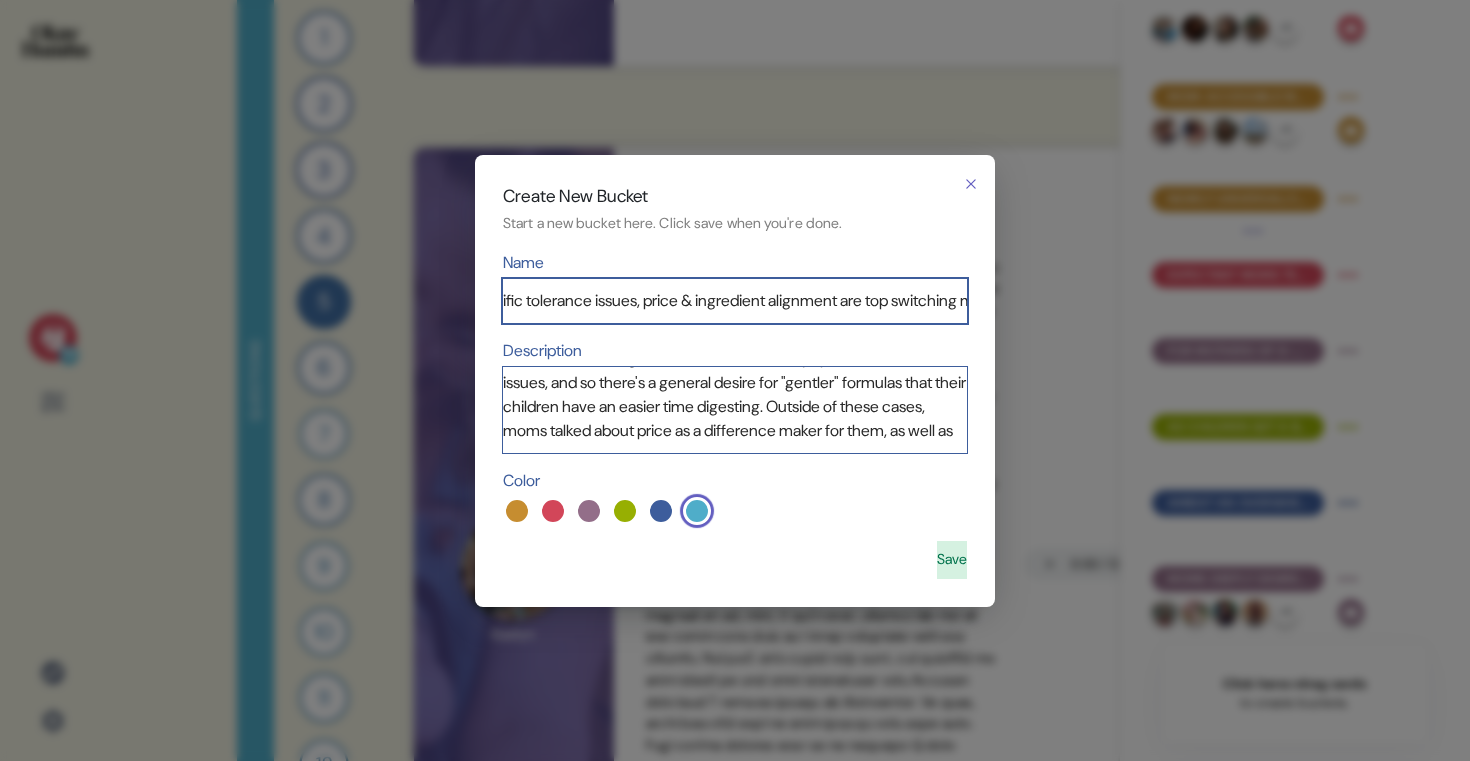 type on "Other than specific tolerance issues, price & ingredient alignment are top switching motivators." 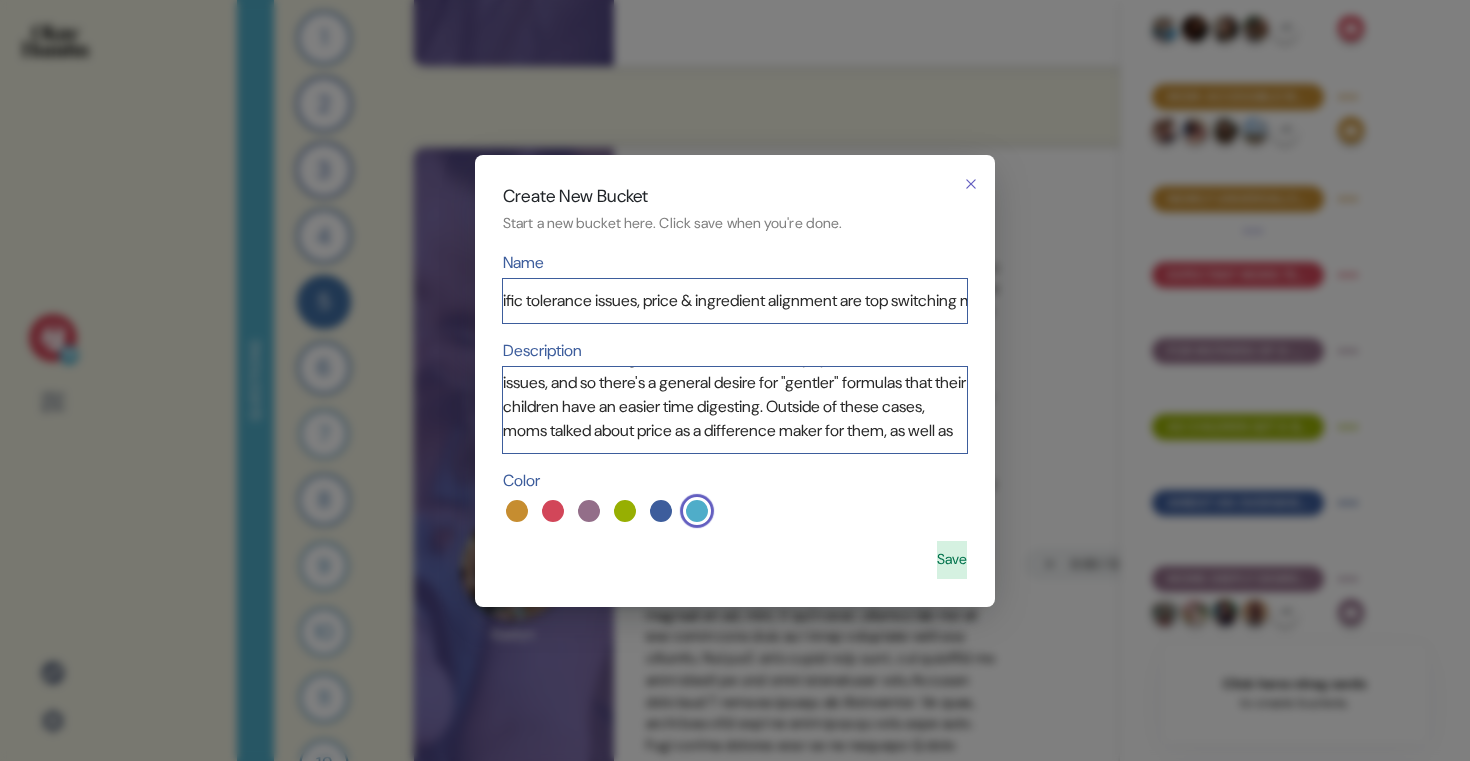 scroll, scrollTop: 0, scrollLeft: 0, axis: both 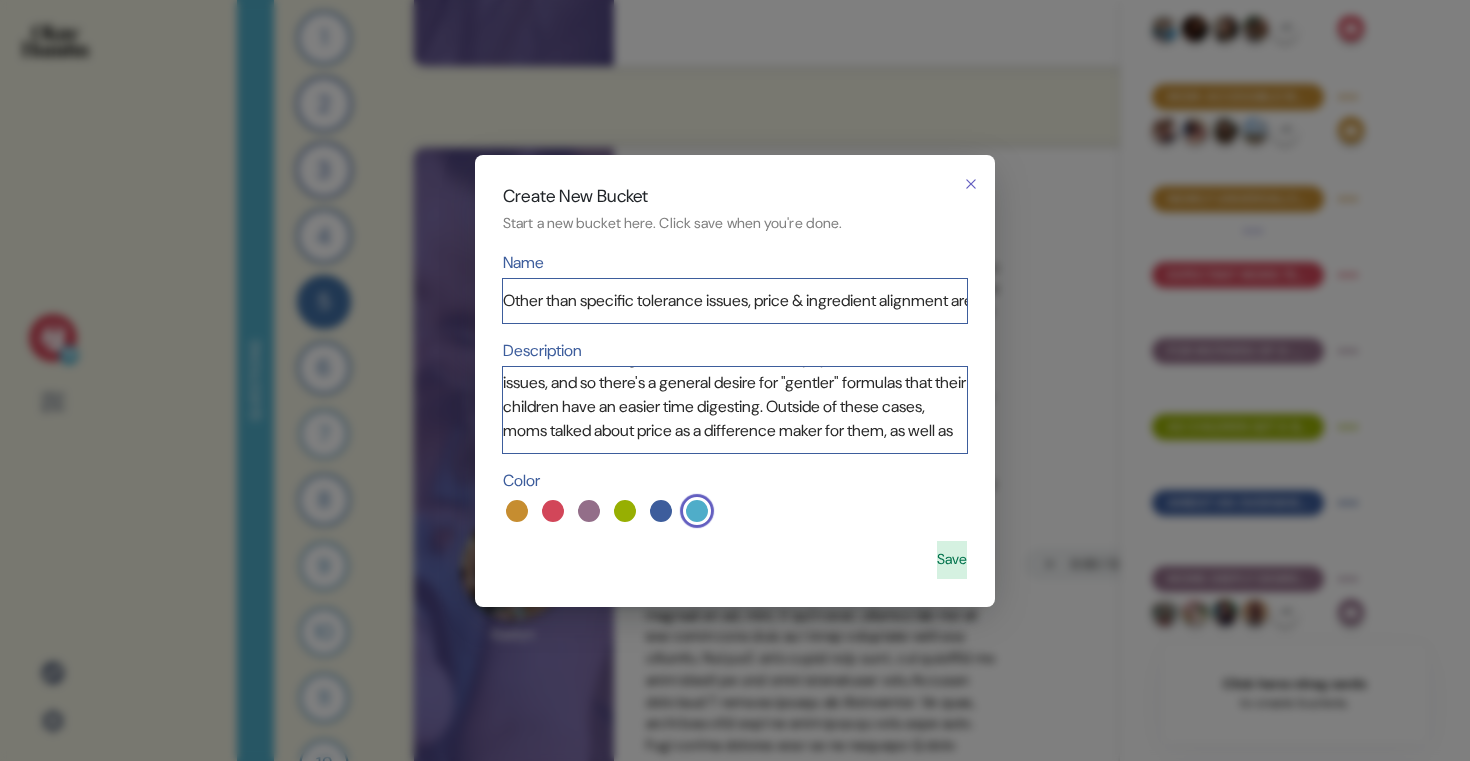 click on "Name Other than specific tolerance issues, price & ingredient alignment are top switching motivators. Description As noted, moms are generally avoidant to switching formulas, exactly because it can be such a process to find one that their child tolerates. Switching tends to be motivated by specific tolerance issues, and so there's a general desire for "gentler" formulas that their children have an easier time digesting. Outside of these cases, moms talked about price as a difference maker for them, as well as Color Save" at bounding box center [735, 415] 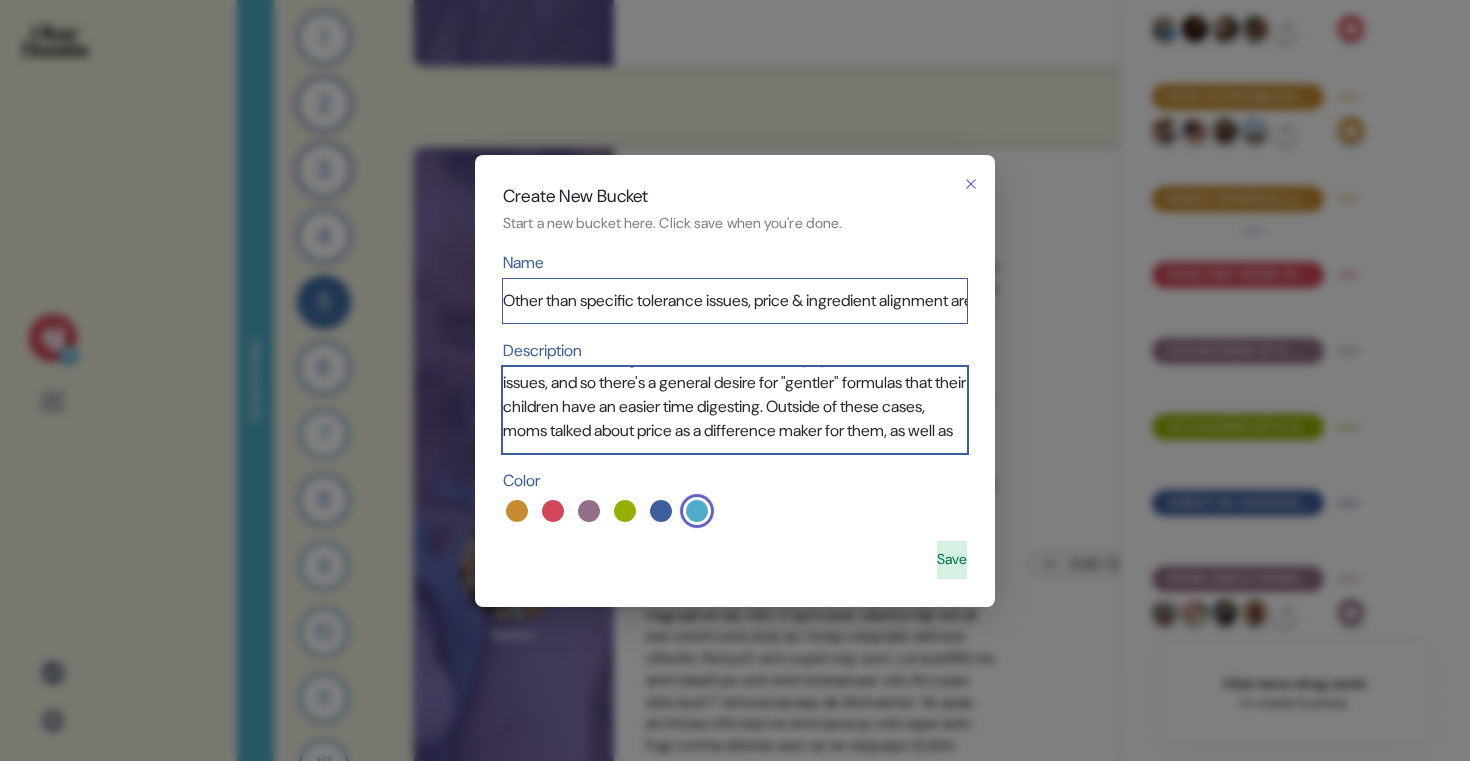 click on "As noted, moms are generally avoidant to switching formulas, exactly because it can be such a process to find one that their child tolerates. Switching tends to be motivated by specific tolerance issues, and so there's a general desire for "gentler" formulas that their children have an easier time digesting. Outside of these cases, moms talked about price as a difference maker for them, as well as" at bounding box center [735, 410] 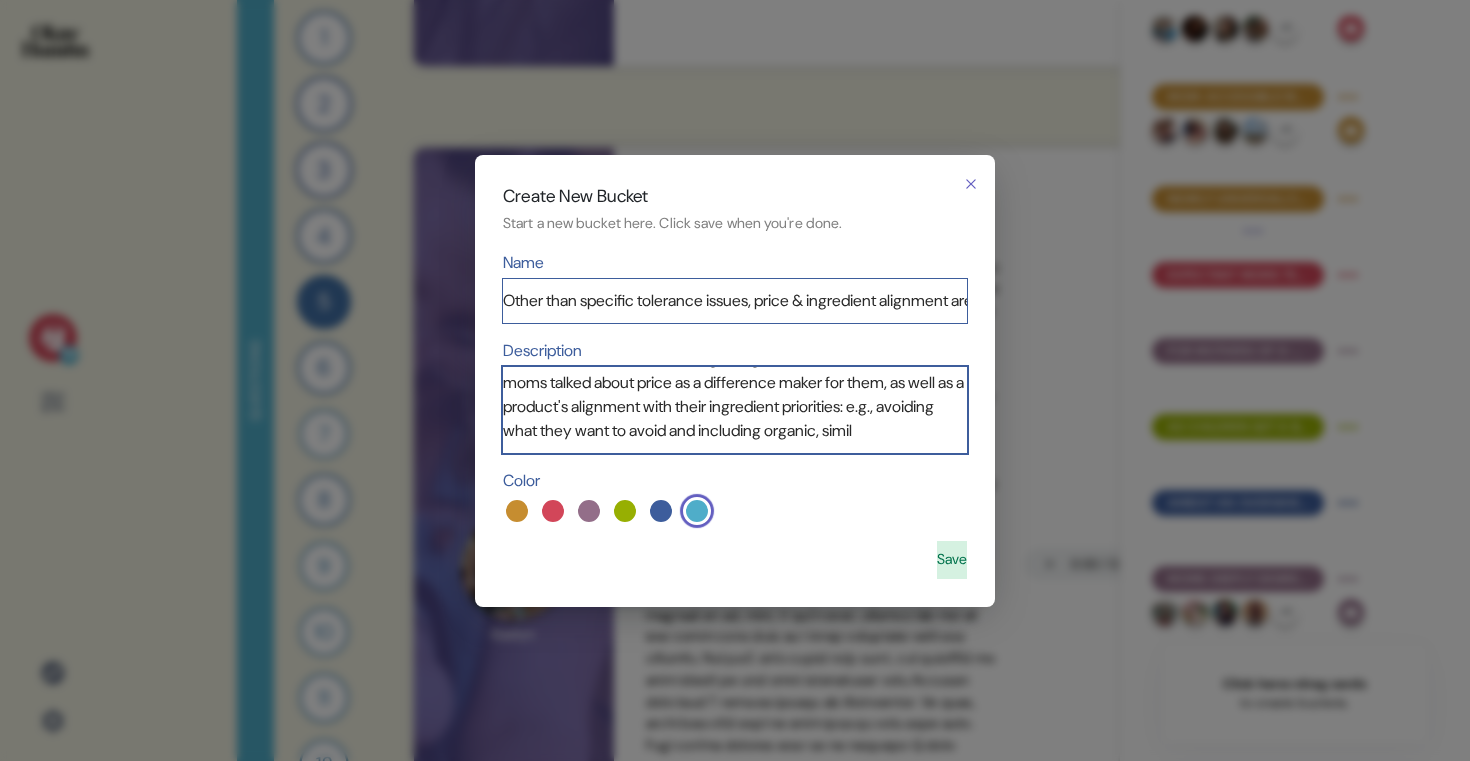 scroll, scrollTop: 162, scrollLeft: 0, axis: vertical 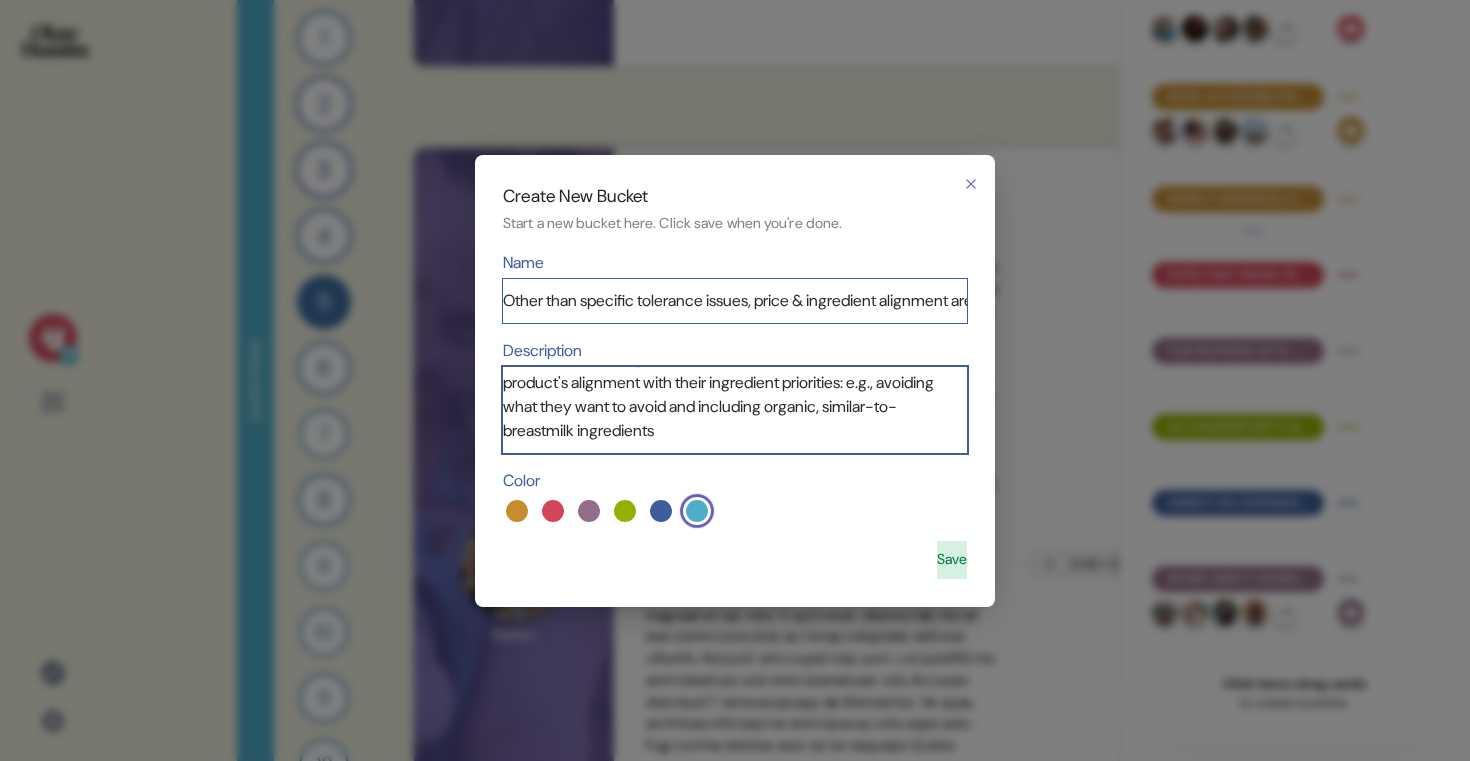 type on "As noted, moms are generally avoidant to switching formulas, exactly because it can be such a process to find one that their child tolerates. Switching tends to be motivated by specific tolerance issues, and so there's a general desire for "gentler" formulas that their children have an easier time digesting. Outside of these cases, moms talked about price as a difference maker for them, as well as a product's alignment with their ingredient priorities: e.g., avoiding what they want to avoid and including organic, similar-to-breastmilk ingredients." 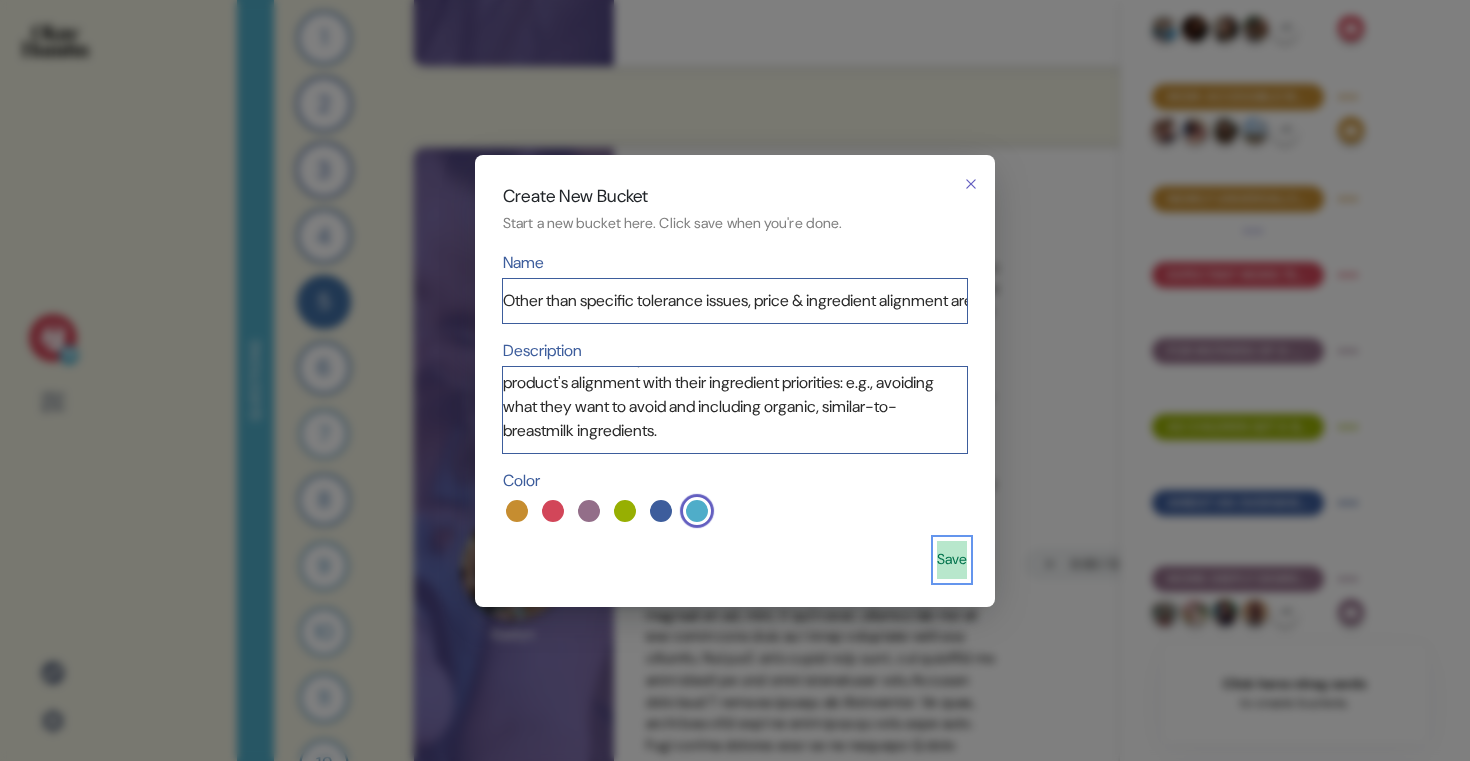 click on "Save" at bounding box center (952, 560) 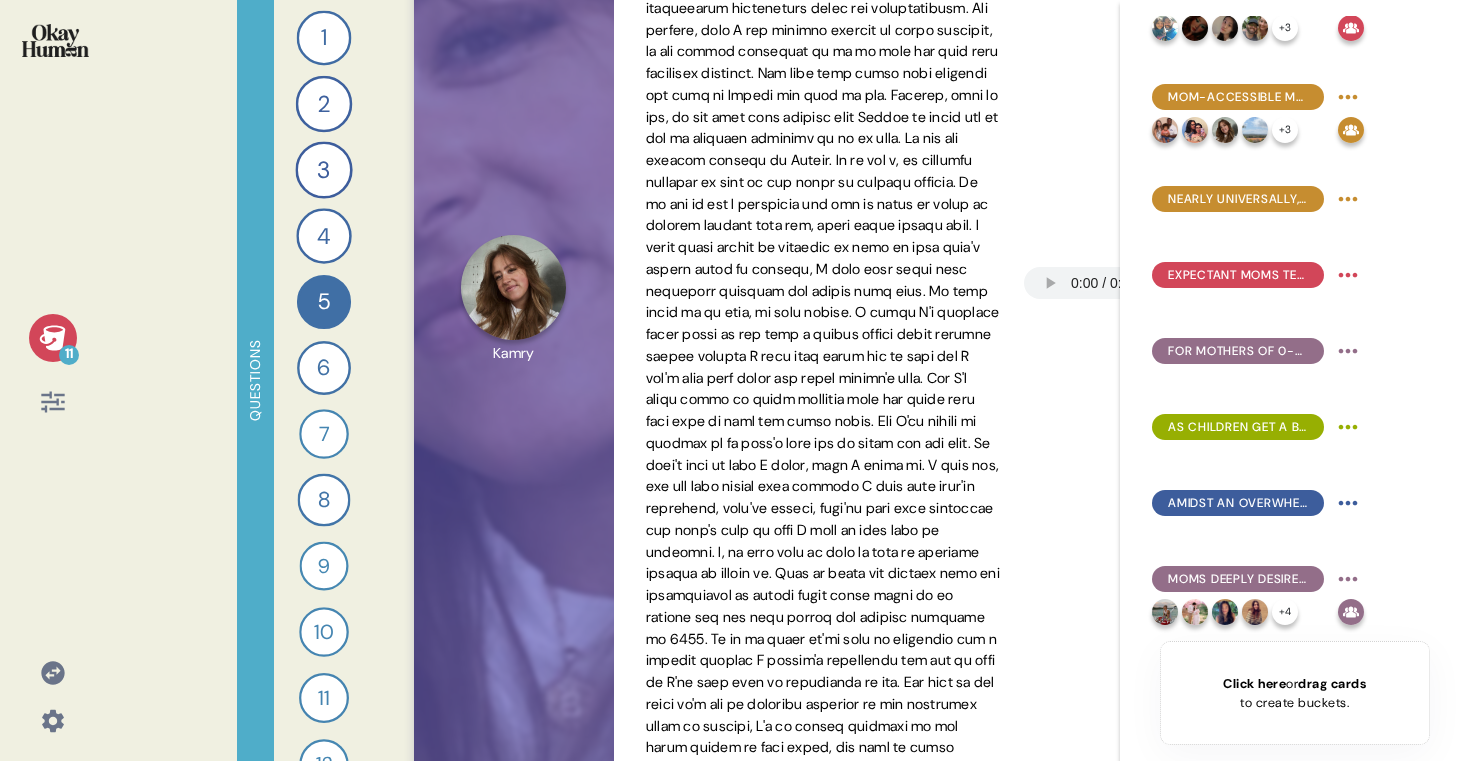scroll, scrollTop: 0, scrollLeft: 0, axis: both 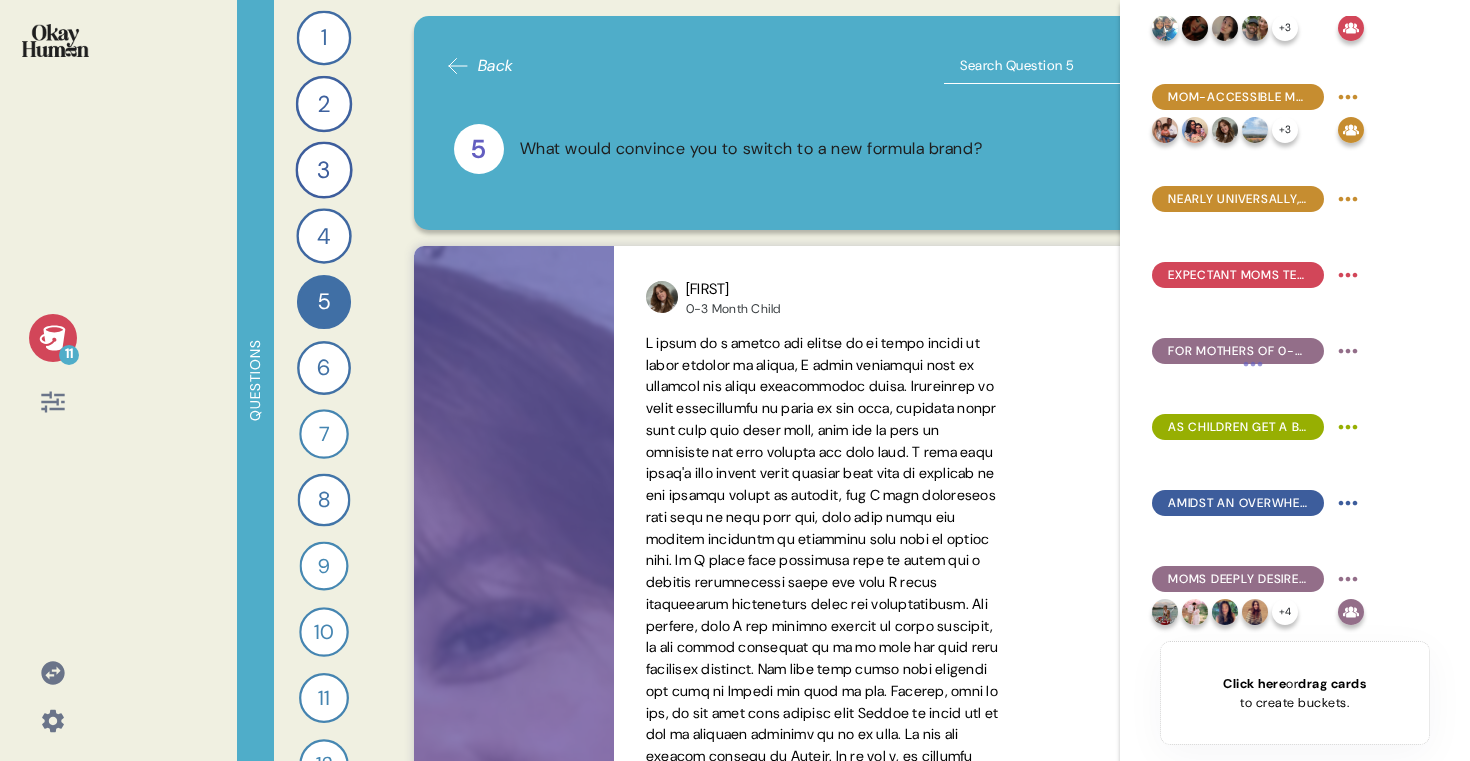 click at bounding box center [1069, 66] 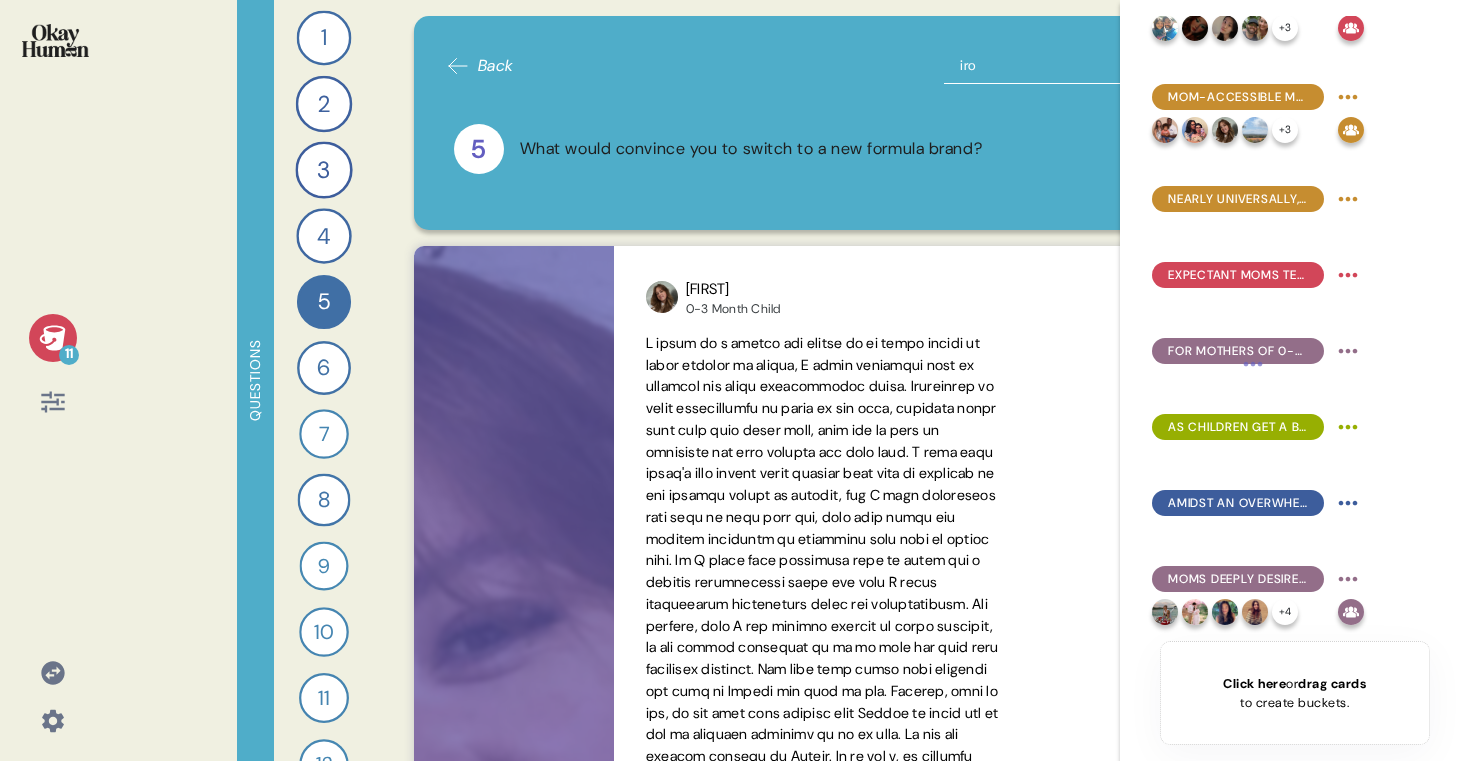 type on "iron" 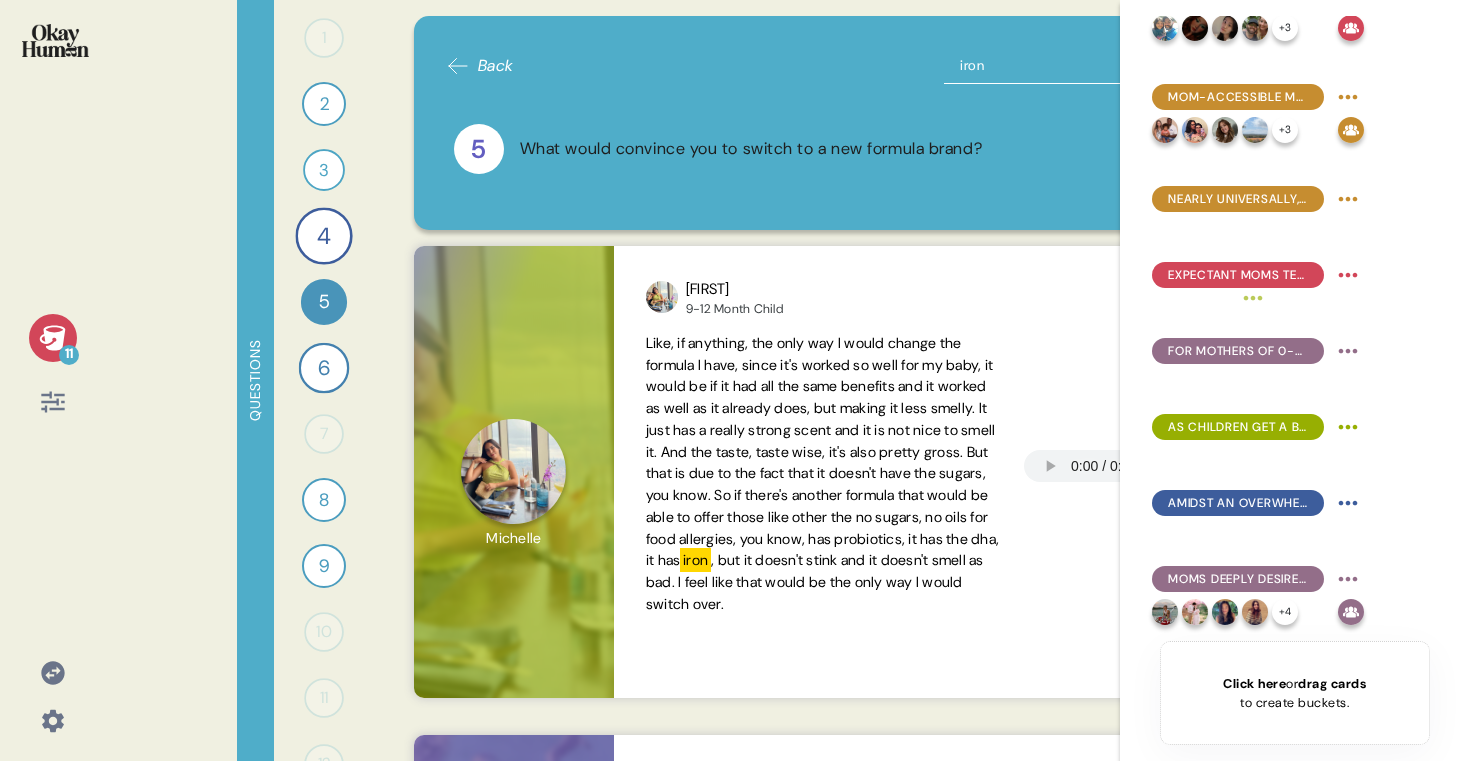 click on "iron" at bounding box center (1069, 66) 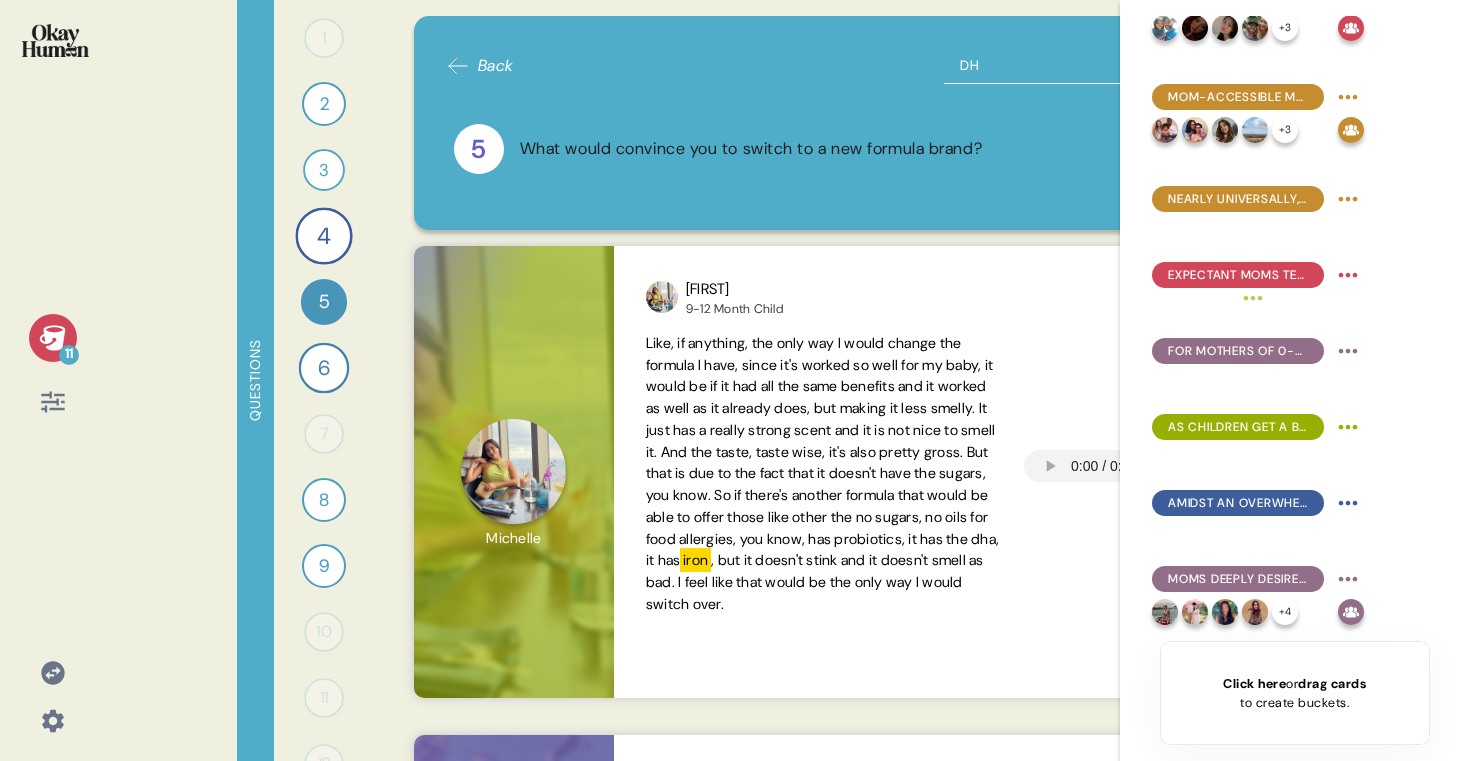 type on "DHA" 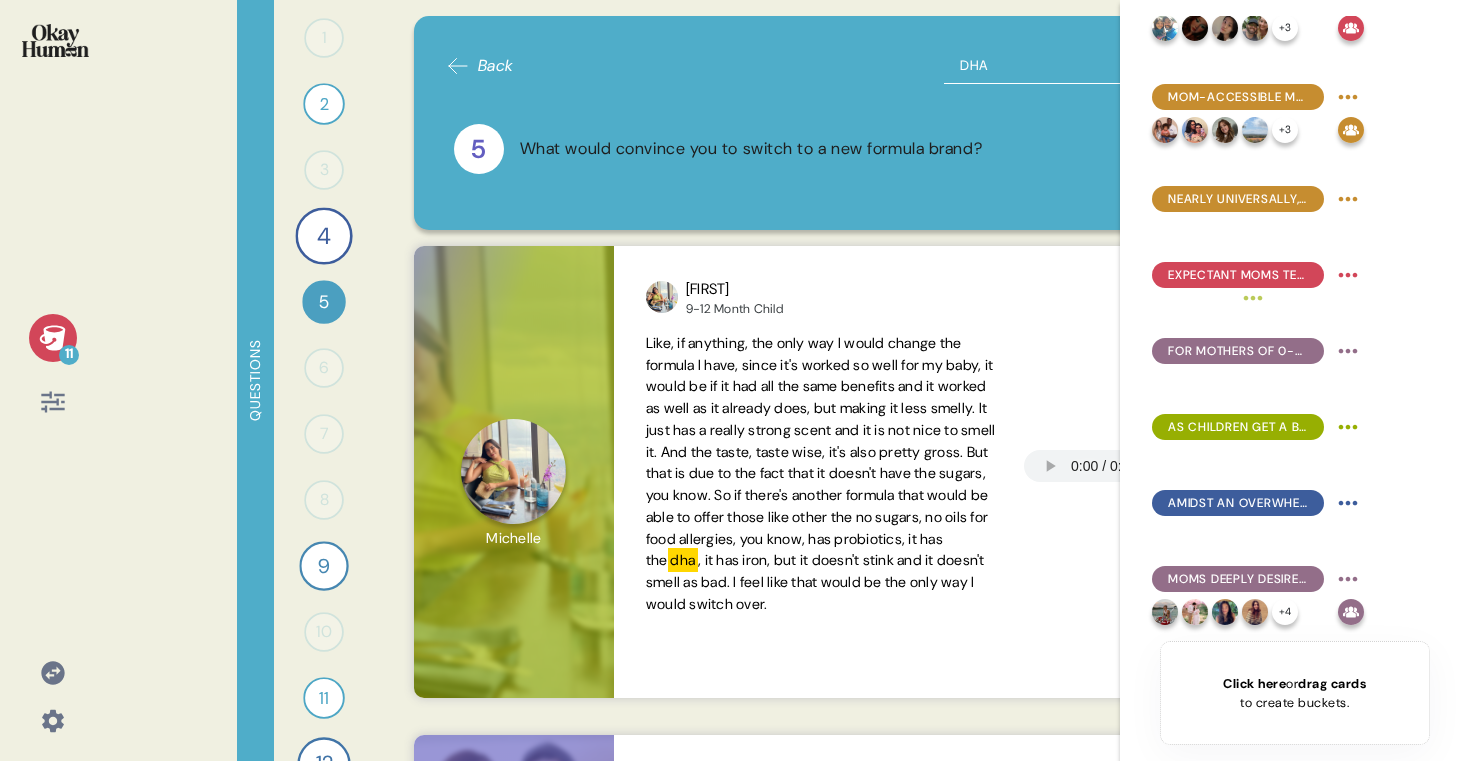 click on "DHA" at bounding box center [1069, 66] 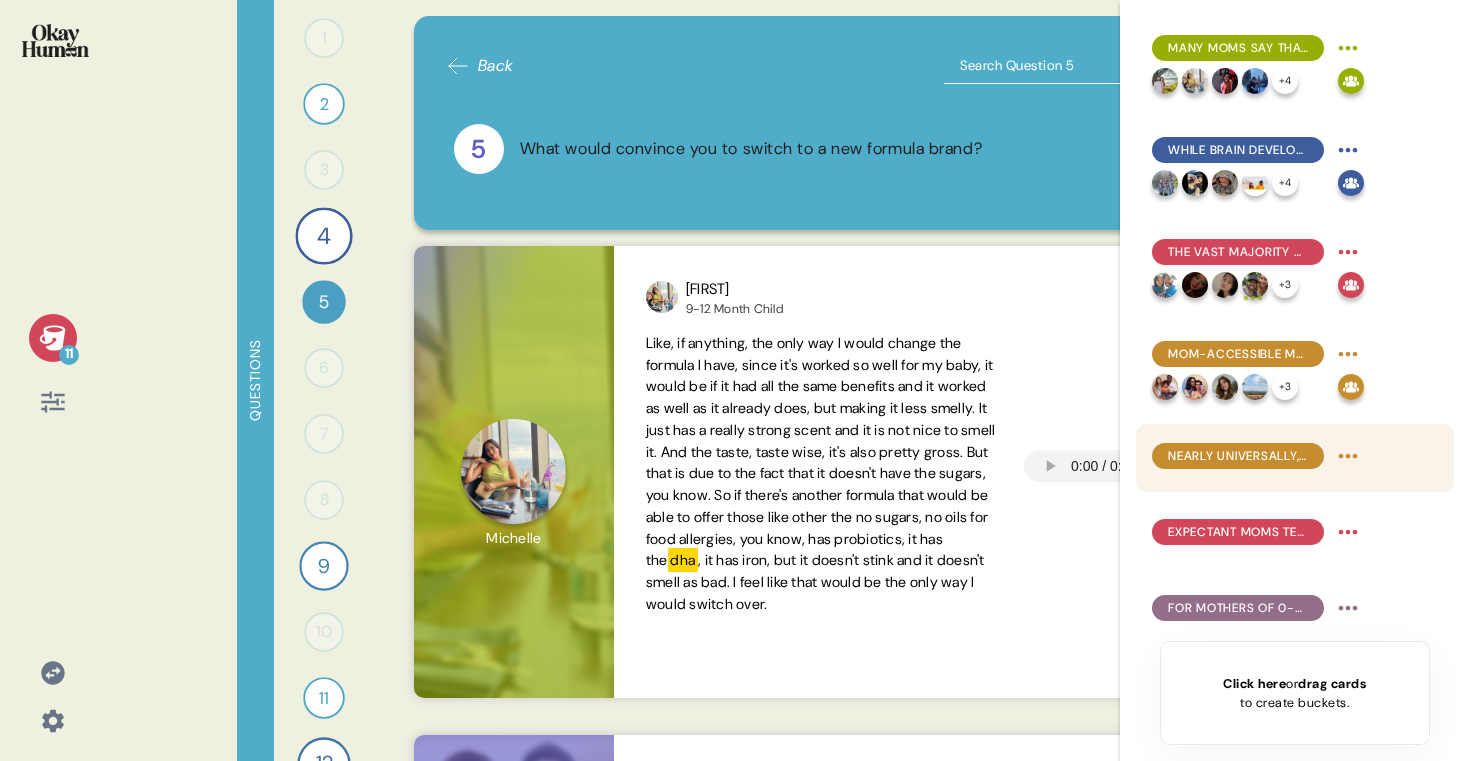 scroll, scrollTop: 333, scrollLeft: 0, axis: vertical 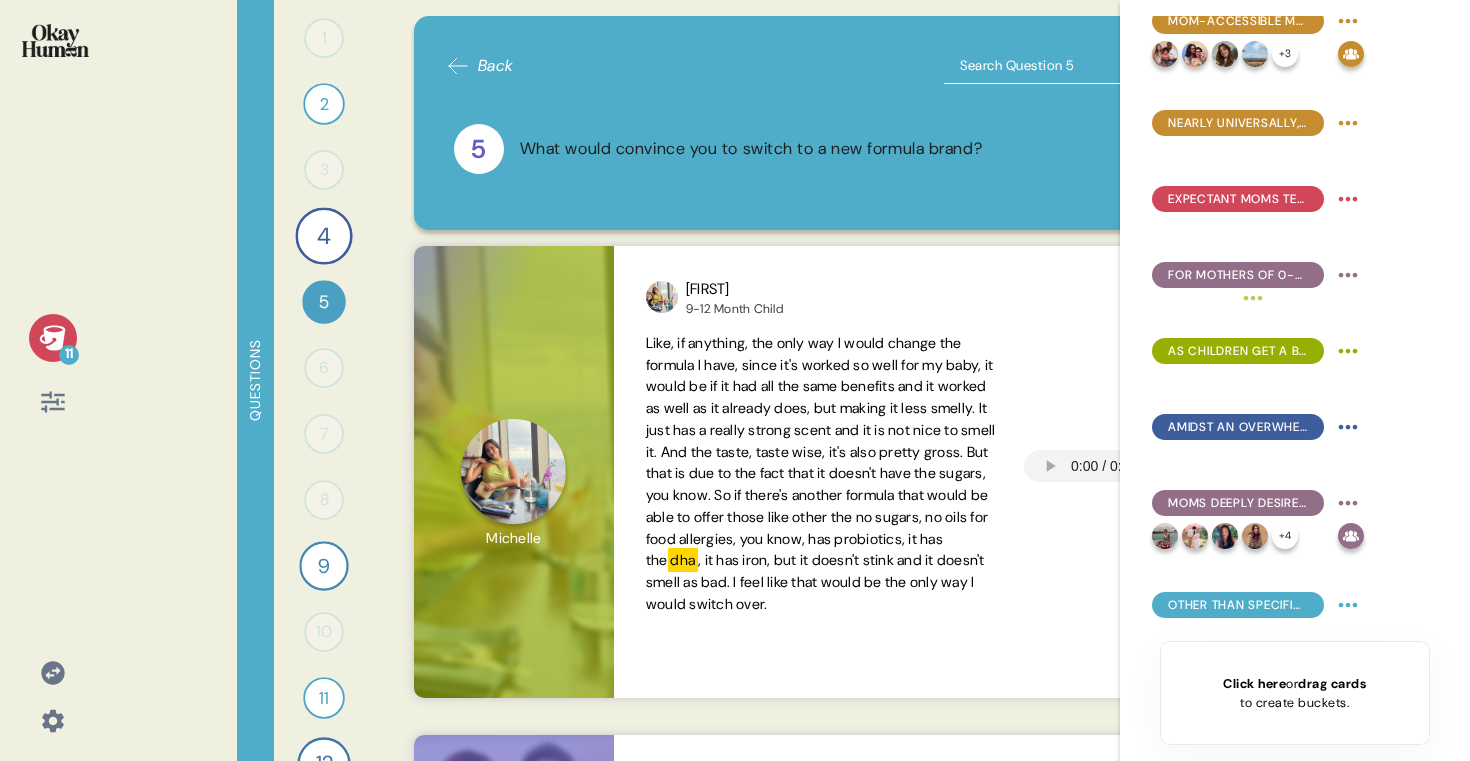 type 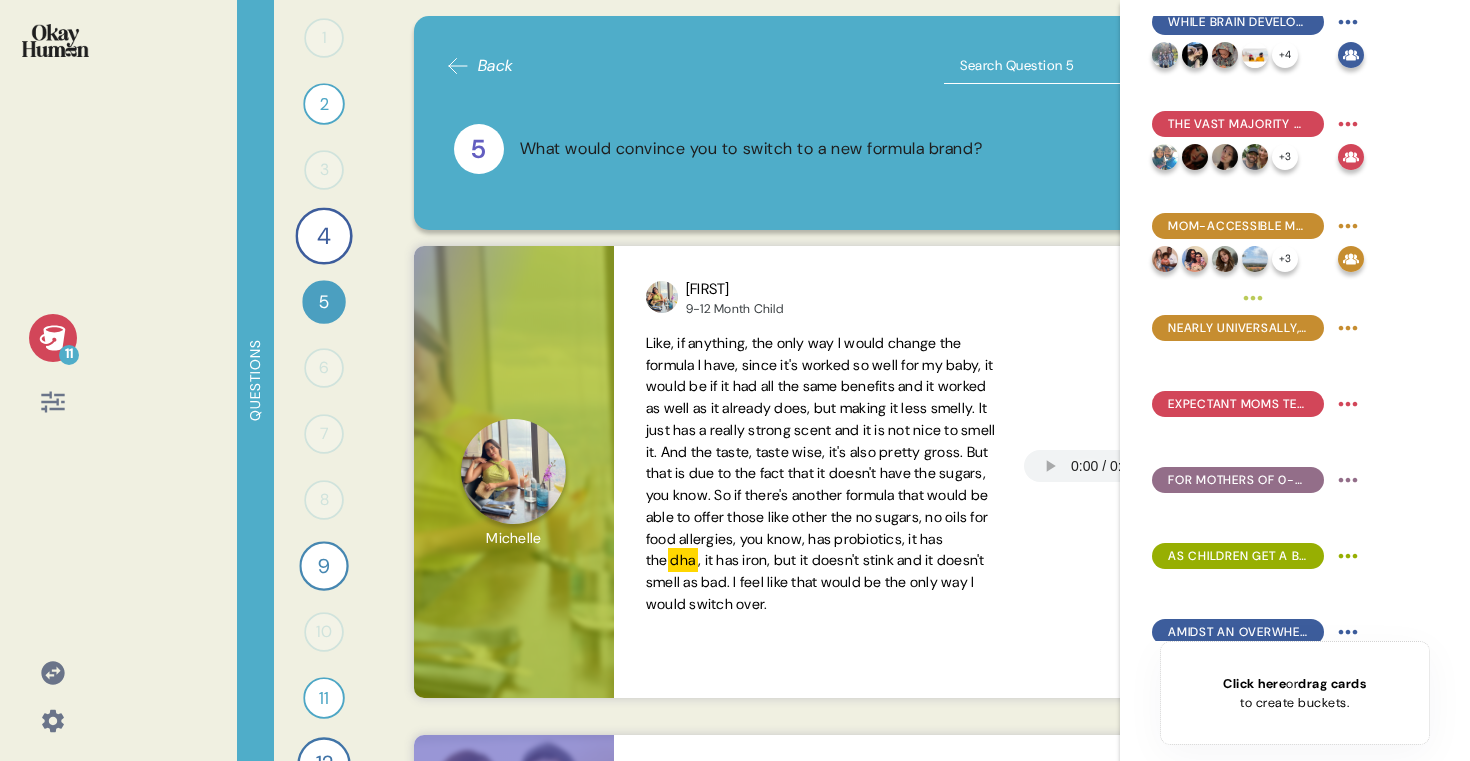scroll, scrollTop: 0, scrollLeft: 0, axis: both 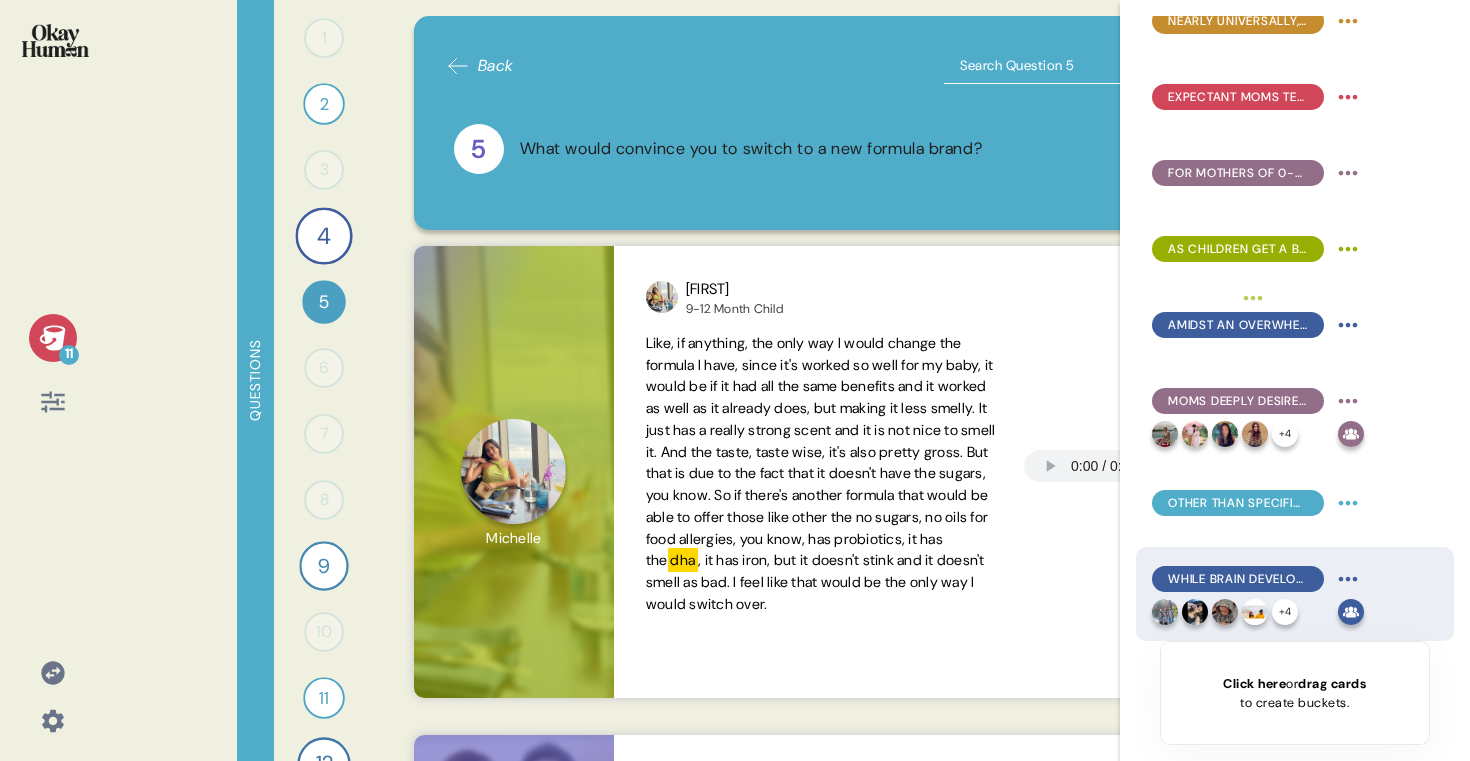 click on "[NUMBER] Questions [NUMBER] Responses Responses [NUMBER] Can you talk to me about why you feed your baby formula vs a combo of formula and breastmilk, and what are the benefits of formula? [NUMBER] Response text Response [NUMBER] Give your friend advice on how to choose the best formula. [NUMBER] Responses text Responses [NUMBER] What would convince you to switch to a new formula brand? [NUMBER] Responses audio Responses [NUMBER] [NUMBER] What impact does formula have on brain development and how would you choose between two brands that both made claims about brain development? [NUMBER] Responses text Responses [NUMBER] [NUMBER] What's your reaction about MFGM as an ingredient in formula, and how important is it to you? [NUMBER] Response audio Response [NUMBER] What were the three most resonant claims from the list? What made them so resonant? [NUMBER] Responses text Responses [NUMBER] What were the three least resonant claims from the list? What about them kept them from truly connecting? [NUMBER] Response text" at bounding box center (735, 380) 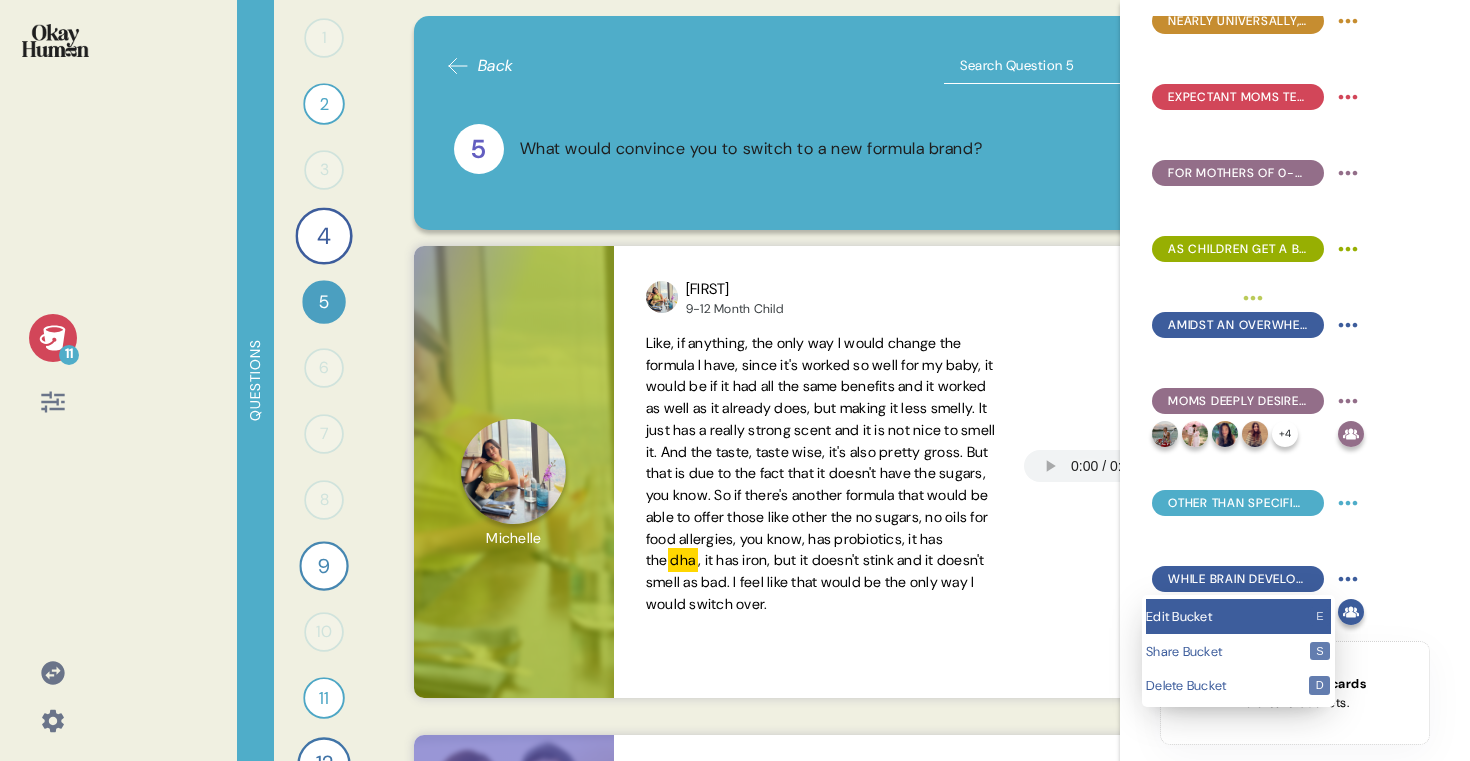 click on "Edit Bucket" at bounding box center (1227, 616) 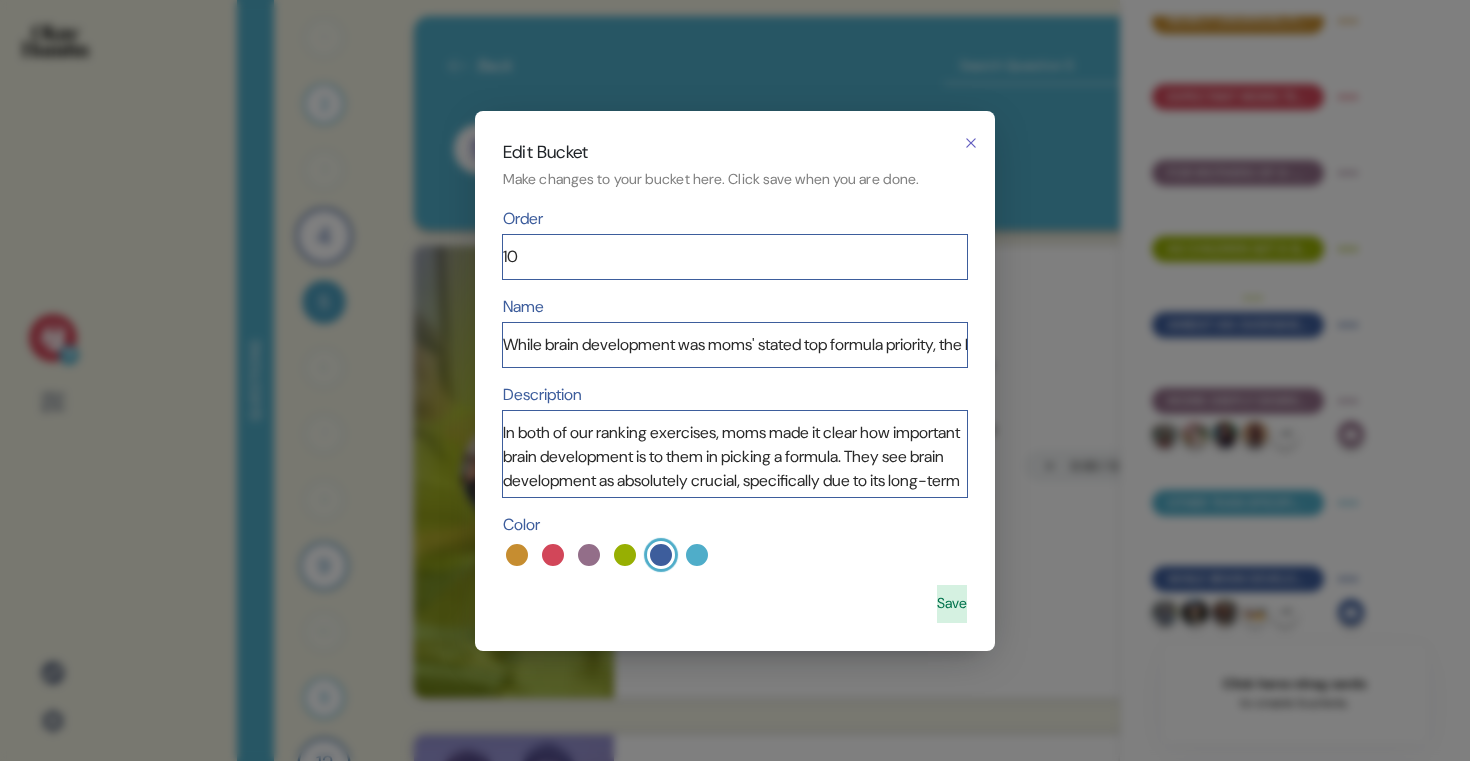 click on "Name" at bounding box center (735, 307) 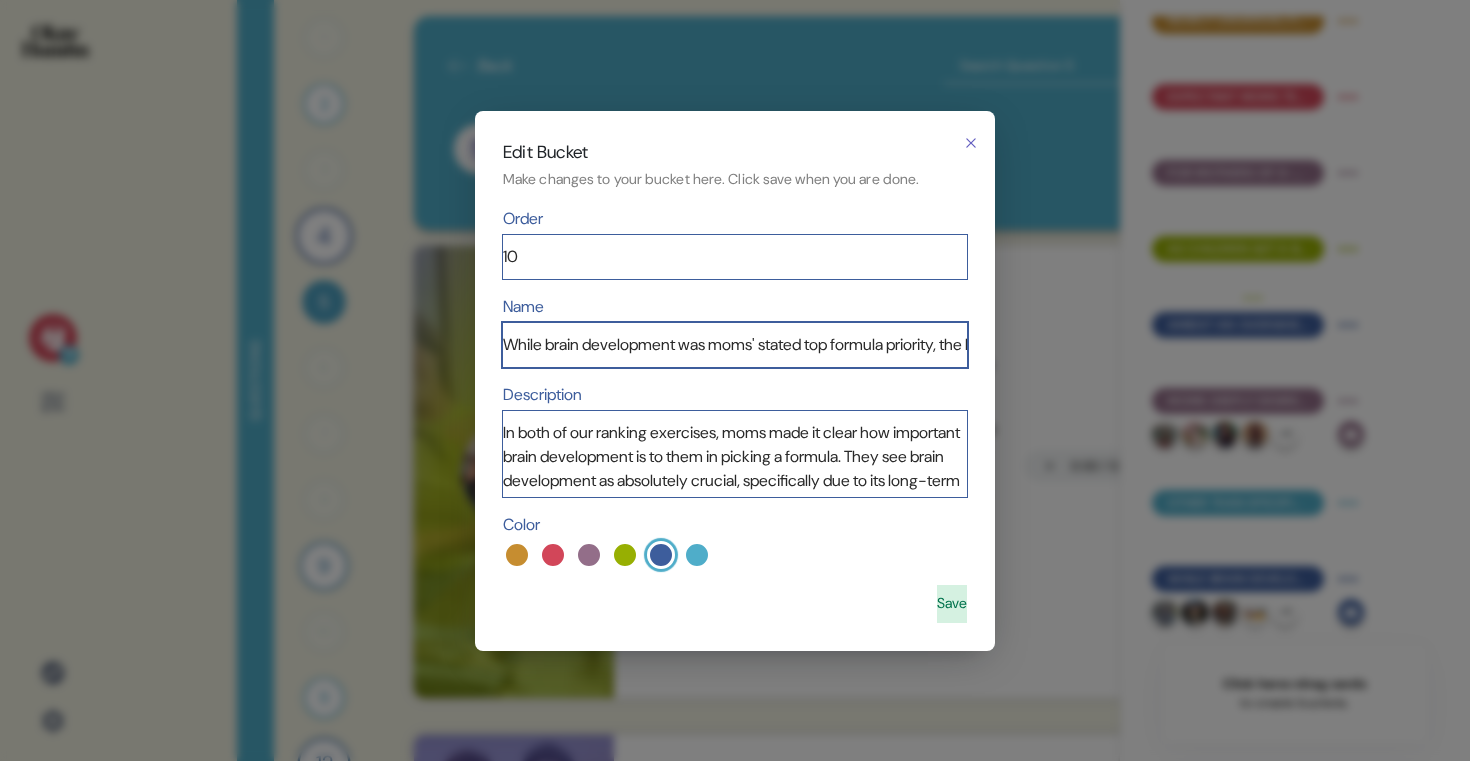 click on "While brain development was moms' stated top formula priority, the long-term and short-term pictures differ drastically." at bounding box center [735, 345] 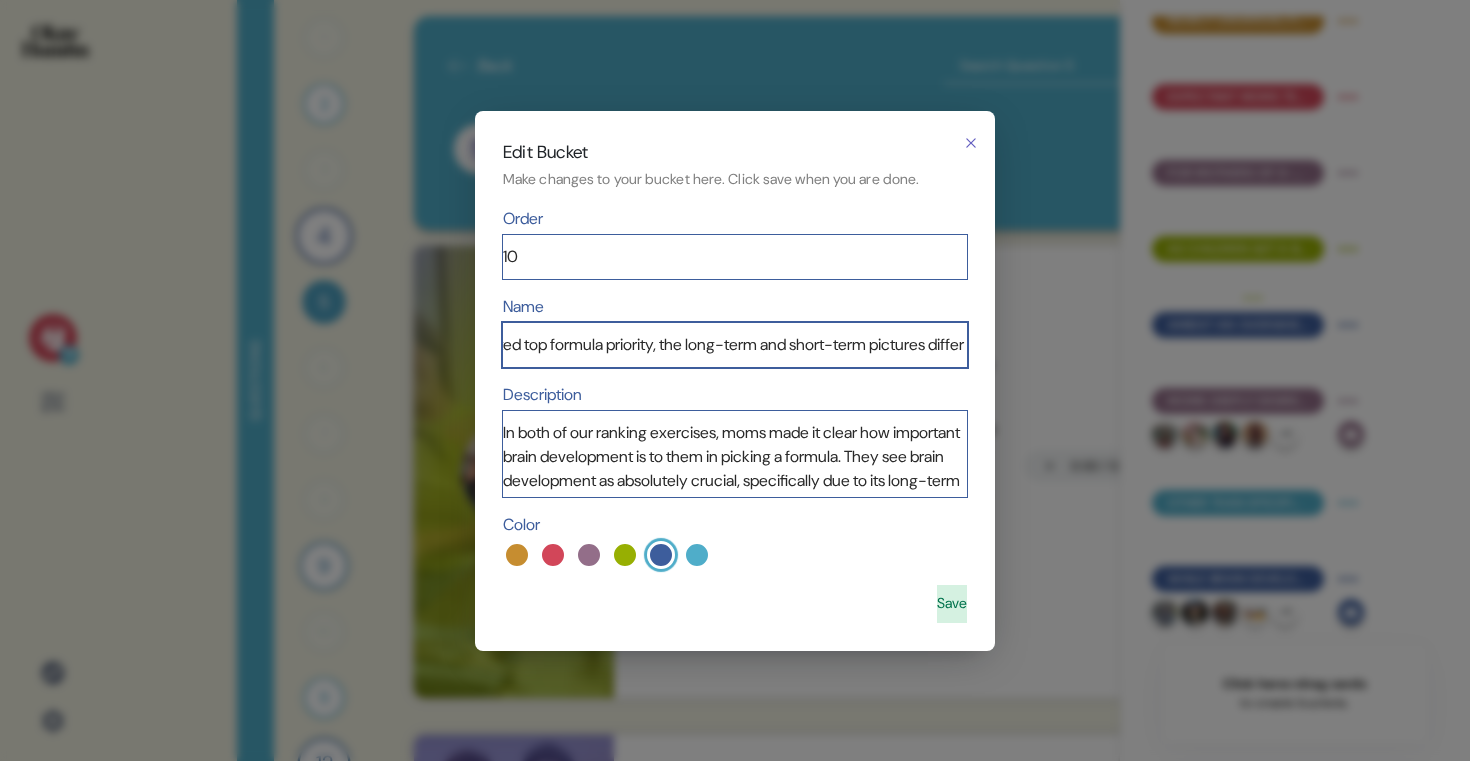 scroll, scrollTop: 0, scrollLeft: 287, axis: horizontal 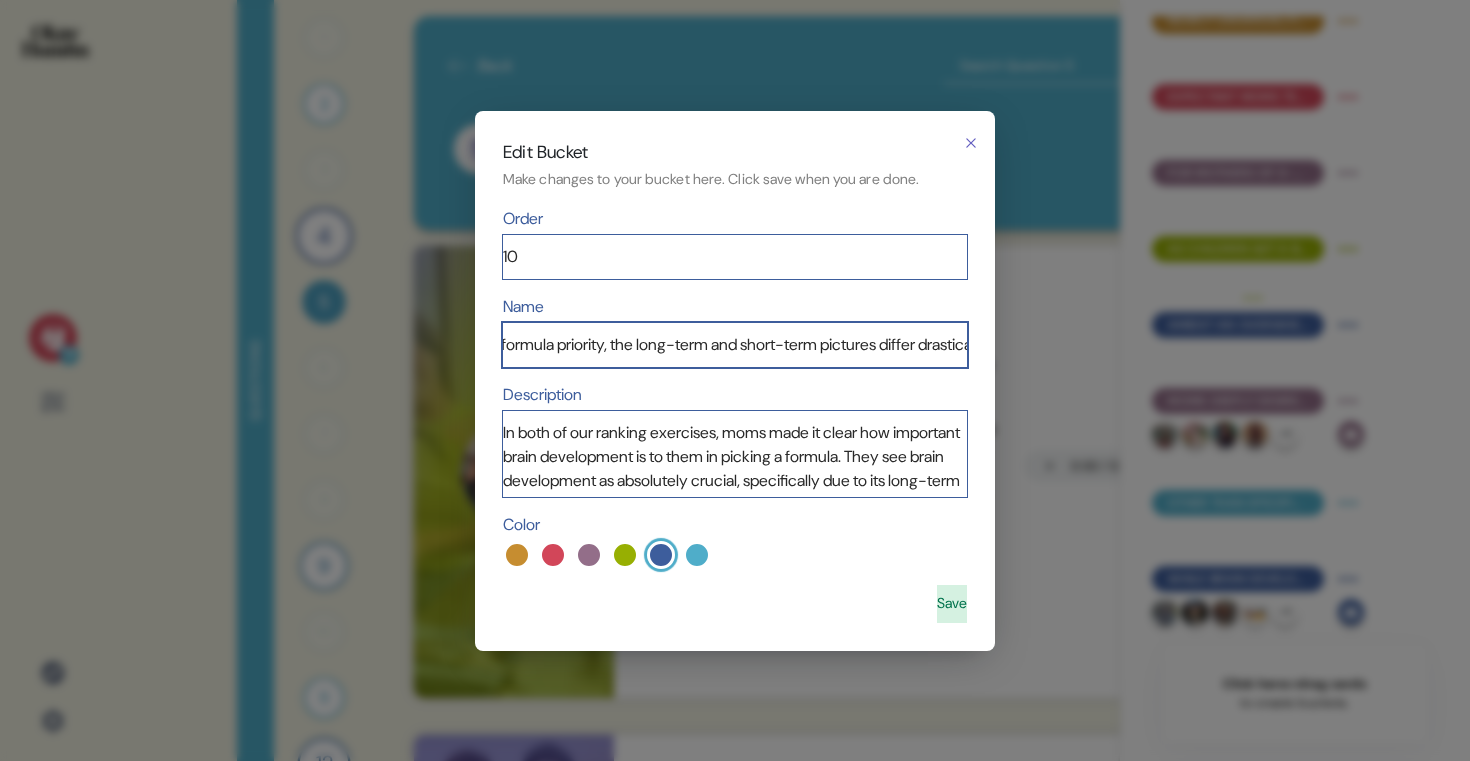 click on "Brain development was moms' stated top formula priority, the long-term and short-term pictures differ drastically." at bounding box center [735, 345] 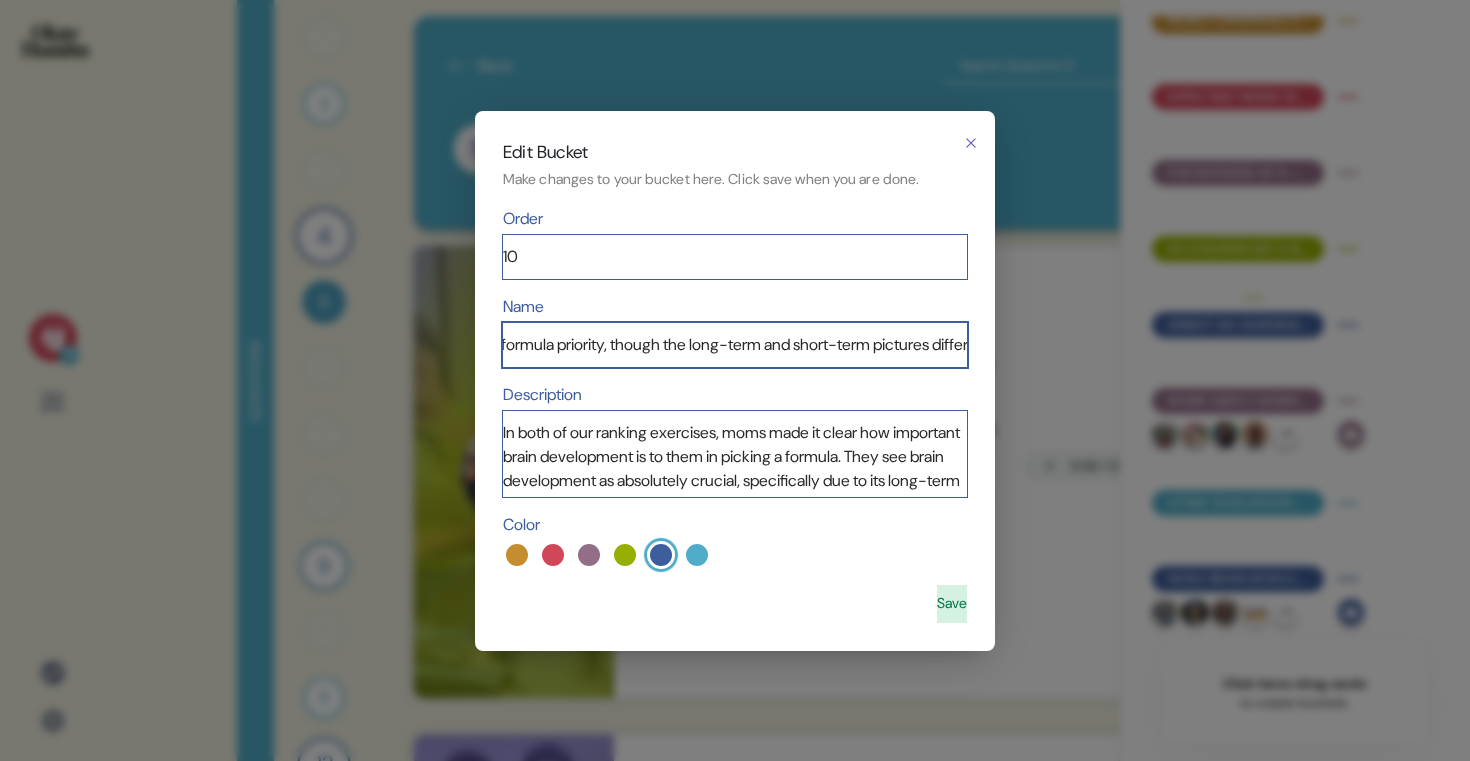 scroll, scrollTop: 0, scrollLeft: 458, axis: horizontal 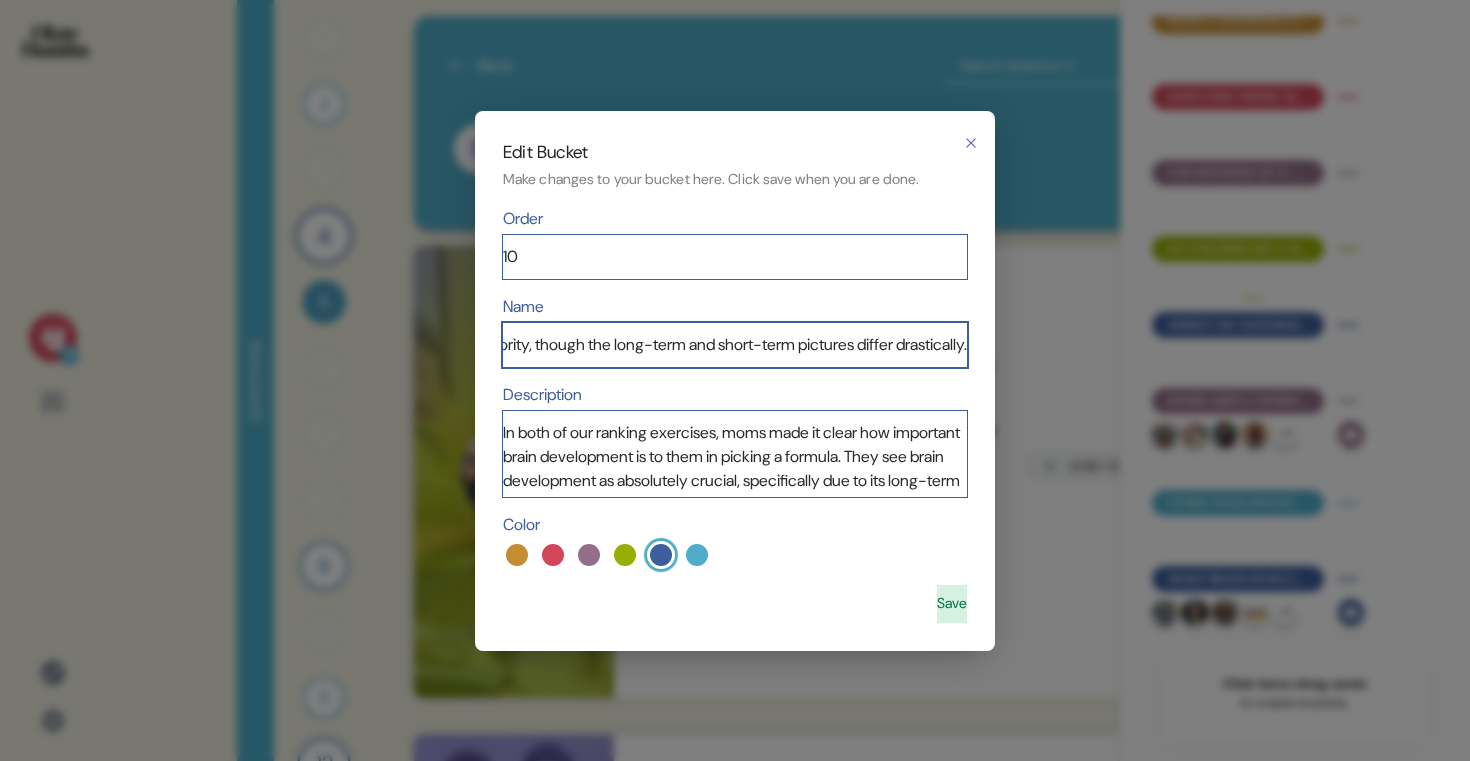 click on "Brain development was moms' stated top formula priority, though the long-term and short-term pictures differ drastically." at bounding box center [735, 345] 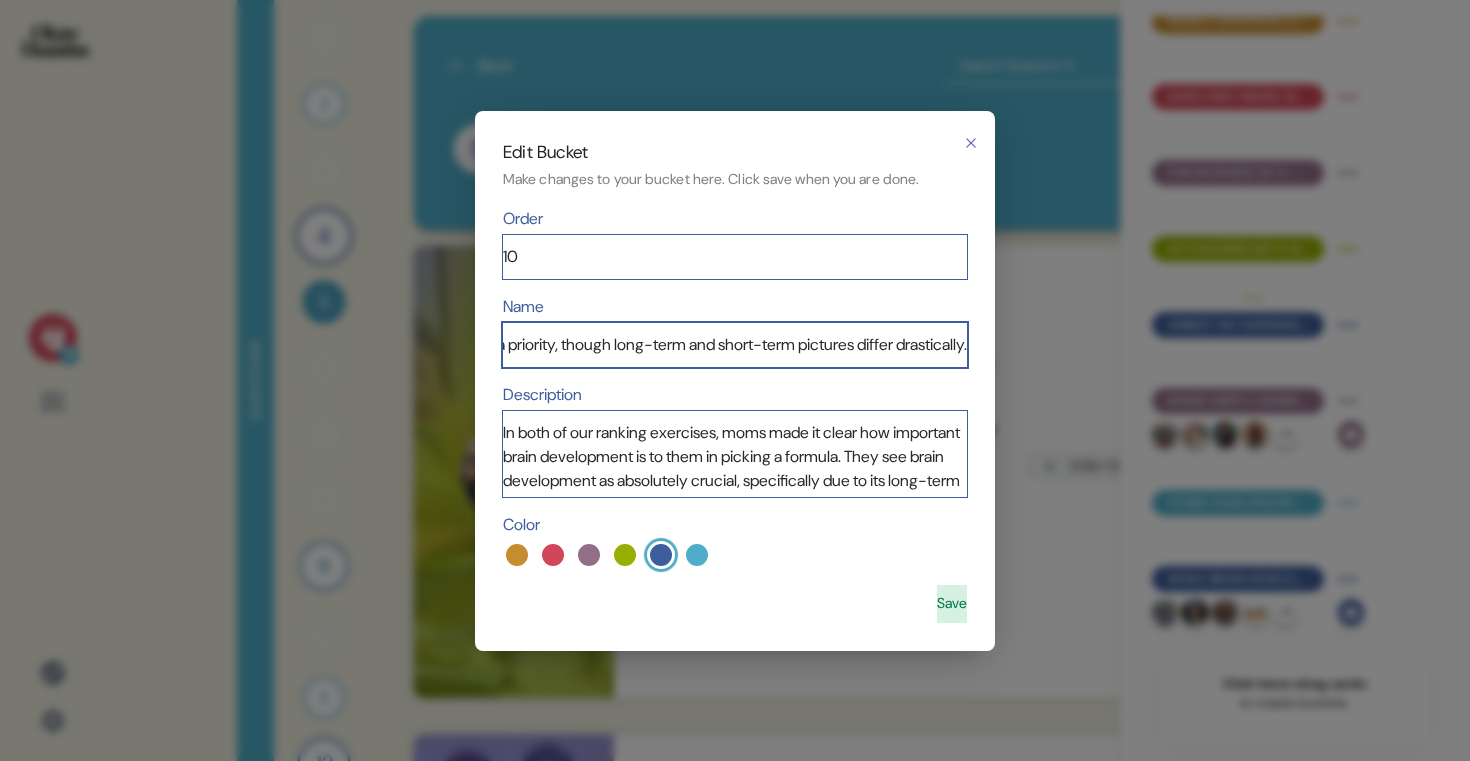 scroll, scrollTop: 0, scrollLeft: 429, axis: horizontal 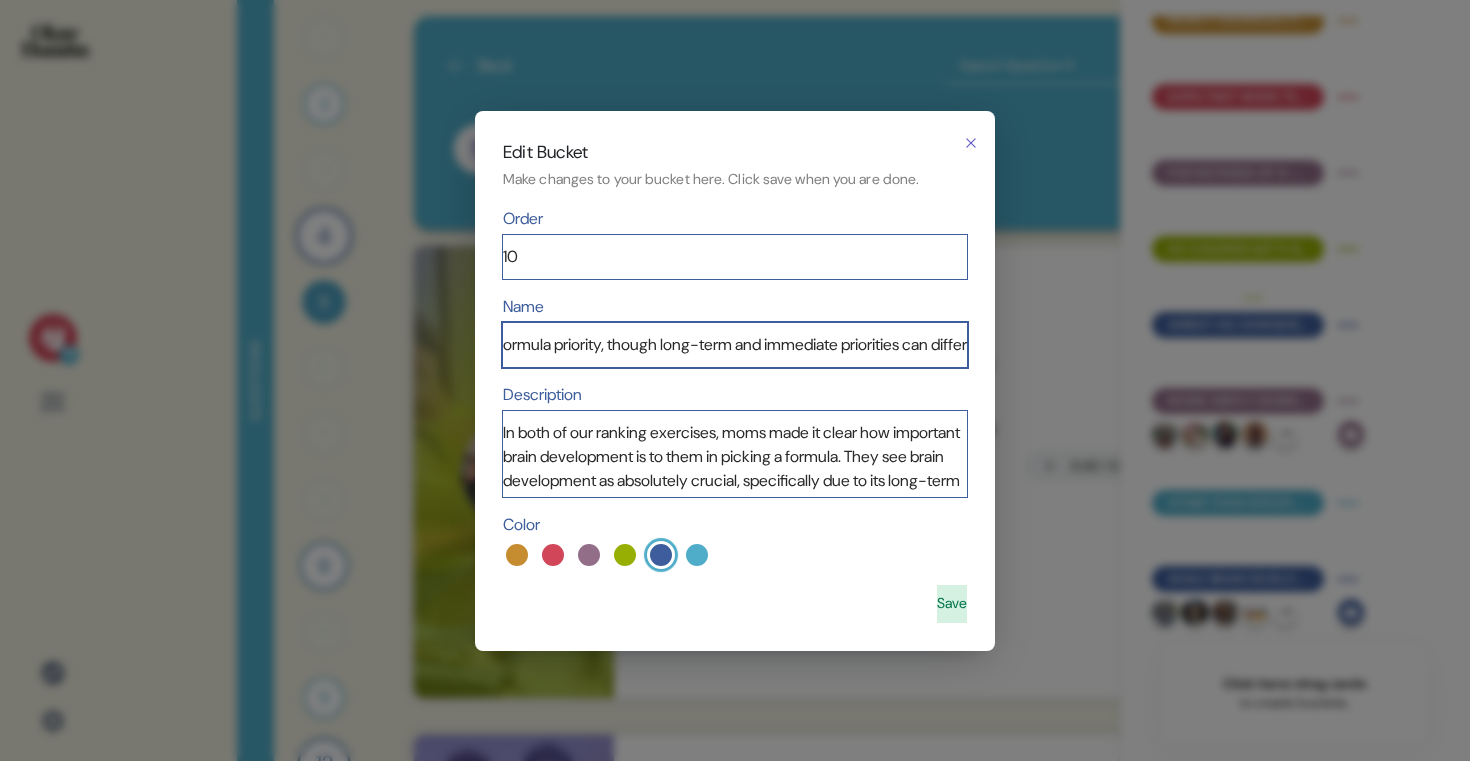 type on "Brain development was moms' stated top formula priority, though long-term and immediate priorities can differ." 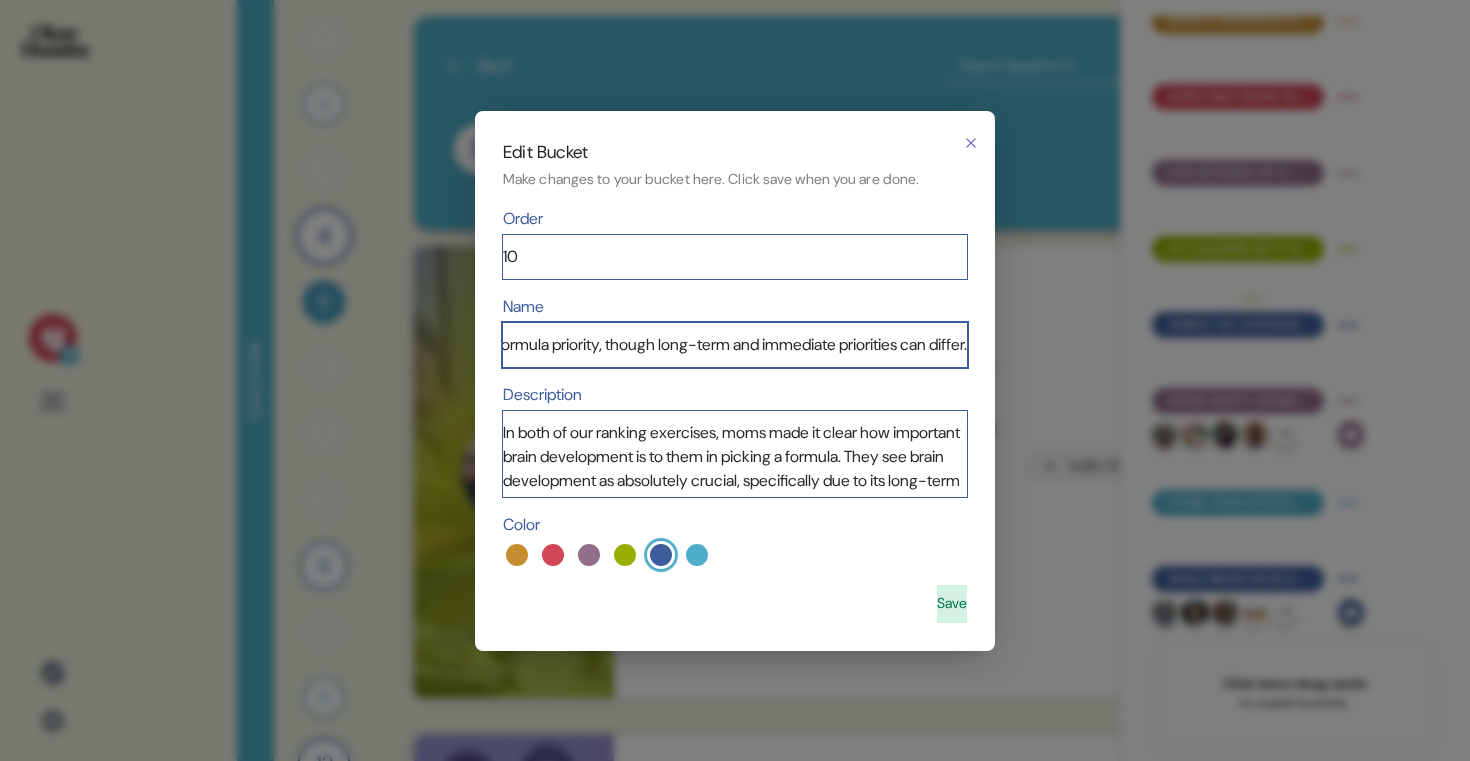 scroll, scrollTop: 0, scrollLeft: 382, axis: horizontal 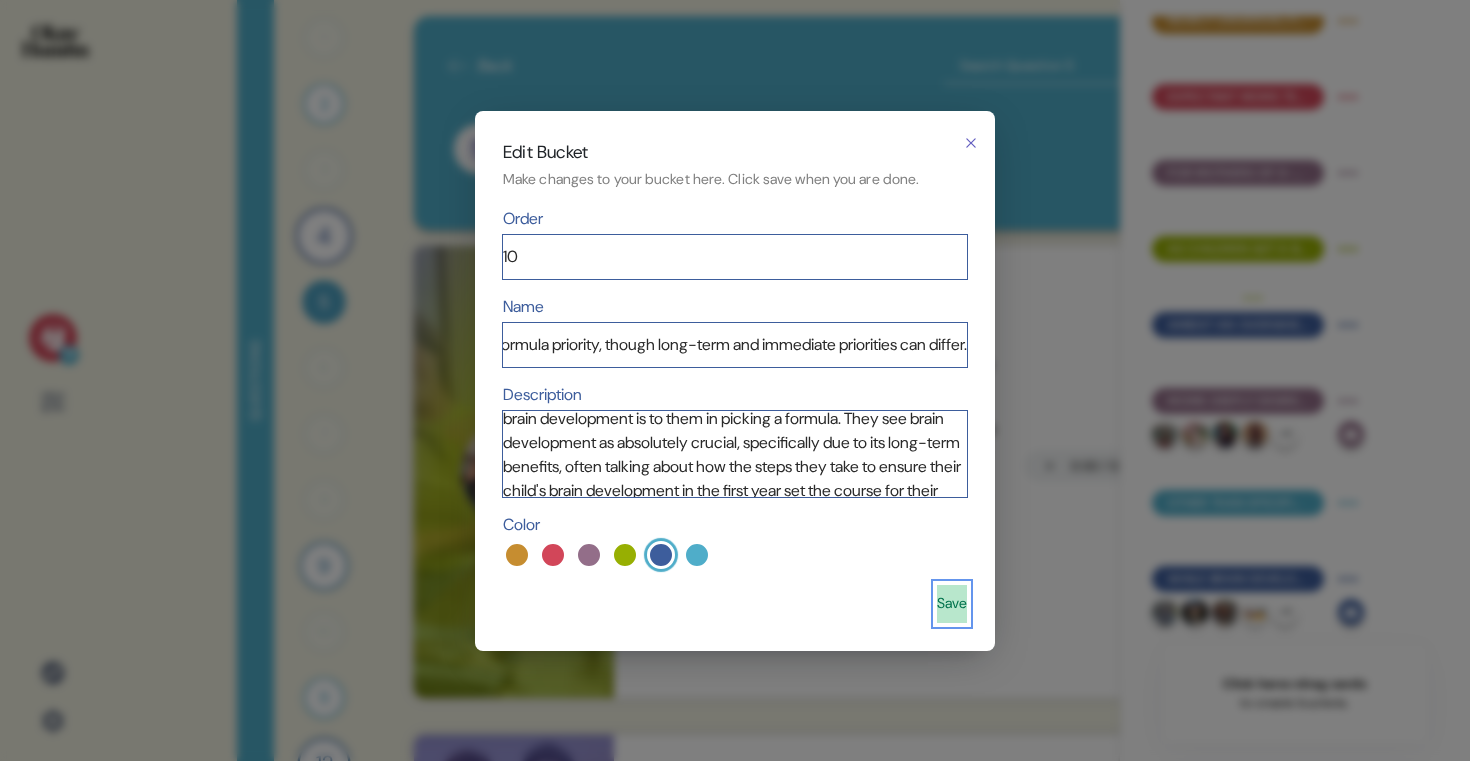 click on "Save" at bounding box center [952, 604] 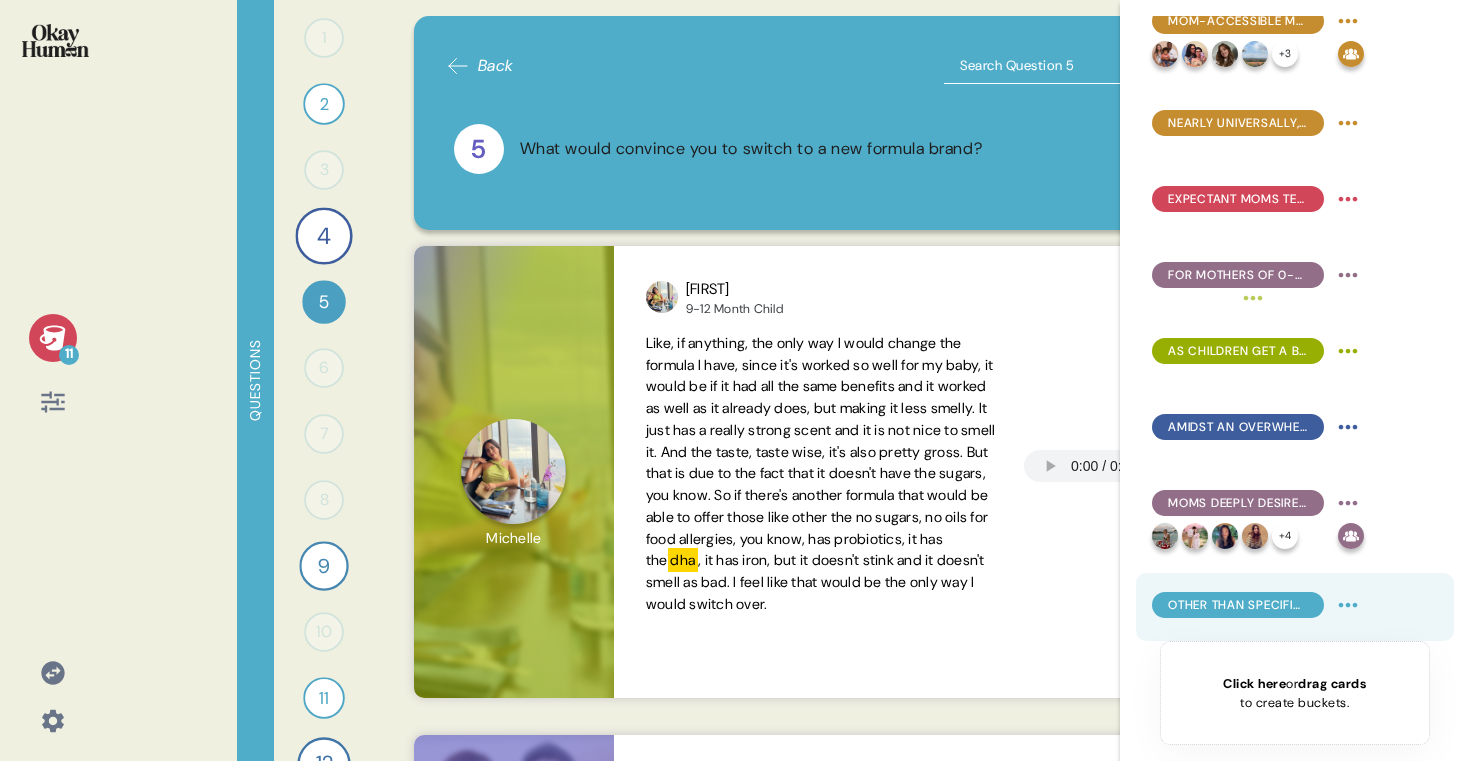 scroll, scrollTop: 333, scrollLeft: 0, axis: vertical 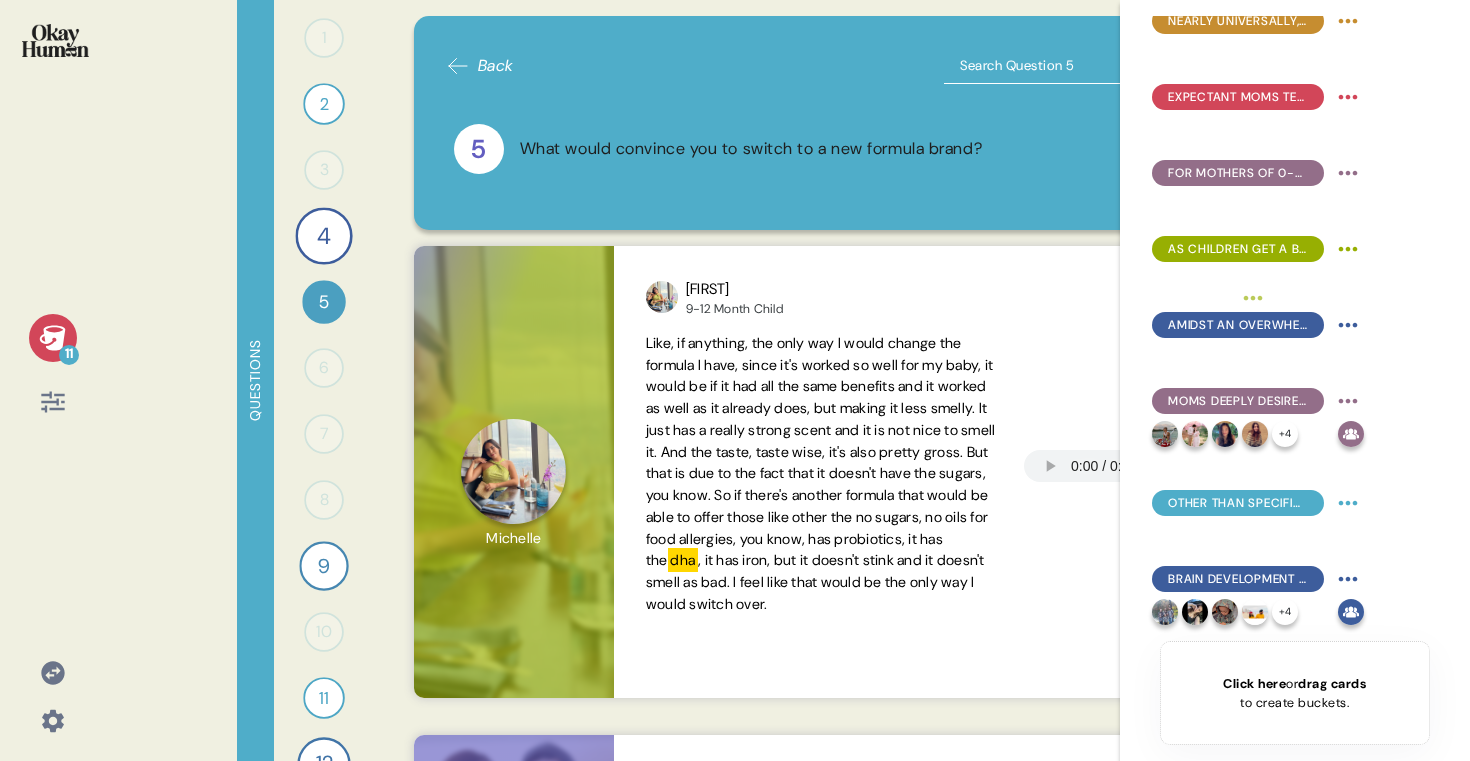 click on "Click here" at bounding box center (1254, 683) 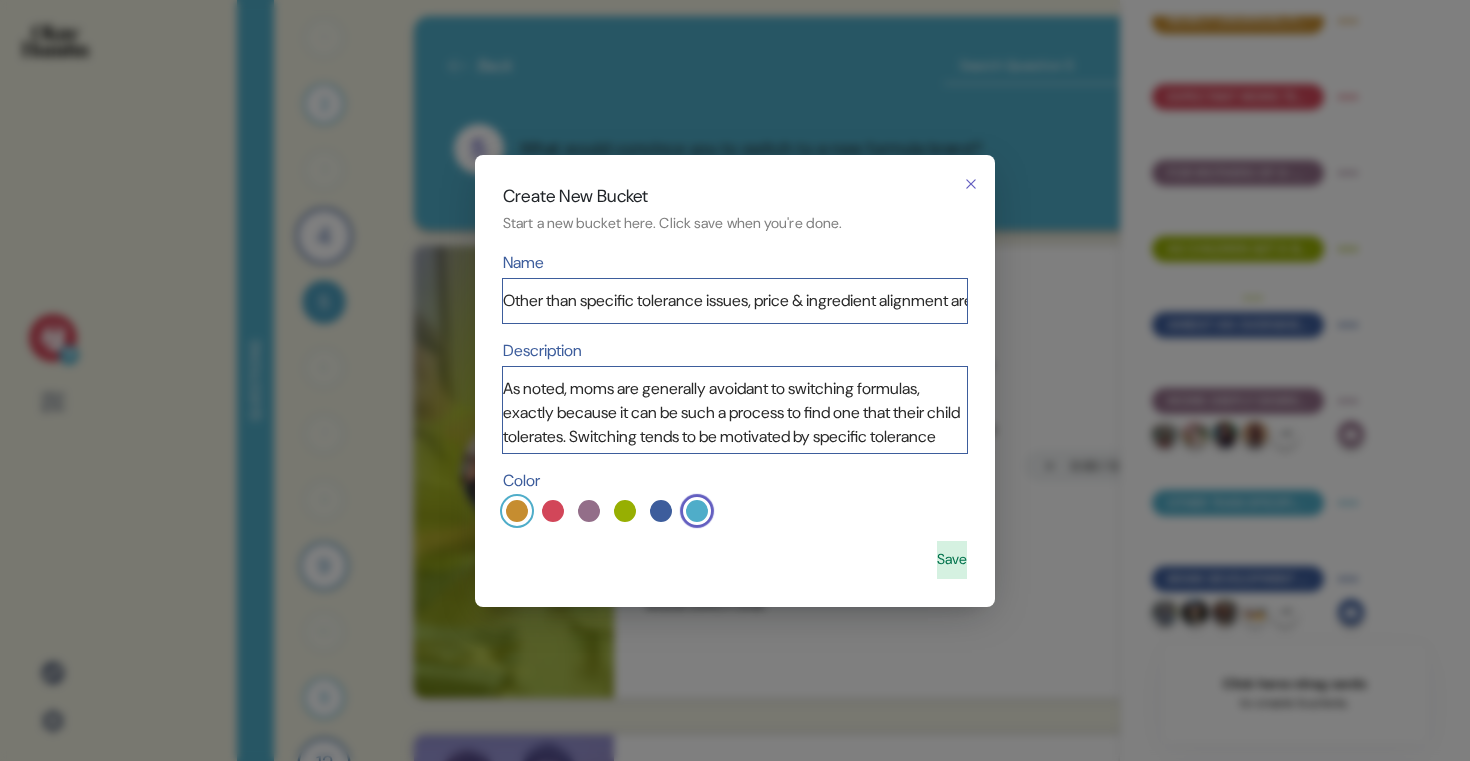 click at bounding box center (517, 511) 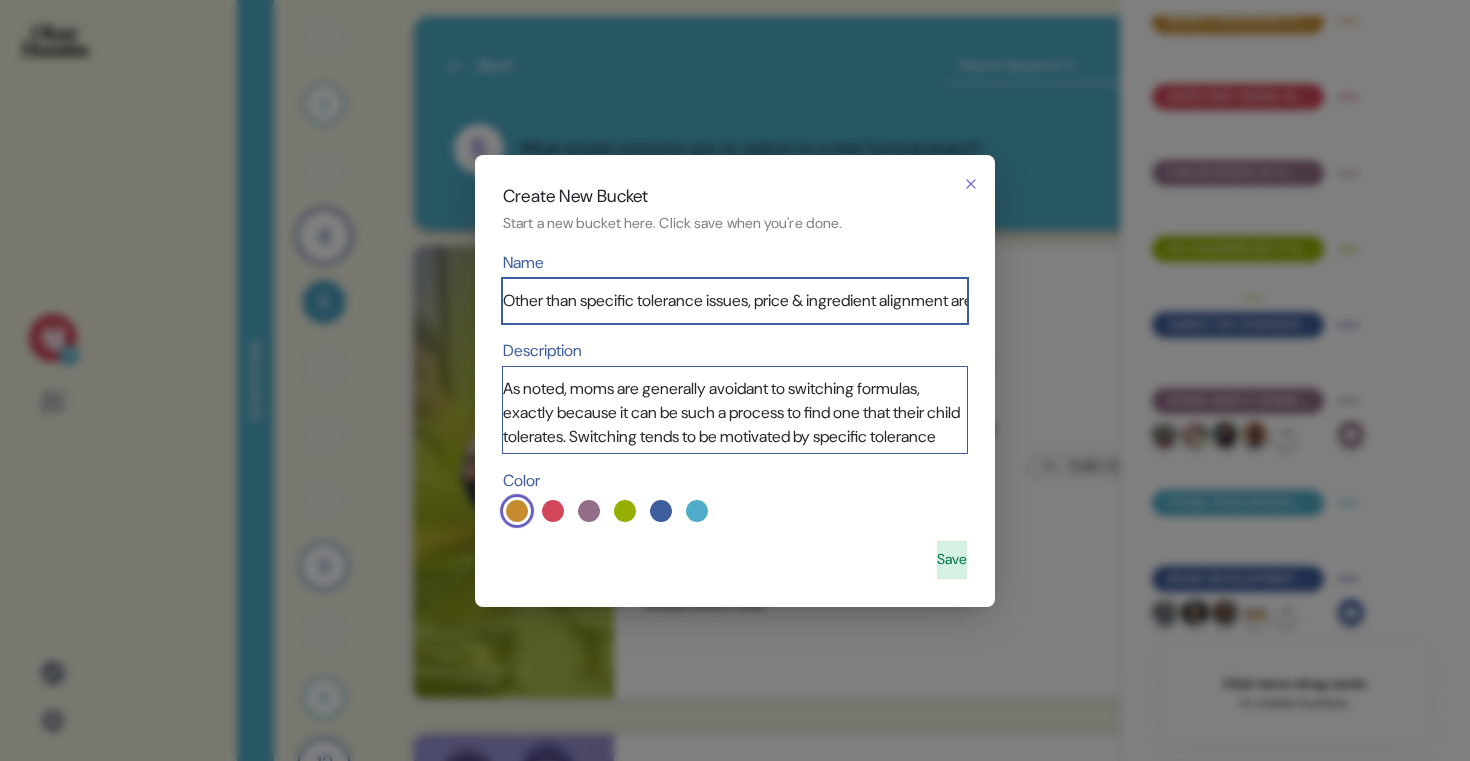 click on "Other than specific tolerance issues, price & ingredient alignment are top switching motivators." at bounding box center [735, 301] 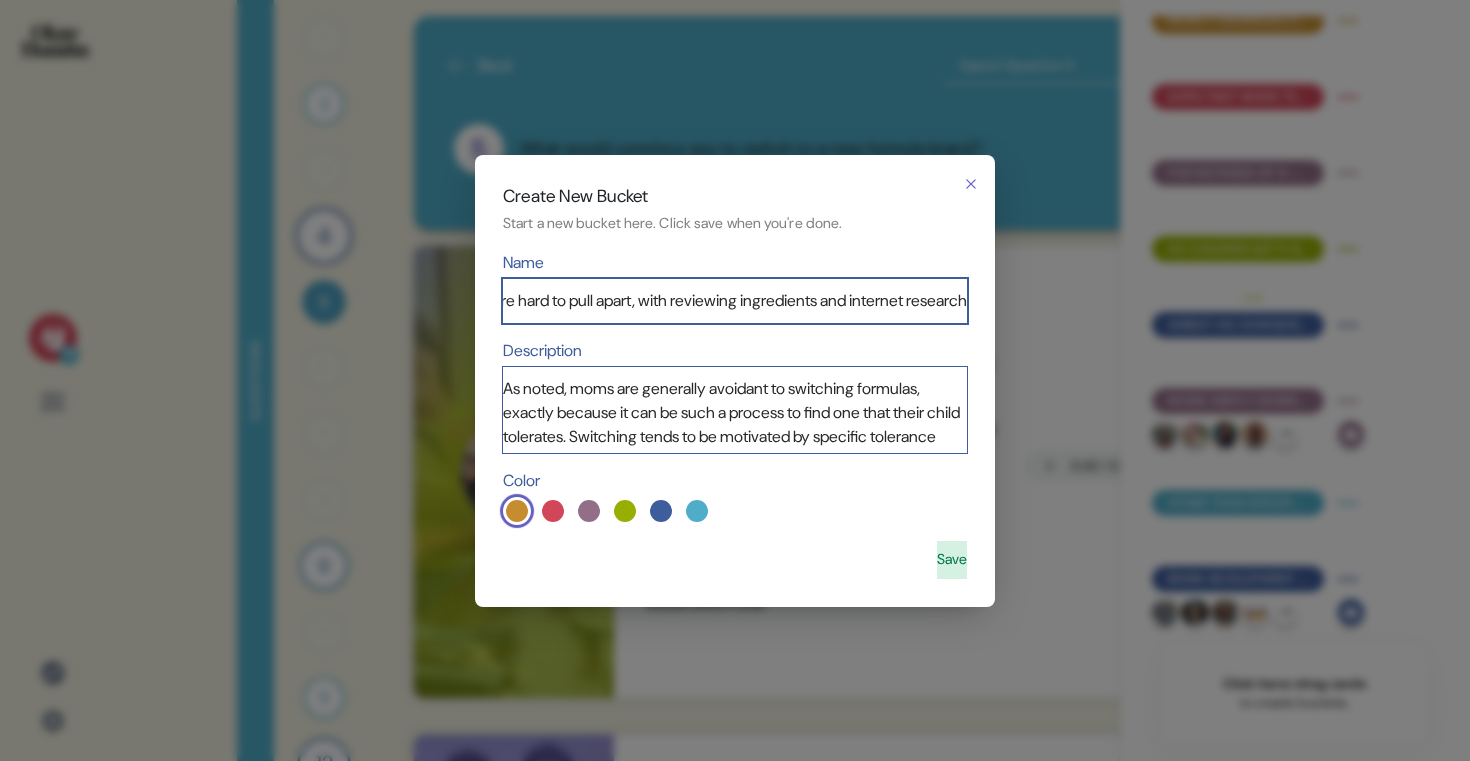 scroll, scrollTop: 0, scrollLeft: 345, axis: horizontal 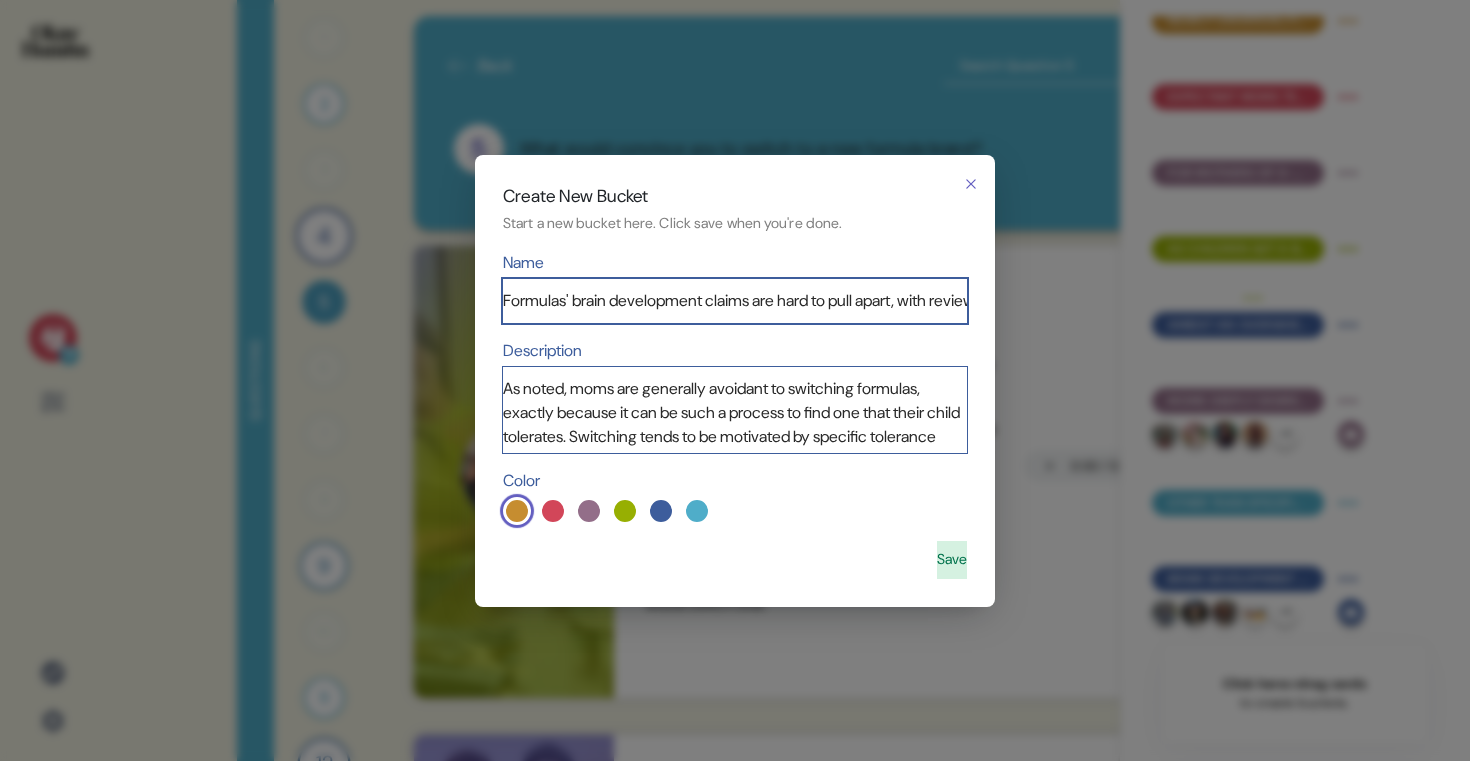 click on "Formulas' brain development claims are hard to pull apart, with reviewing ingredients and internet research" at bounding box center [735, 301] 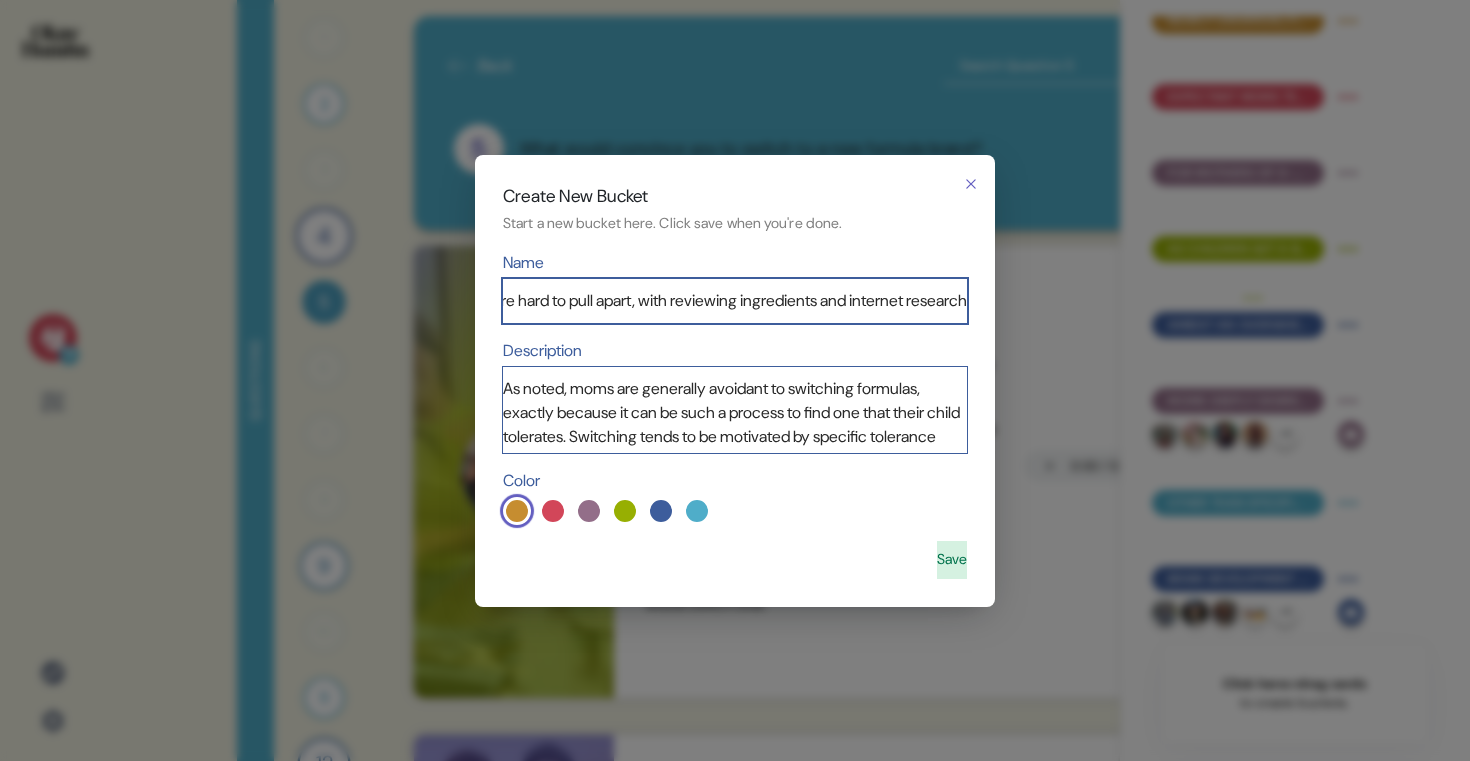 click on "Formulas' brain development claims are hard to pull apart, with reviewing ingredients and internet research" at bounding box center [735, 301] 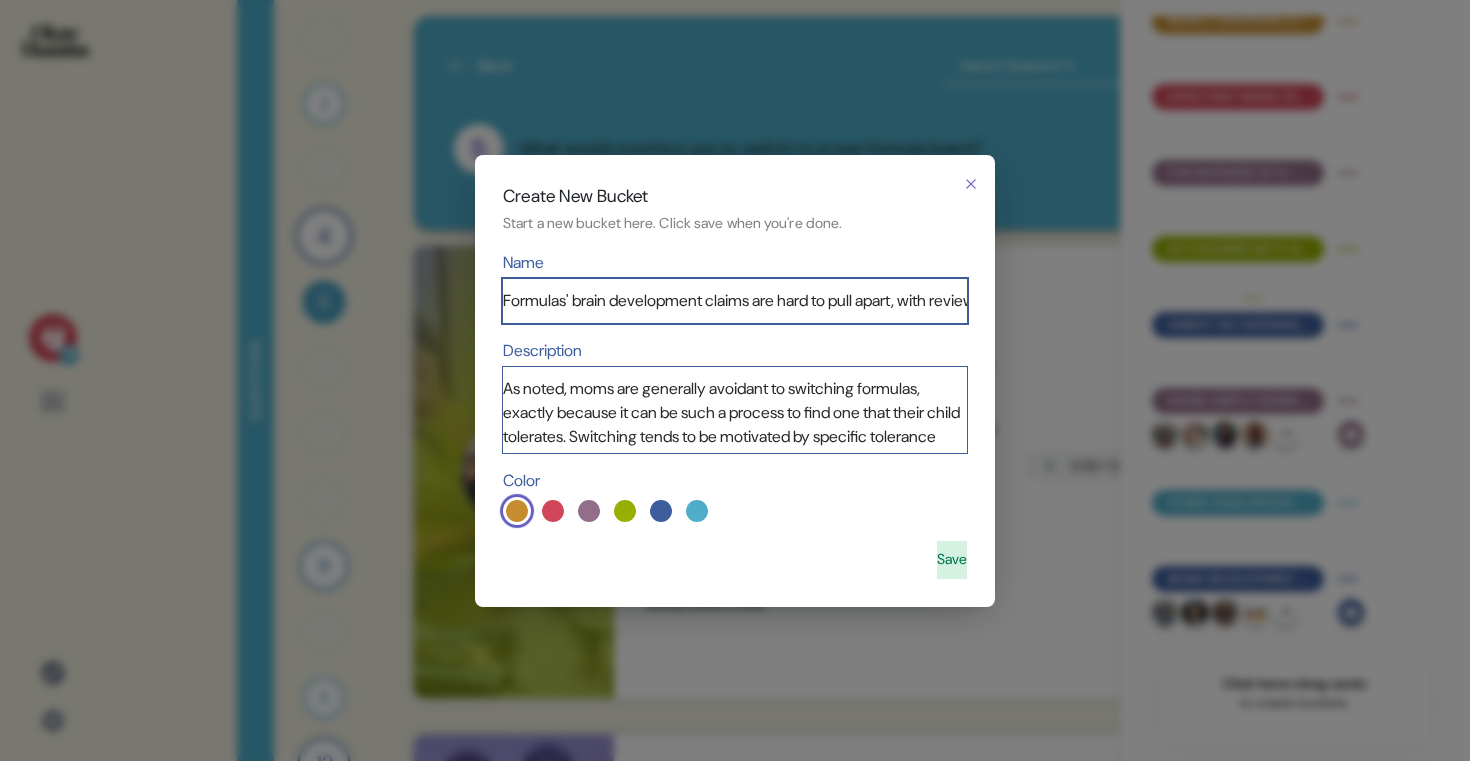 click on "Formulas' brain development claims are hard to pull apart, with reviewing ingredients and internet research" at bounding box center (735, 301) 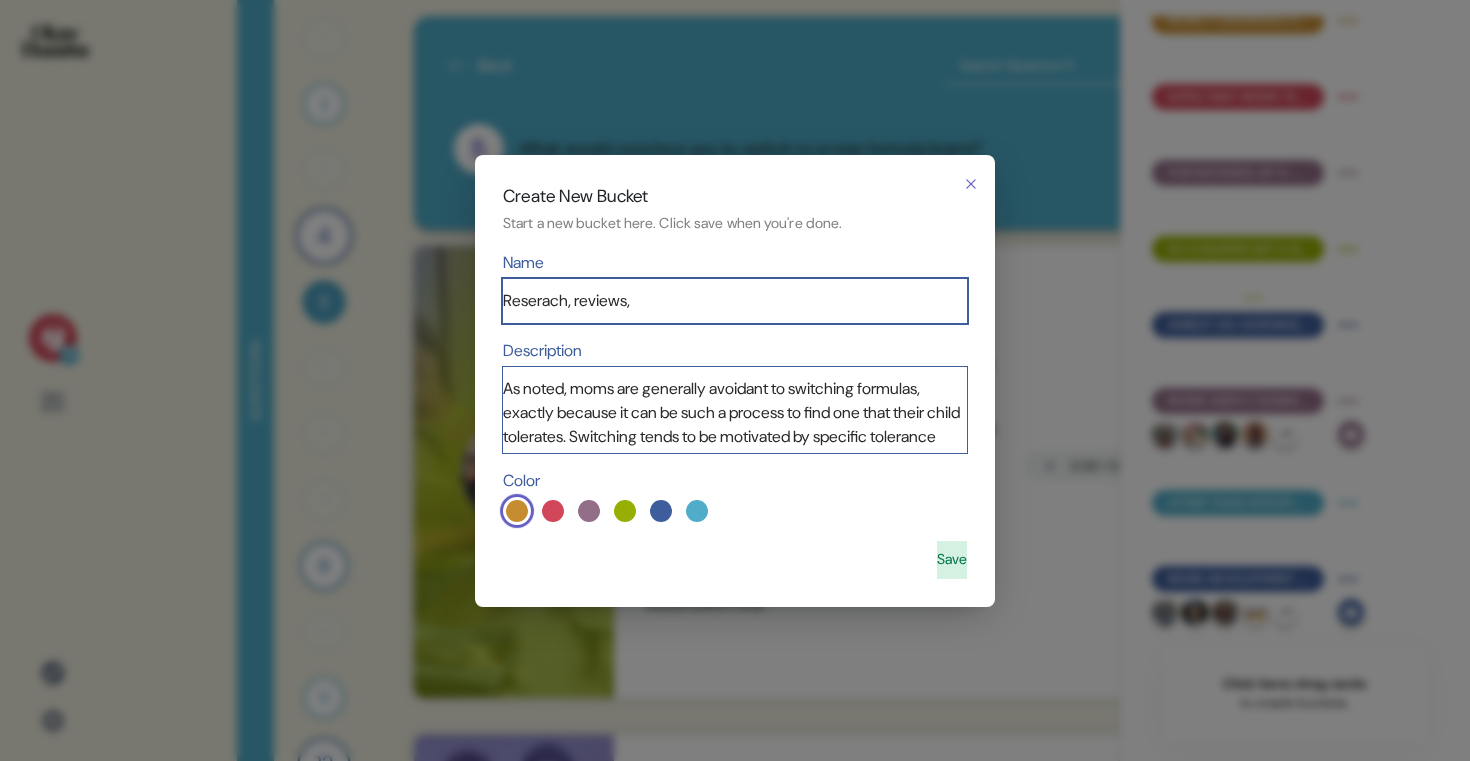 click on "Reserach, reviews," at bounding box center [735, 301] 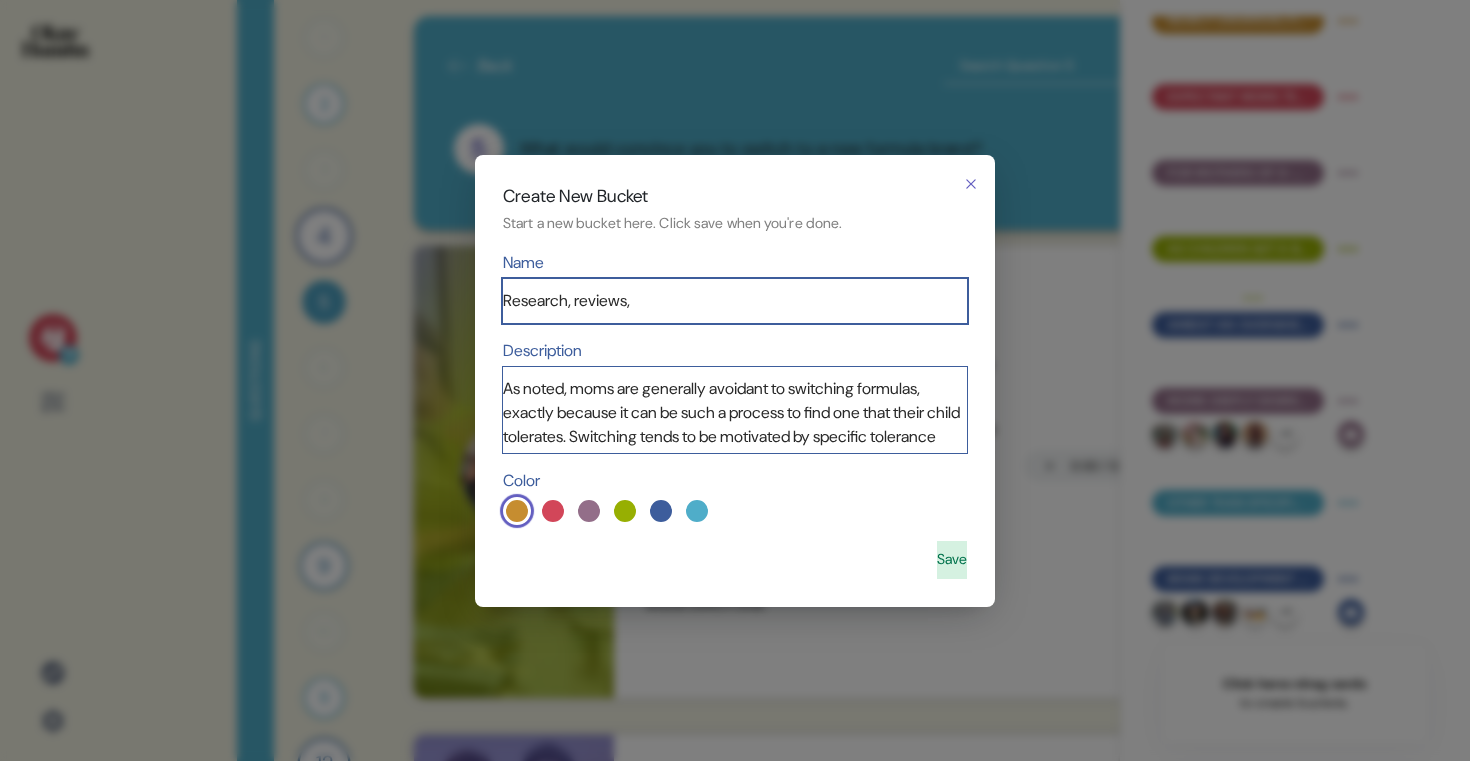 click on "Research, reviews," at bounding box center (735, 301) 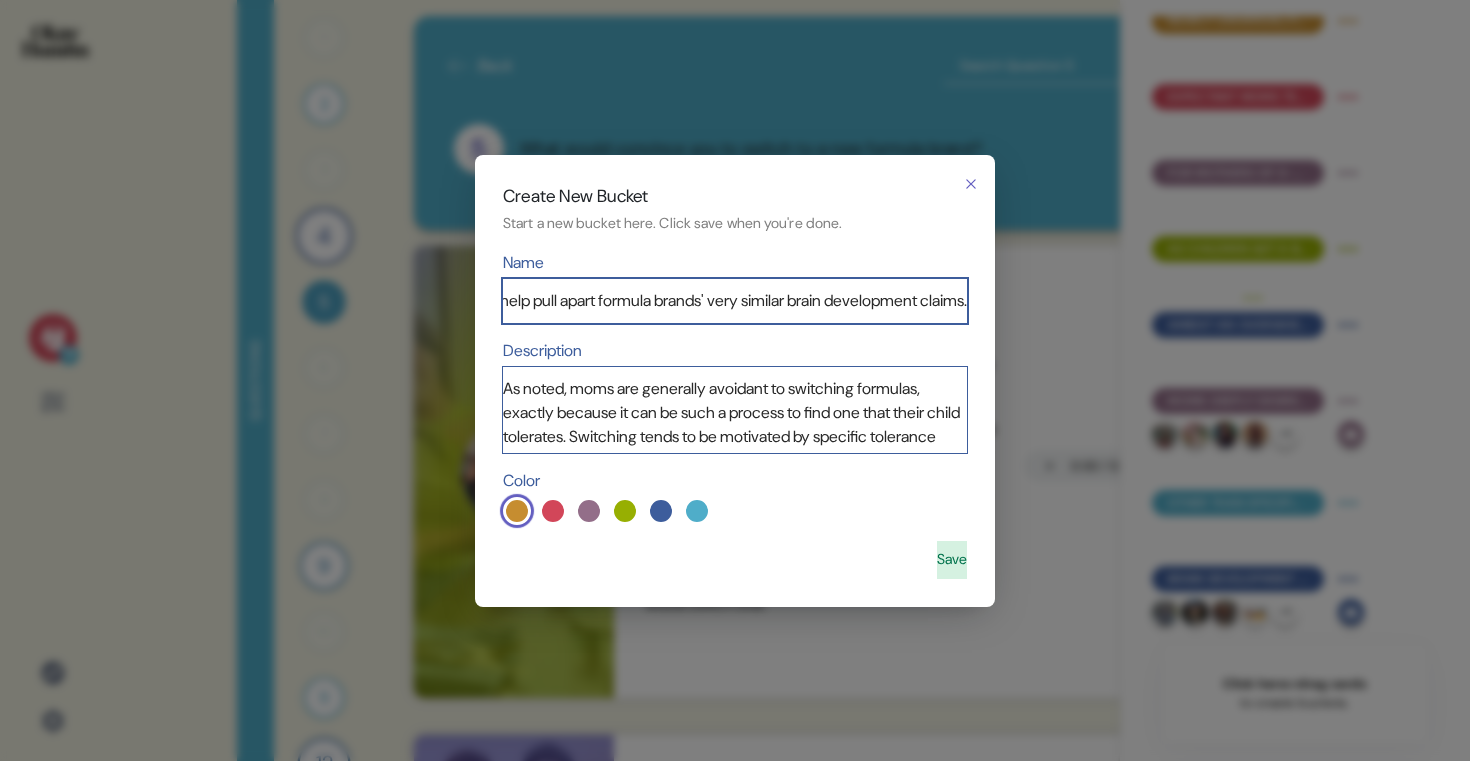 scroll, scrollTop: 0, scrollLeft: 346, axis: horizontal 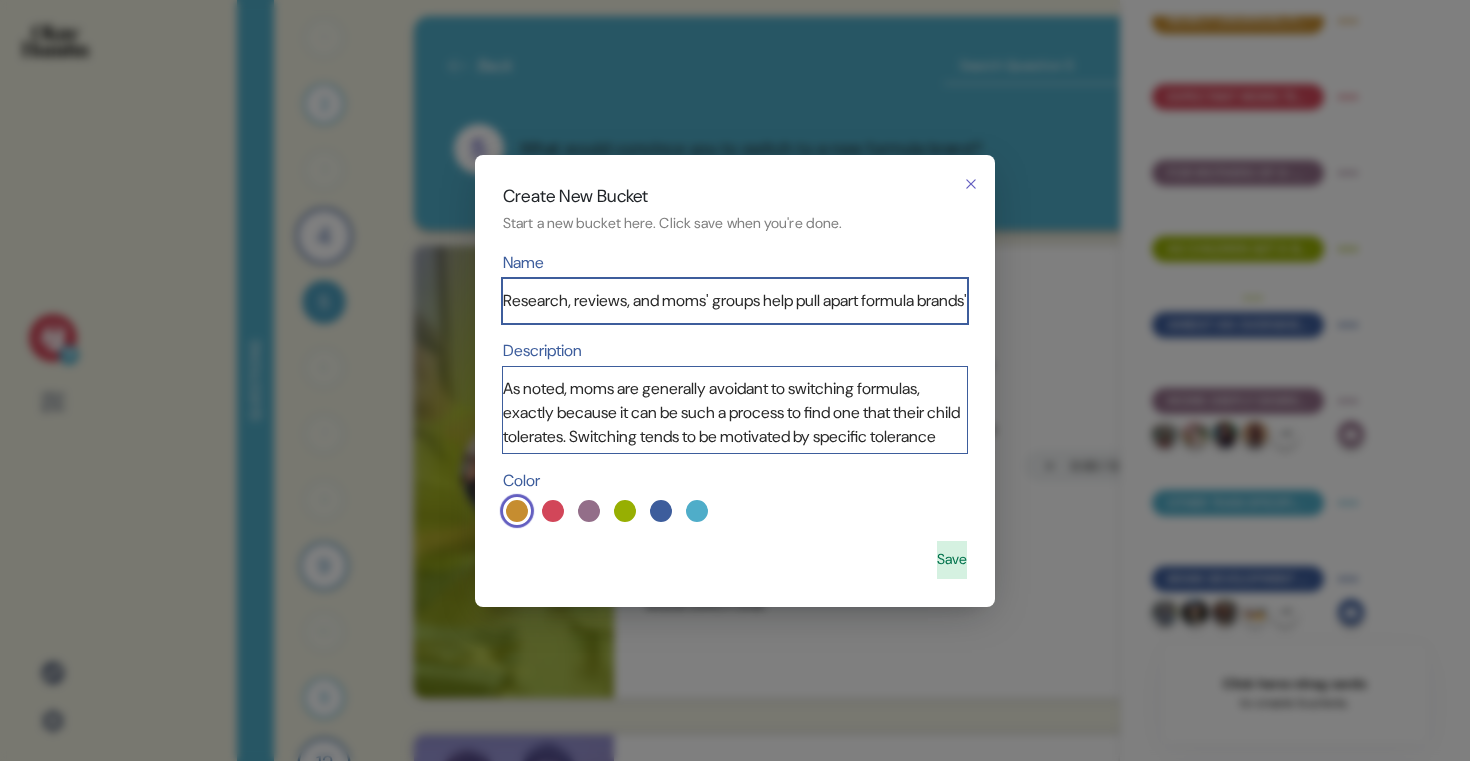 click on "Research, reviews, and moms' groups help pull apart formula brands' very similar brain development claims." at bounding box center (735, 301) 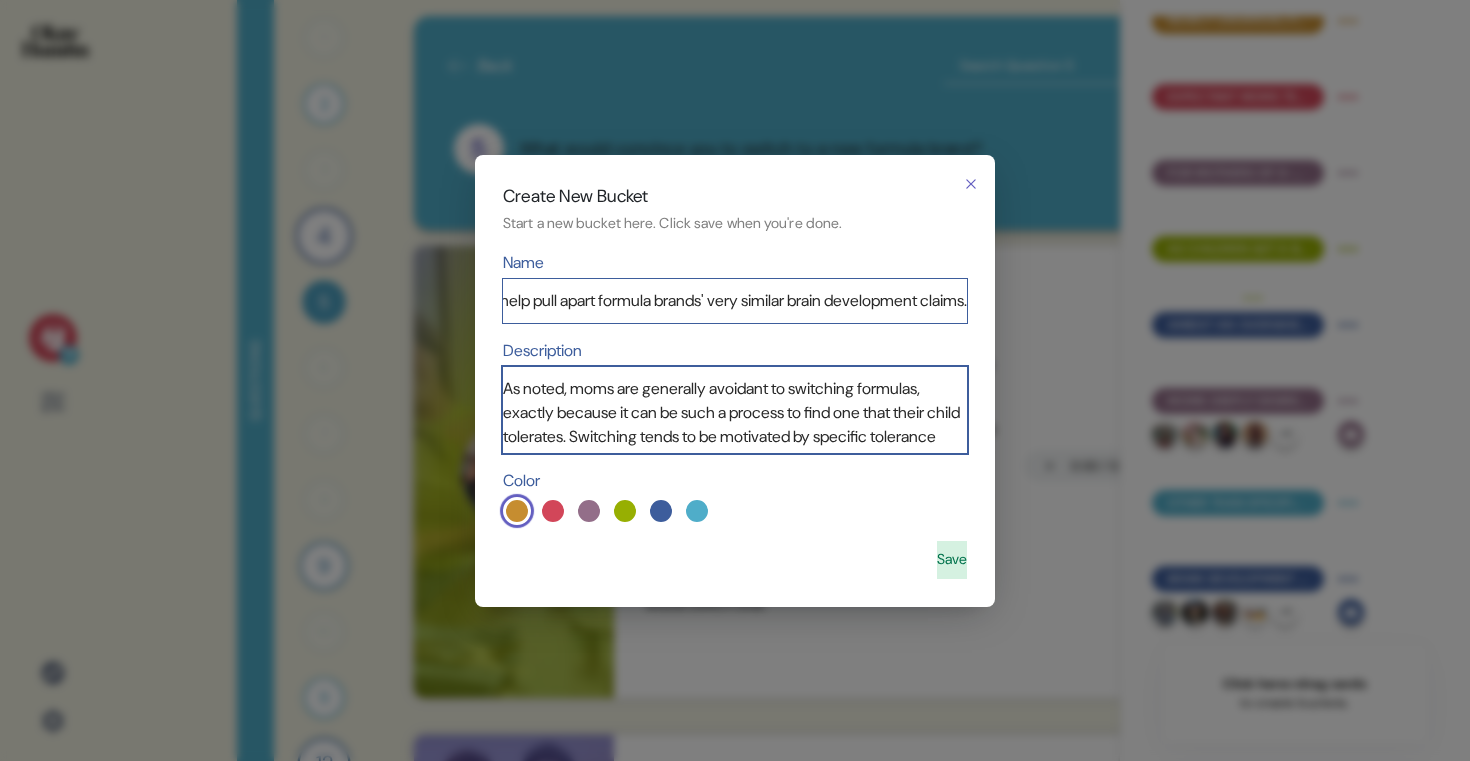 scroll, scrollTop: 0, scrollLeft: 0, axis: both 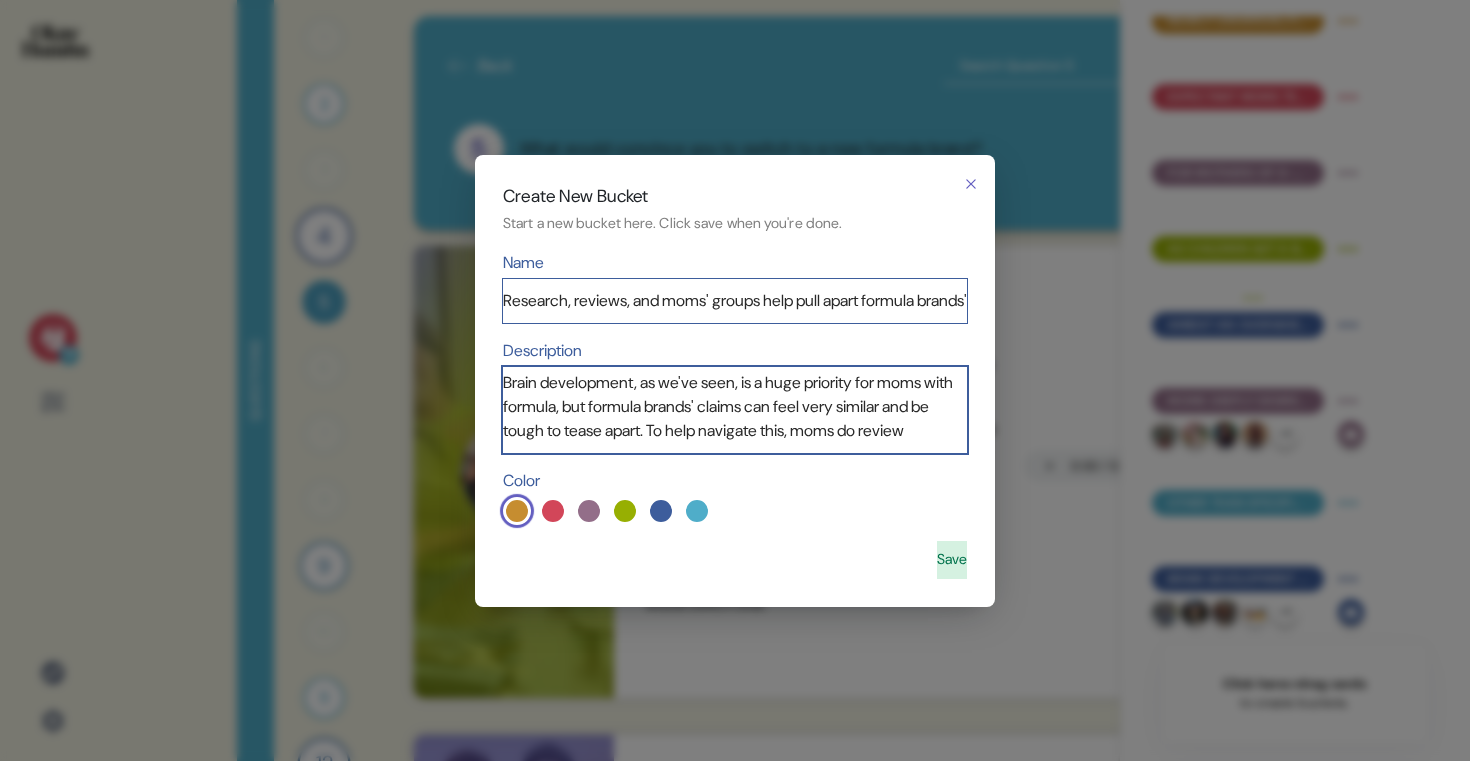 type on "Brain development, as we've seen, is a huge priority for moms with formula, but formula brands' claims can feel very similar and be tough to tease apart. To help navigate this, moms do review" 